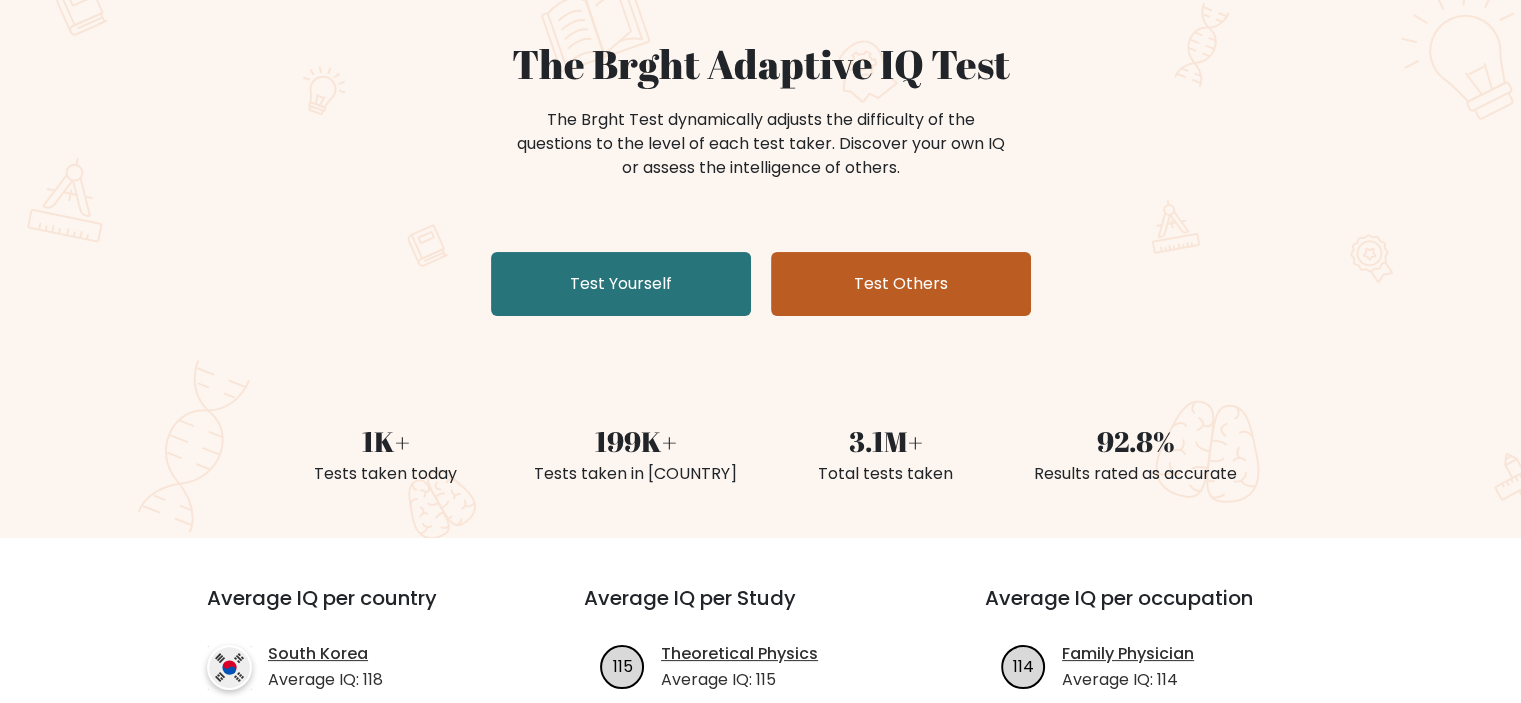scroll, scrollTop: 200, scrollLeft: 0, axis: vertical 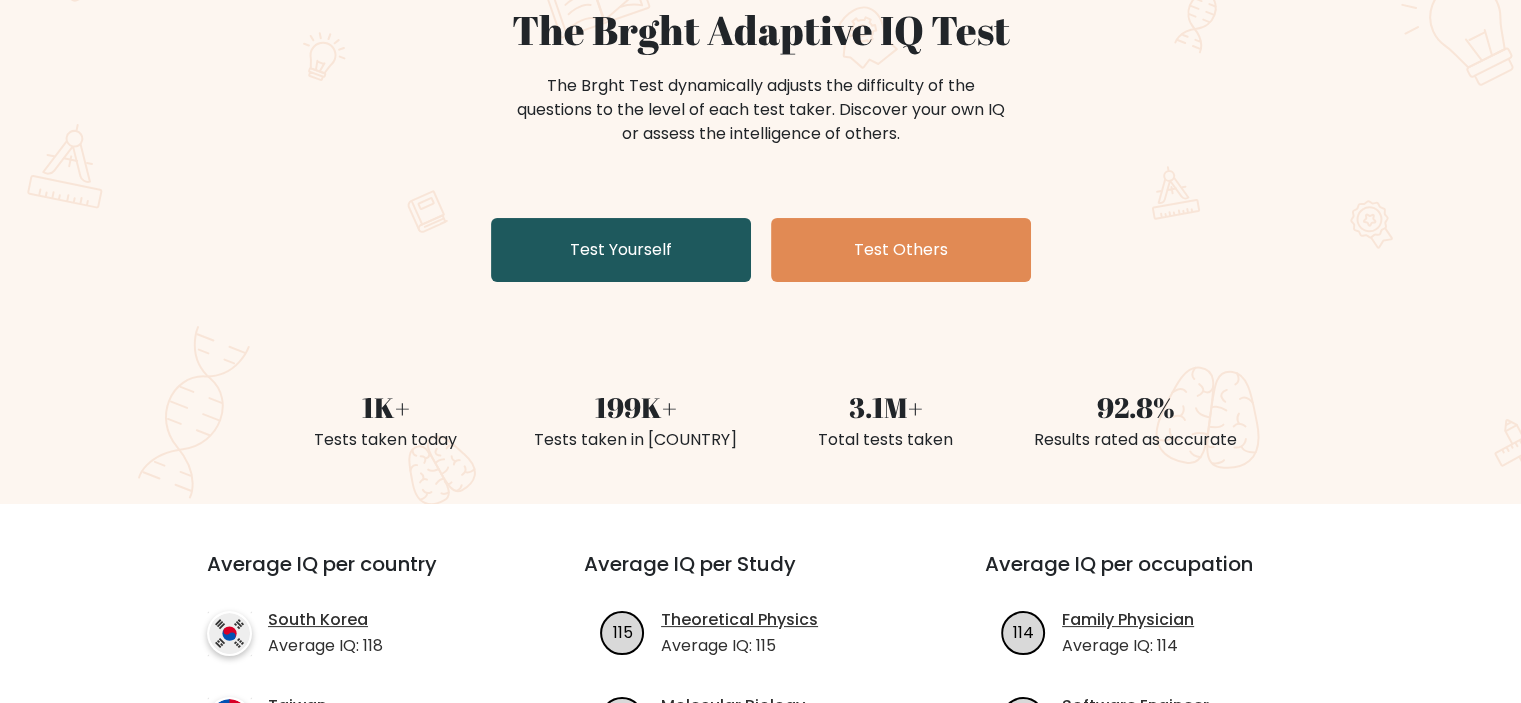 click on "Test Yourself" at bounding box center (621, 250) 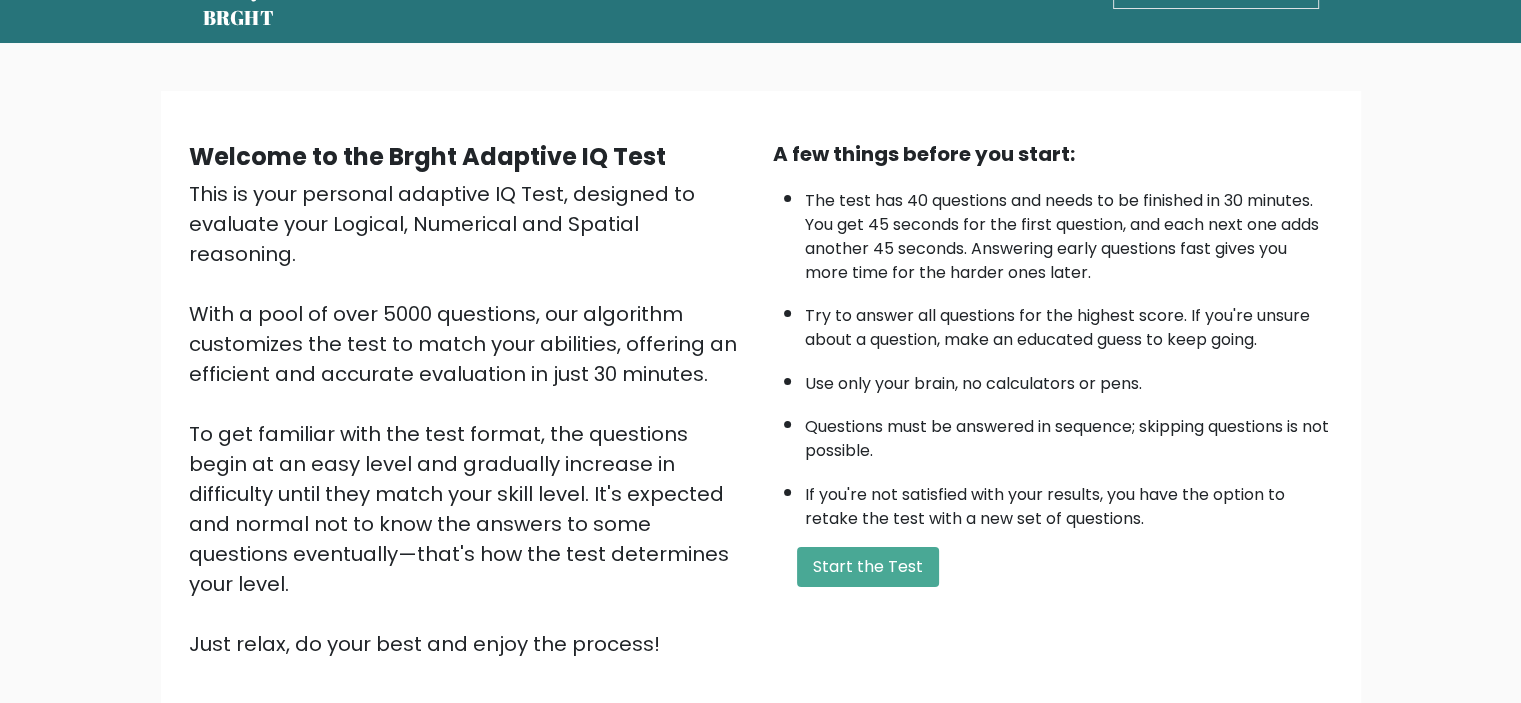 scroll, scrollTop: 112, scrollLeft: 0, axis: vertical 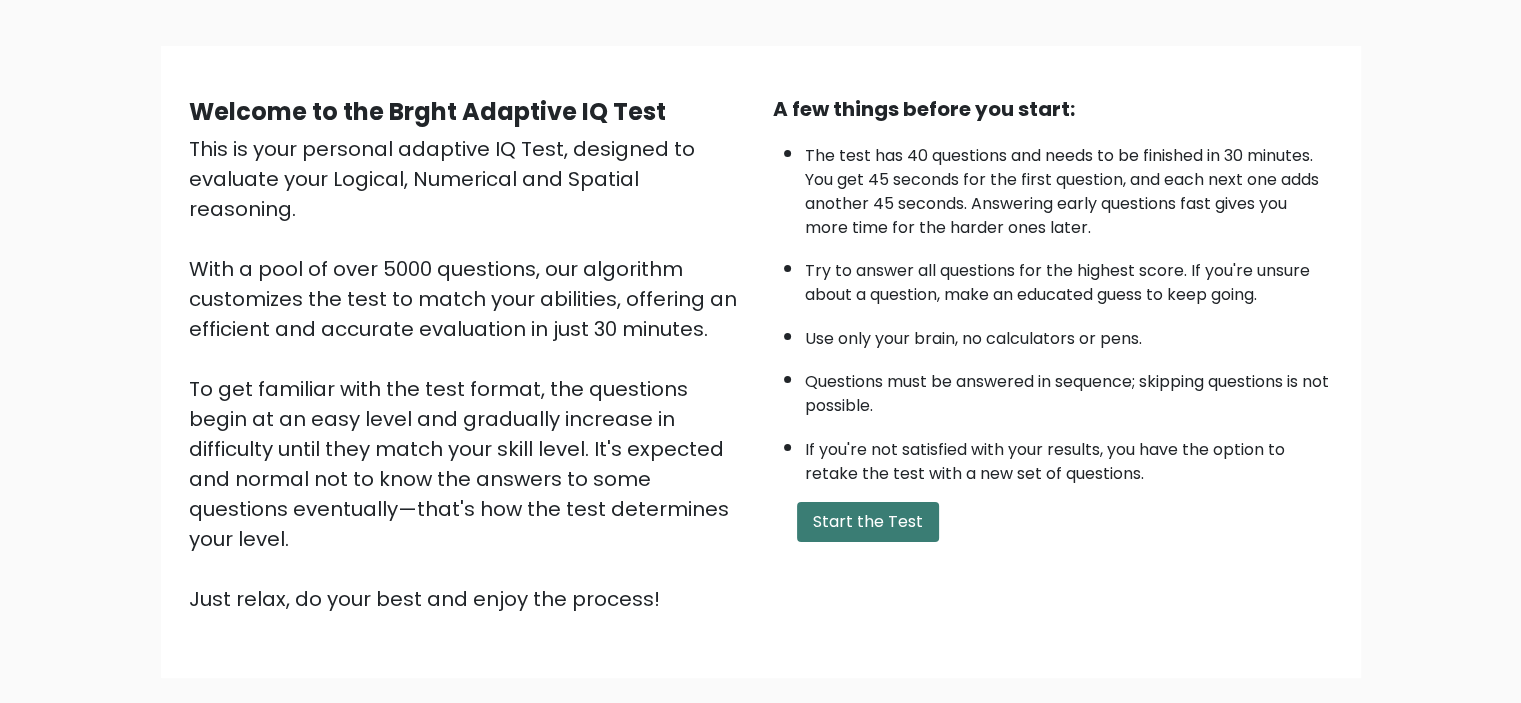 click on "Start the Test" at bounding box center [868, 522] 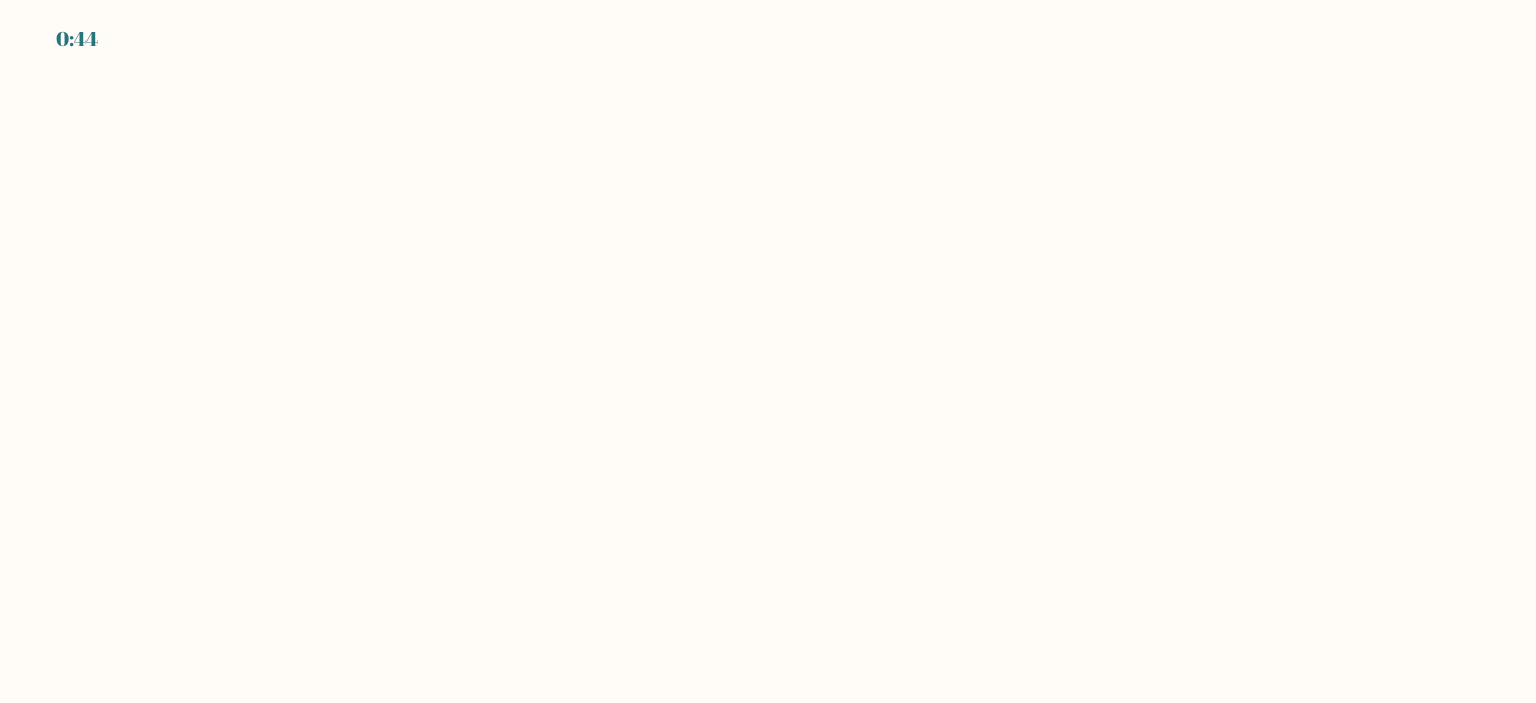 scroll, scrollTop: 0, scrollLeft: 0, axis: both 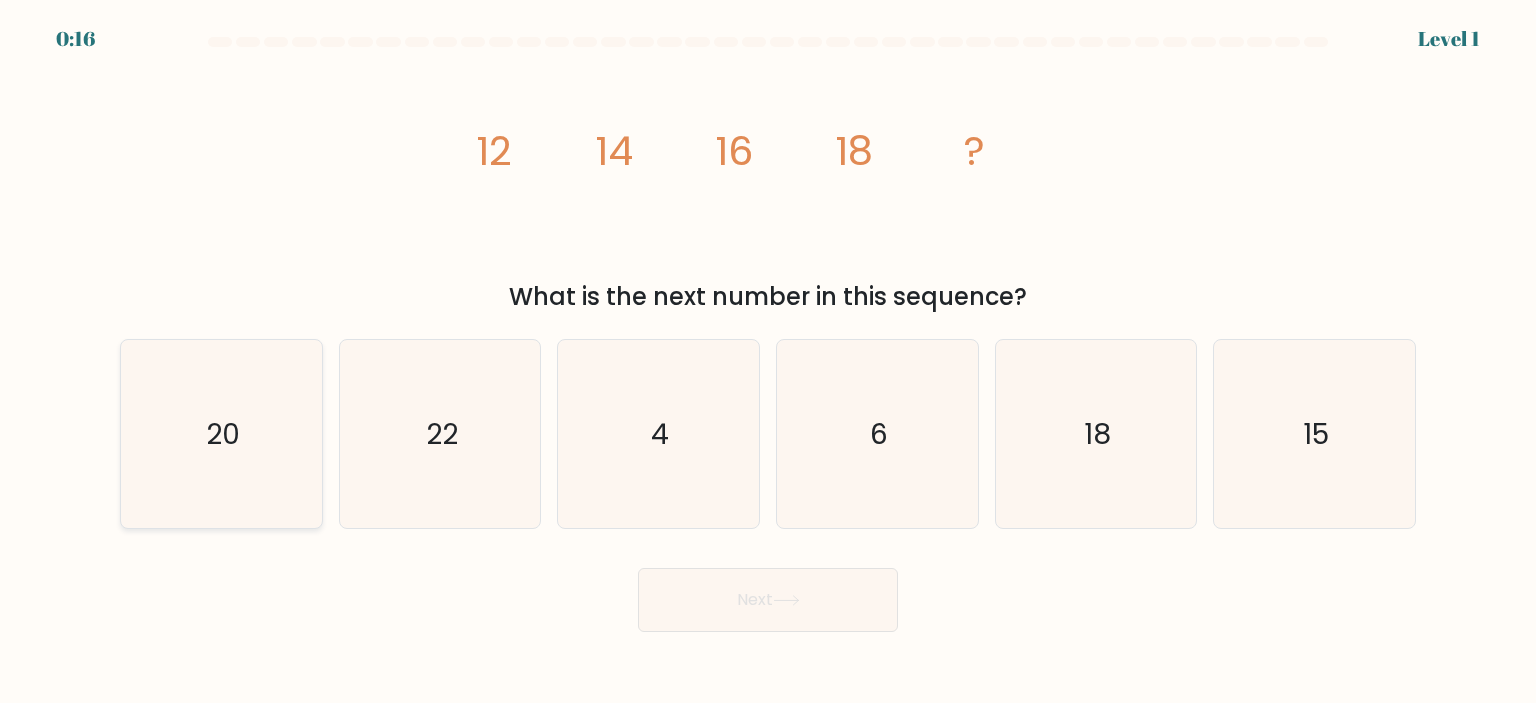 click on "20" 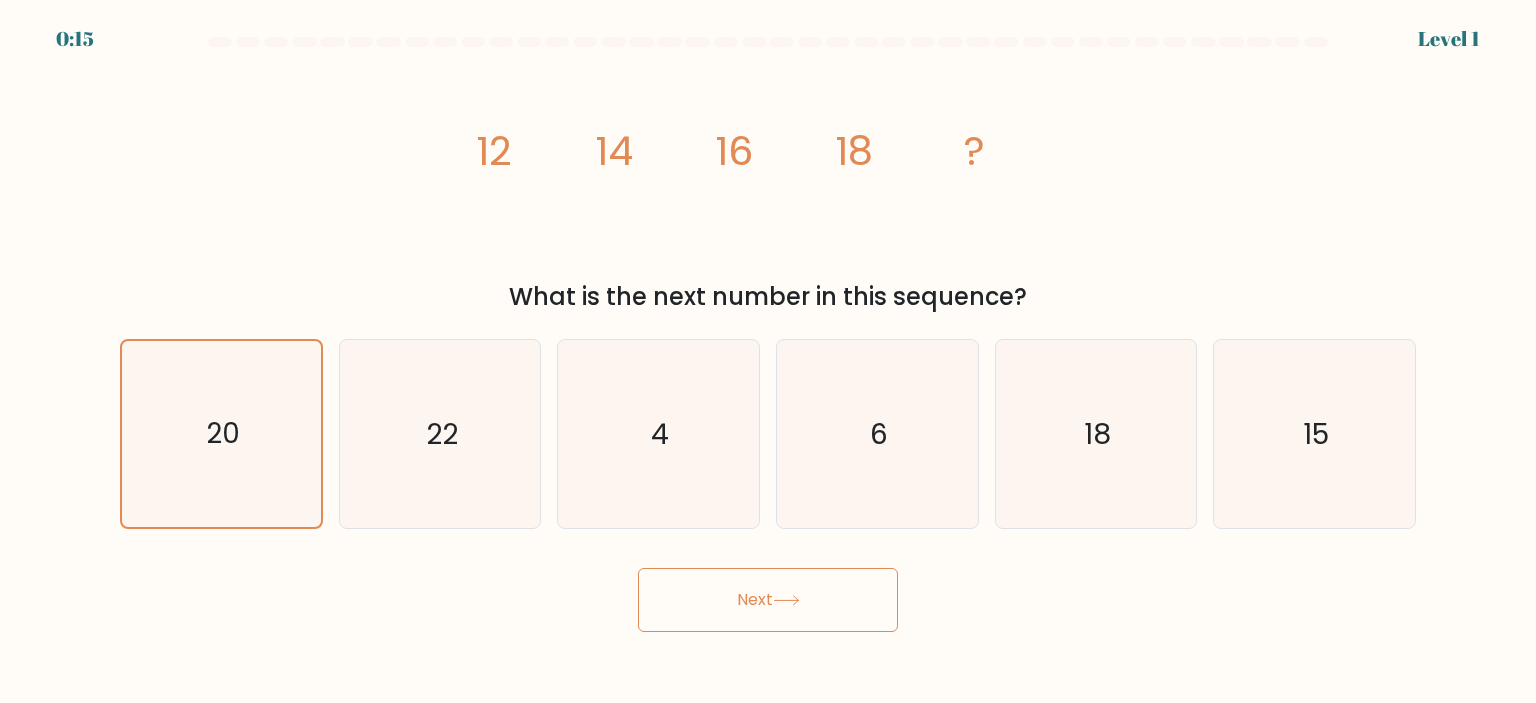 click on "Next" at bounding box center [768, 600] 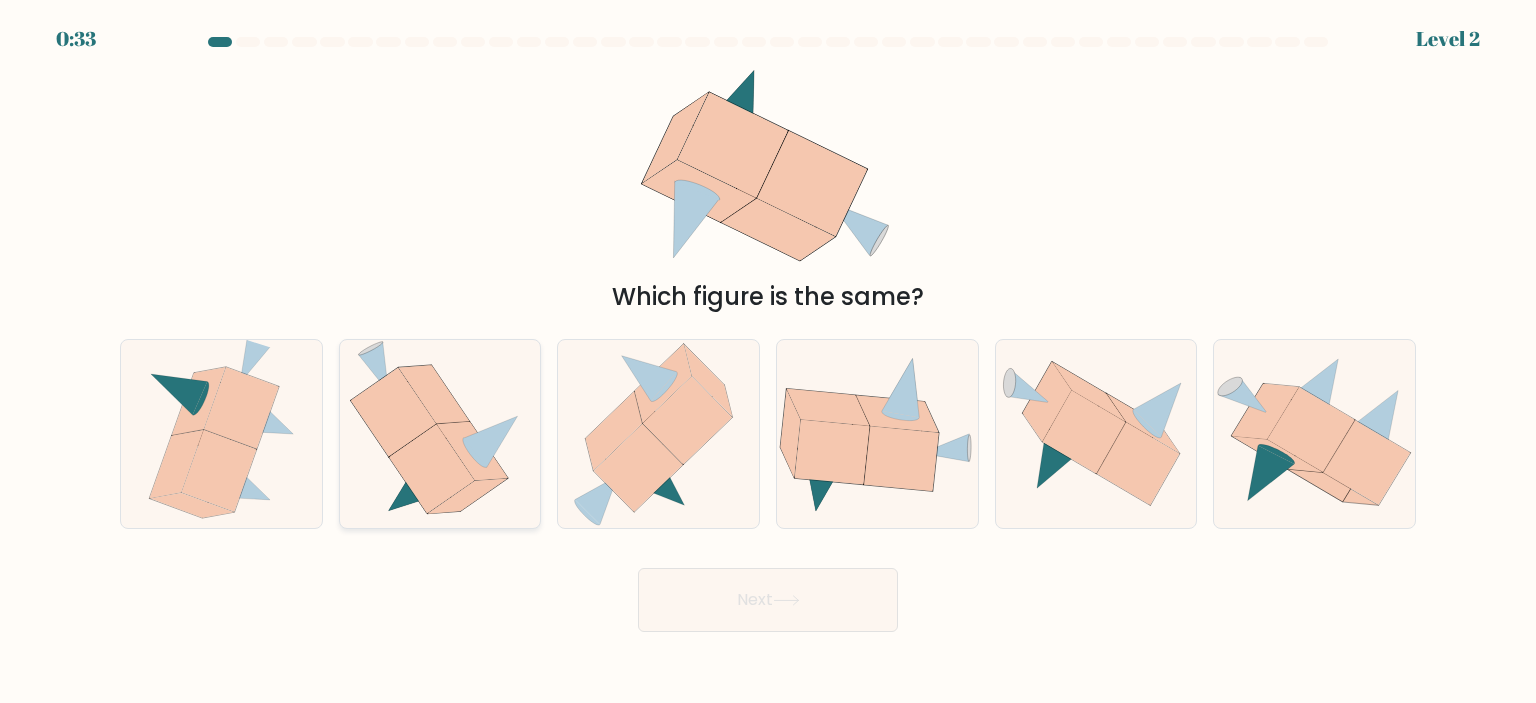 click 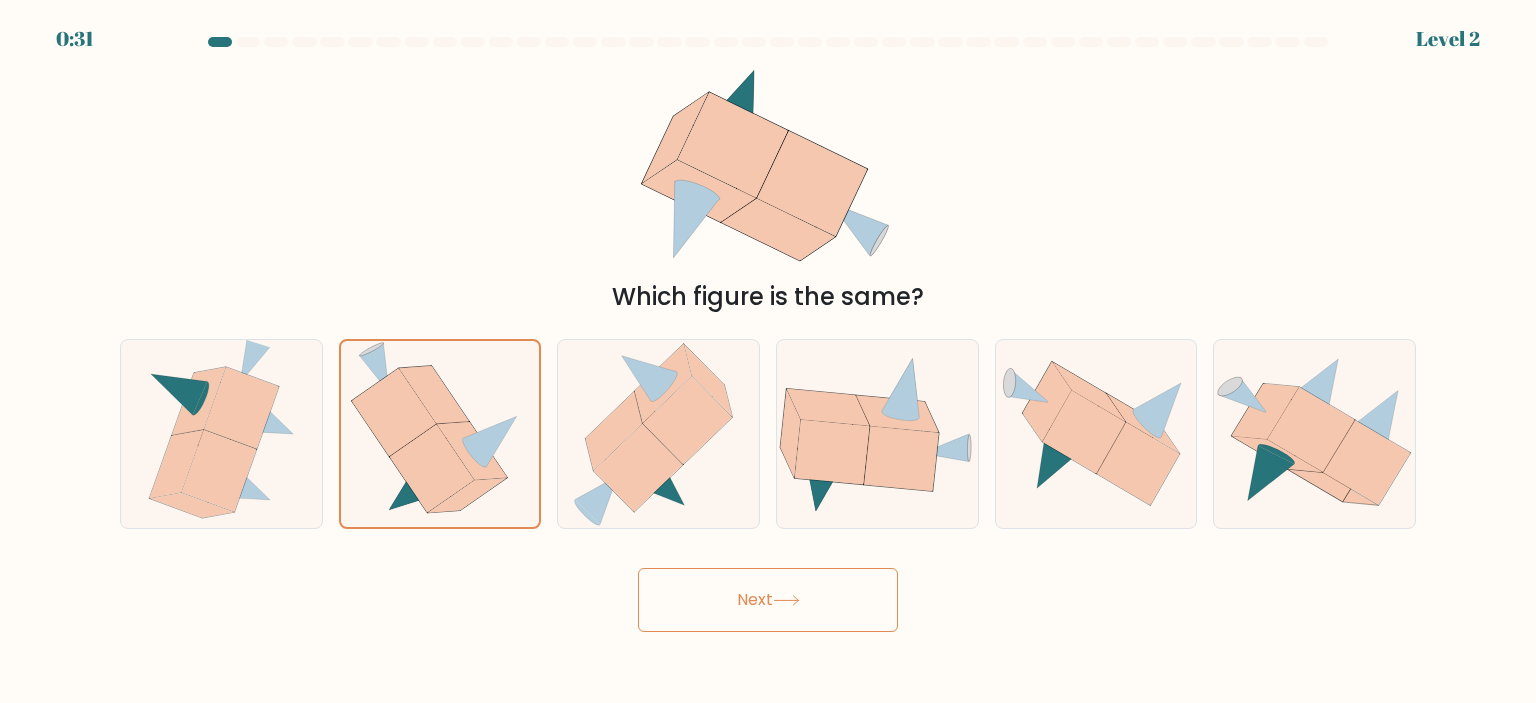 click on "Next" at bounding box center (768, 600) 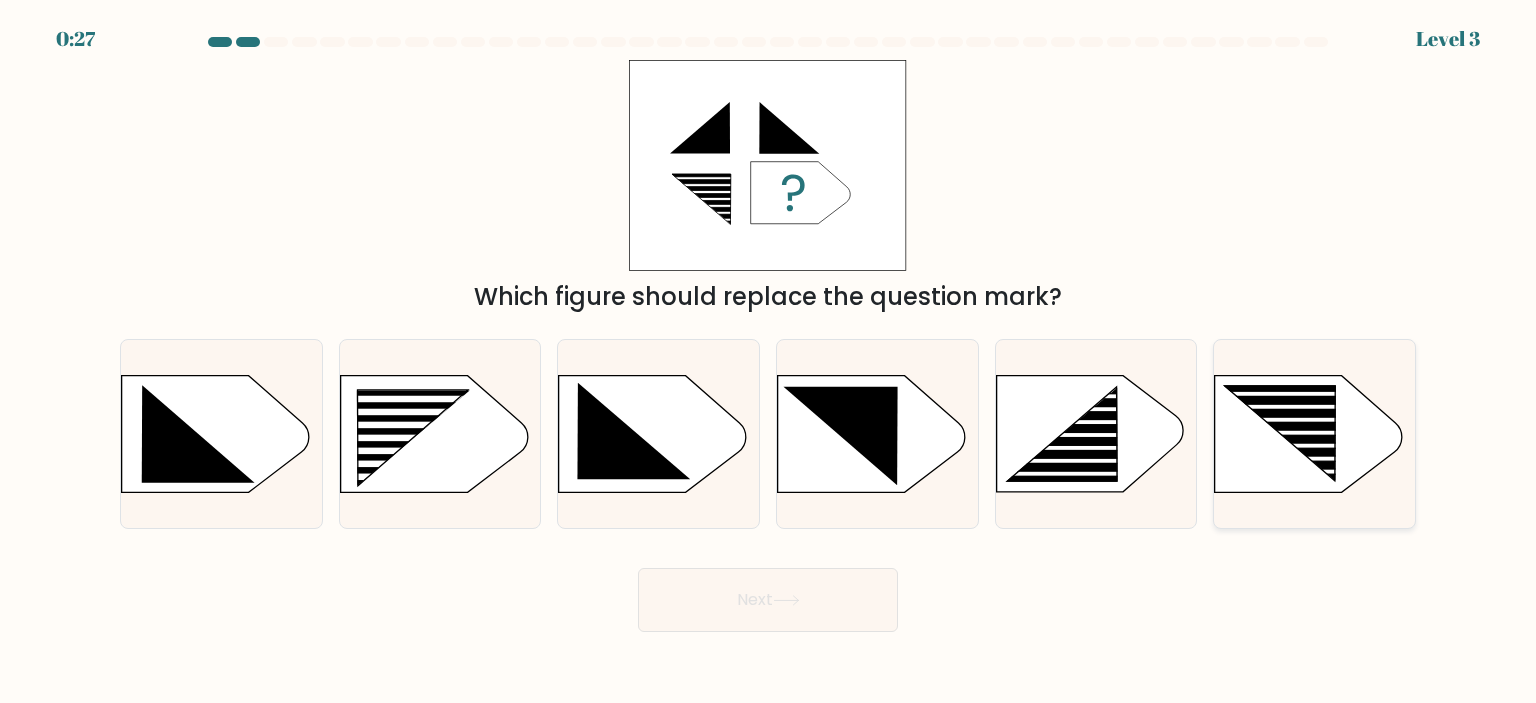 click 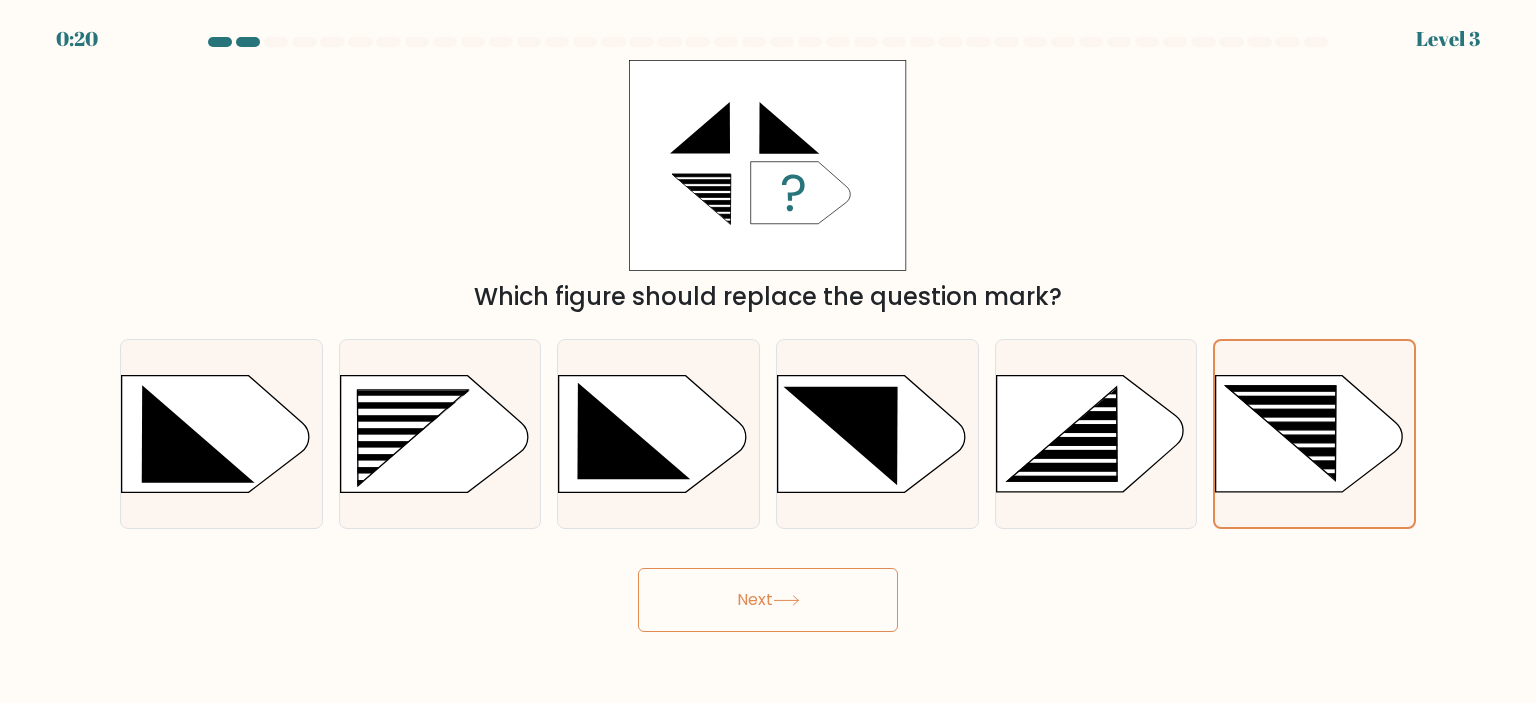 click on "Next" at bounding box center (768, 600) 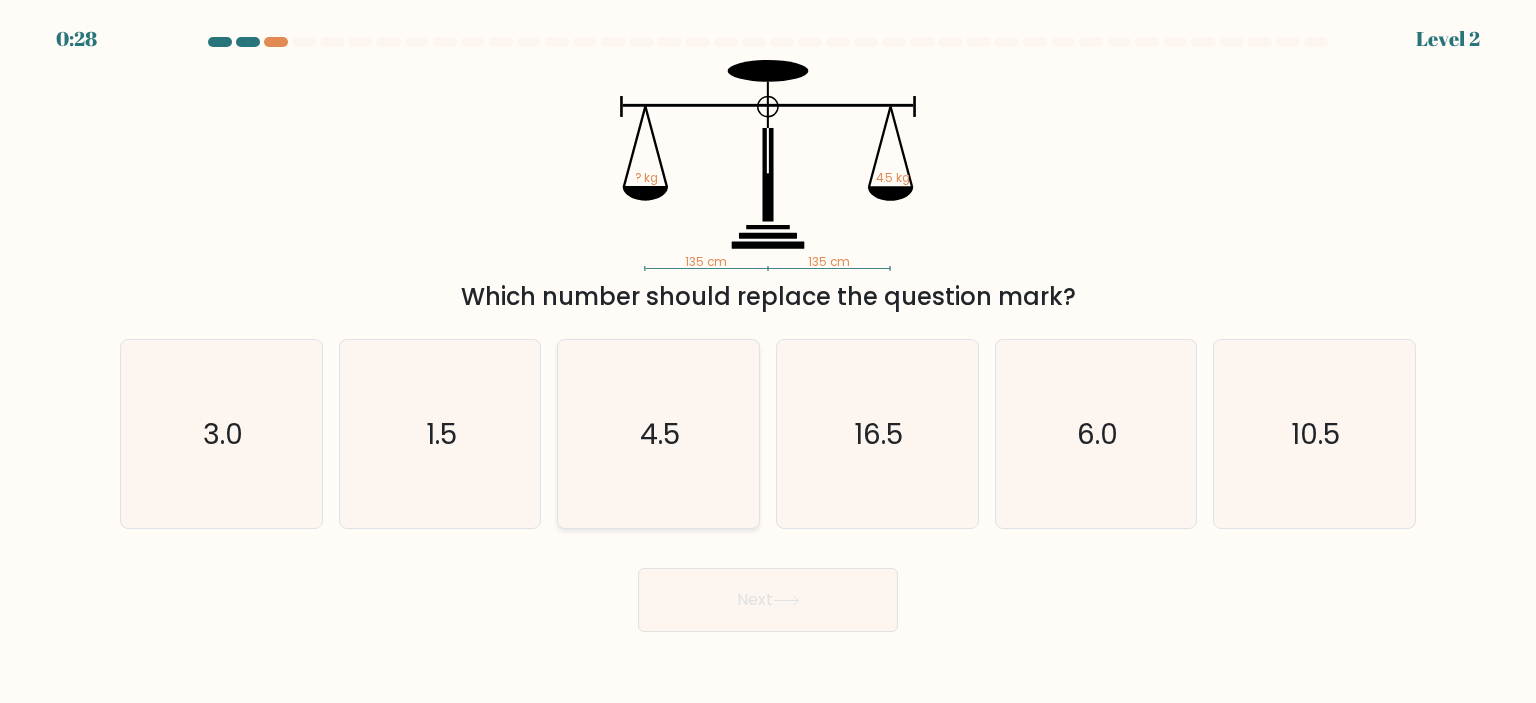click on "4.5" 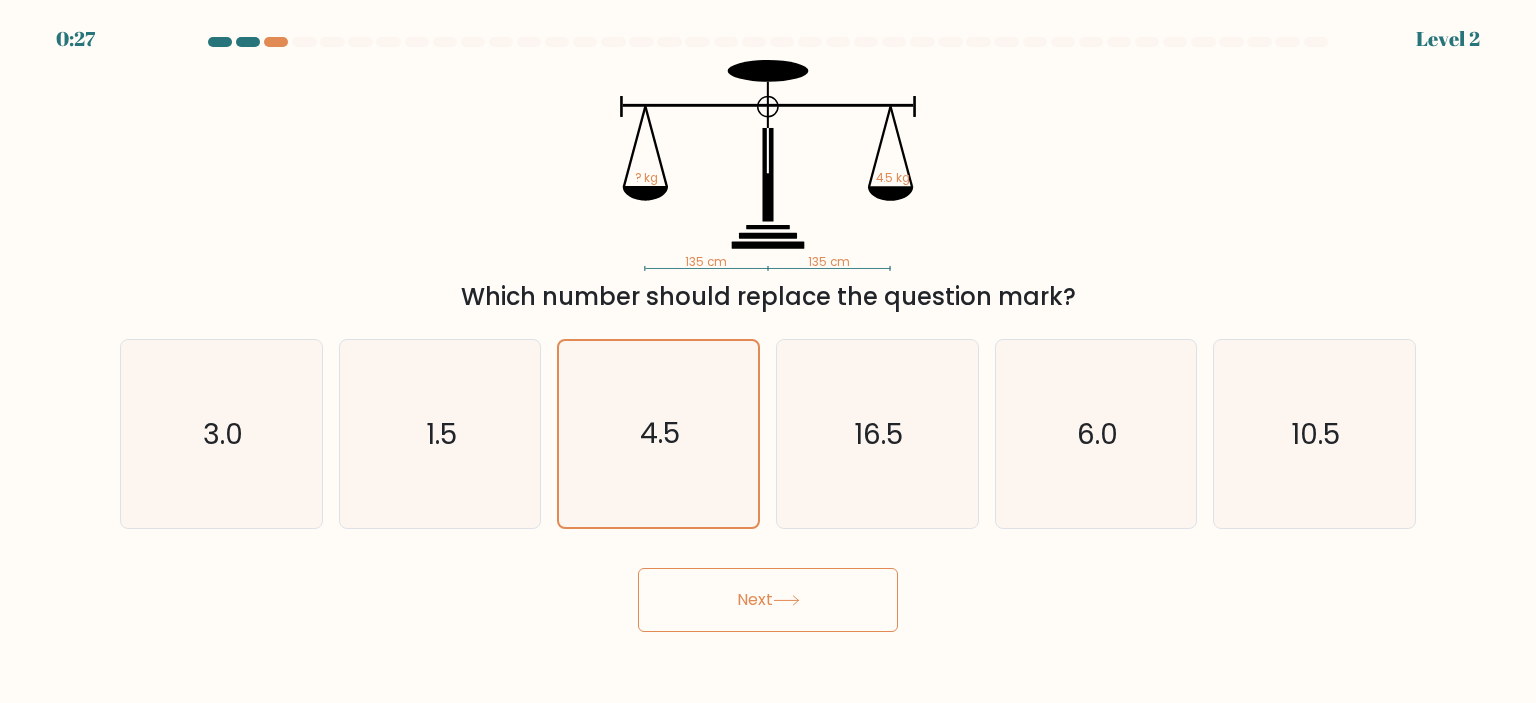 click 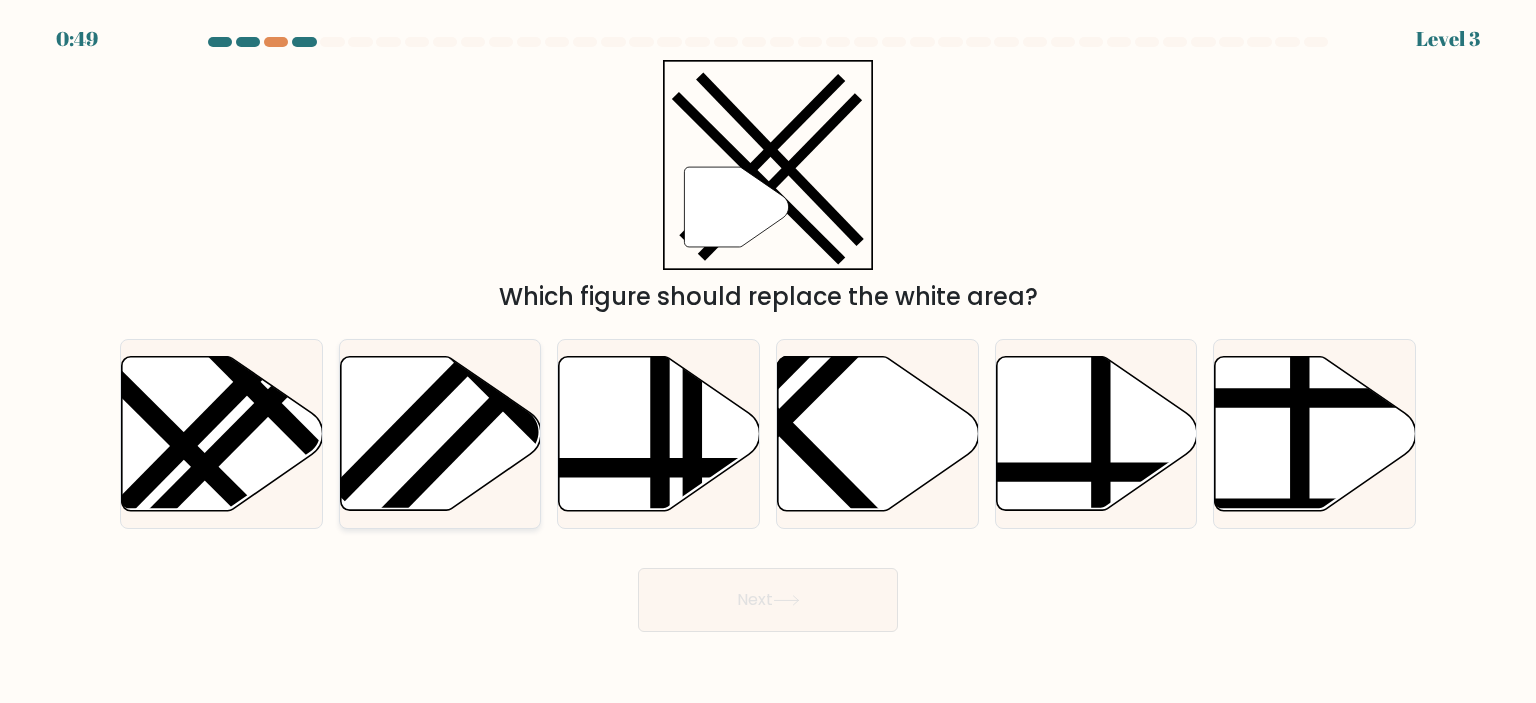 click 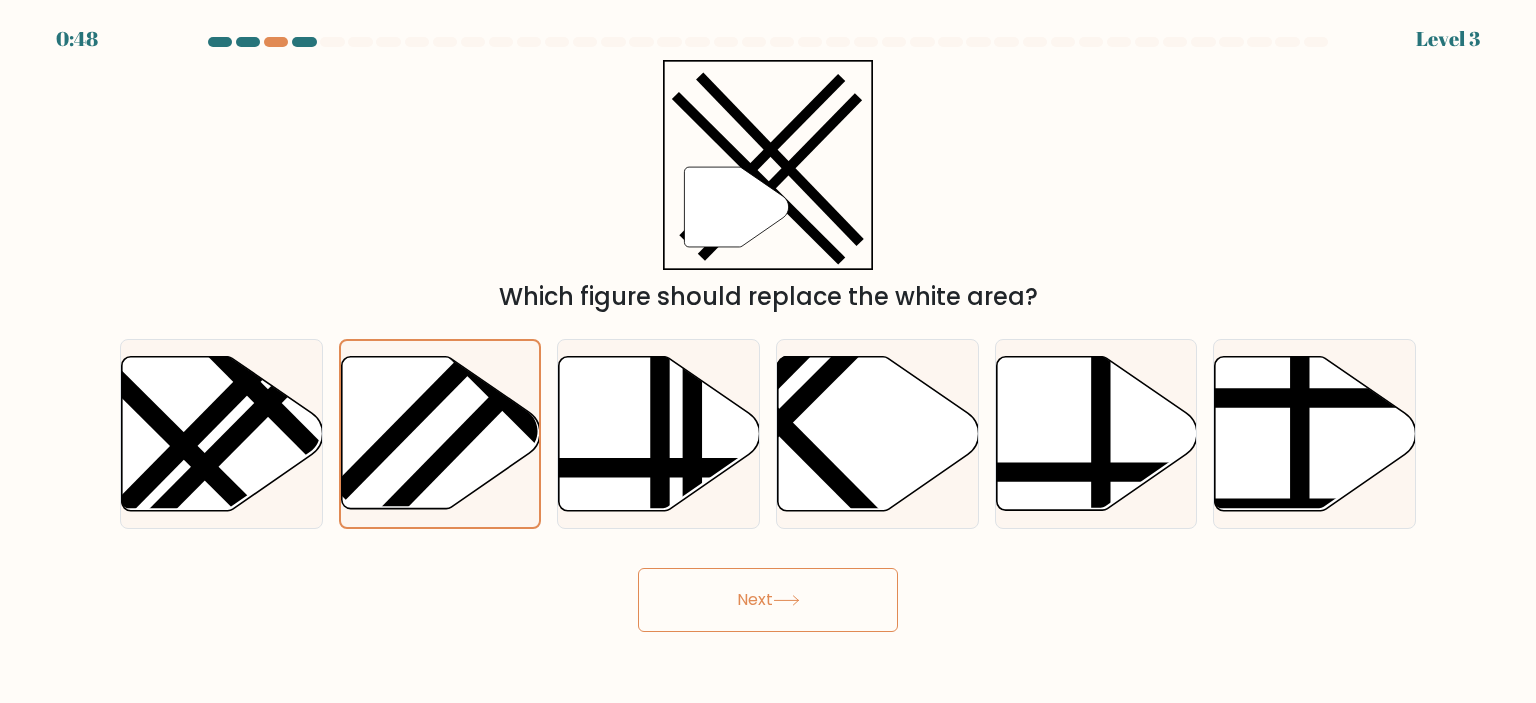 click on "Next" at bounding box center (768, 600) 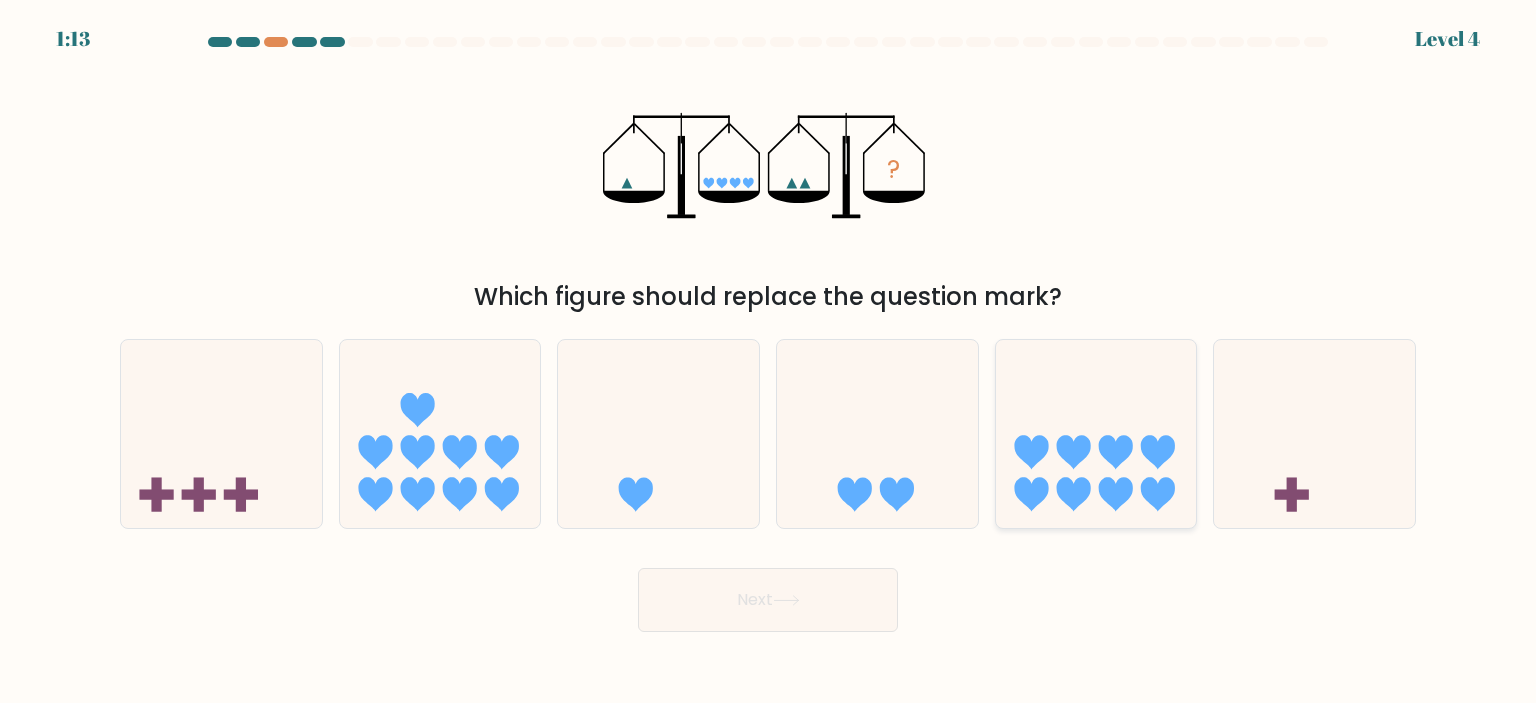 click 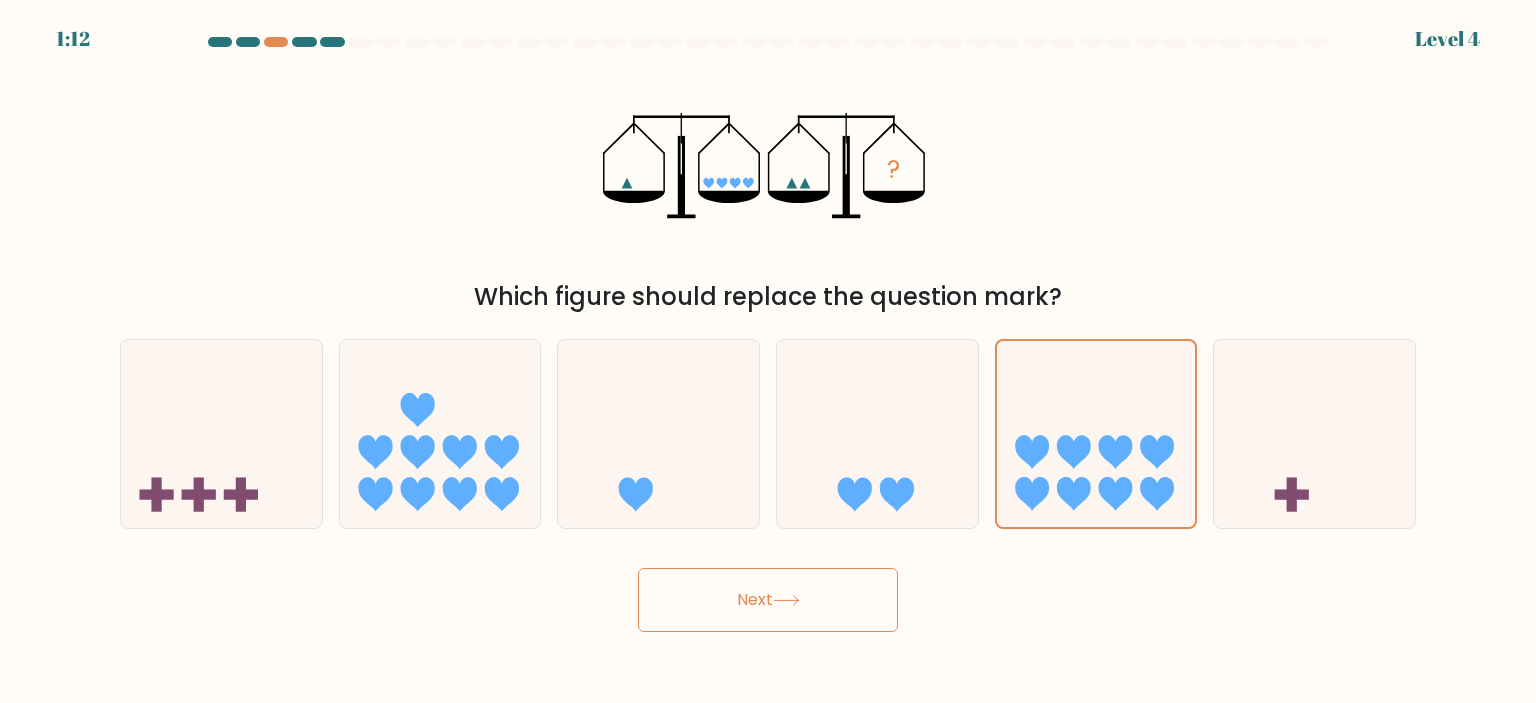 click on "Next" at bounding box center (768, 600) 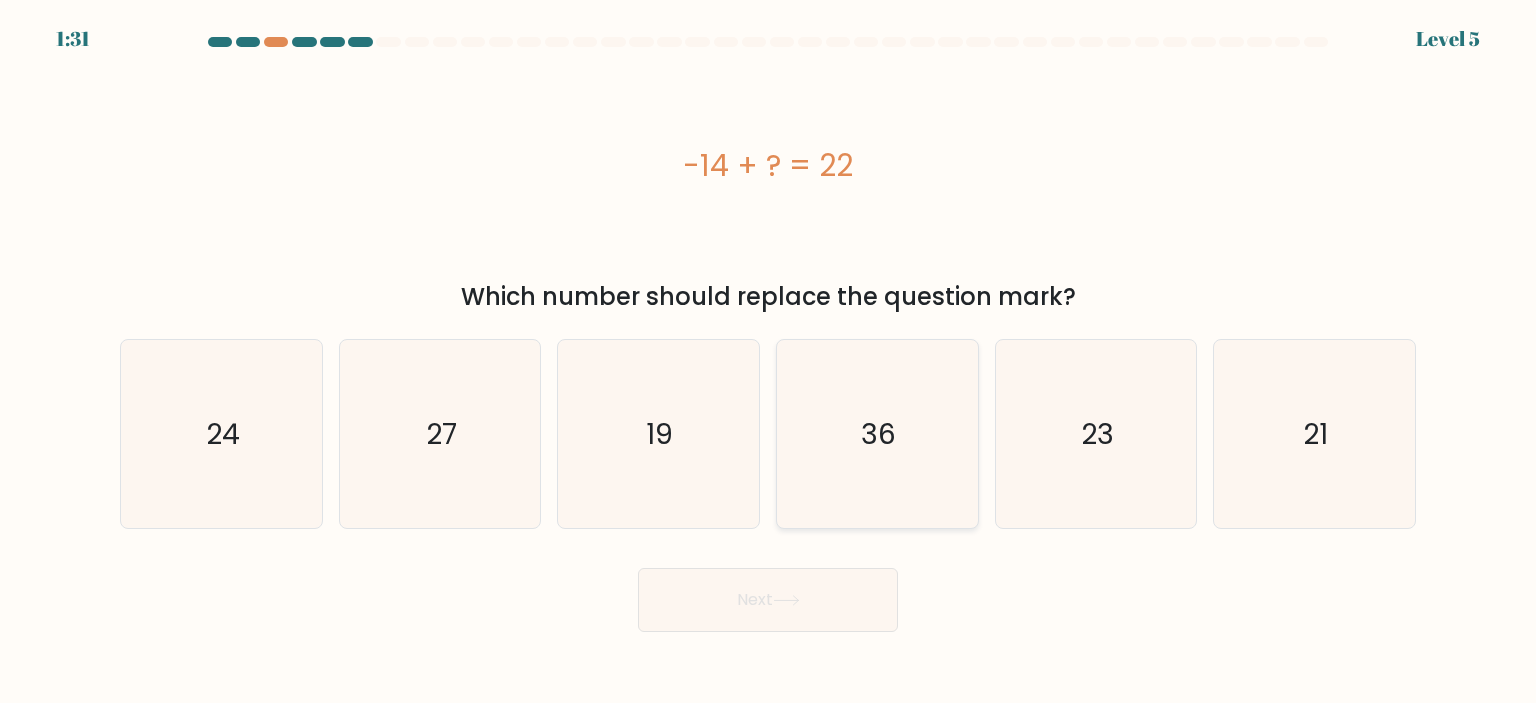 click on "36" 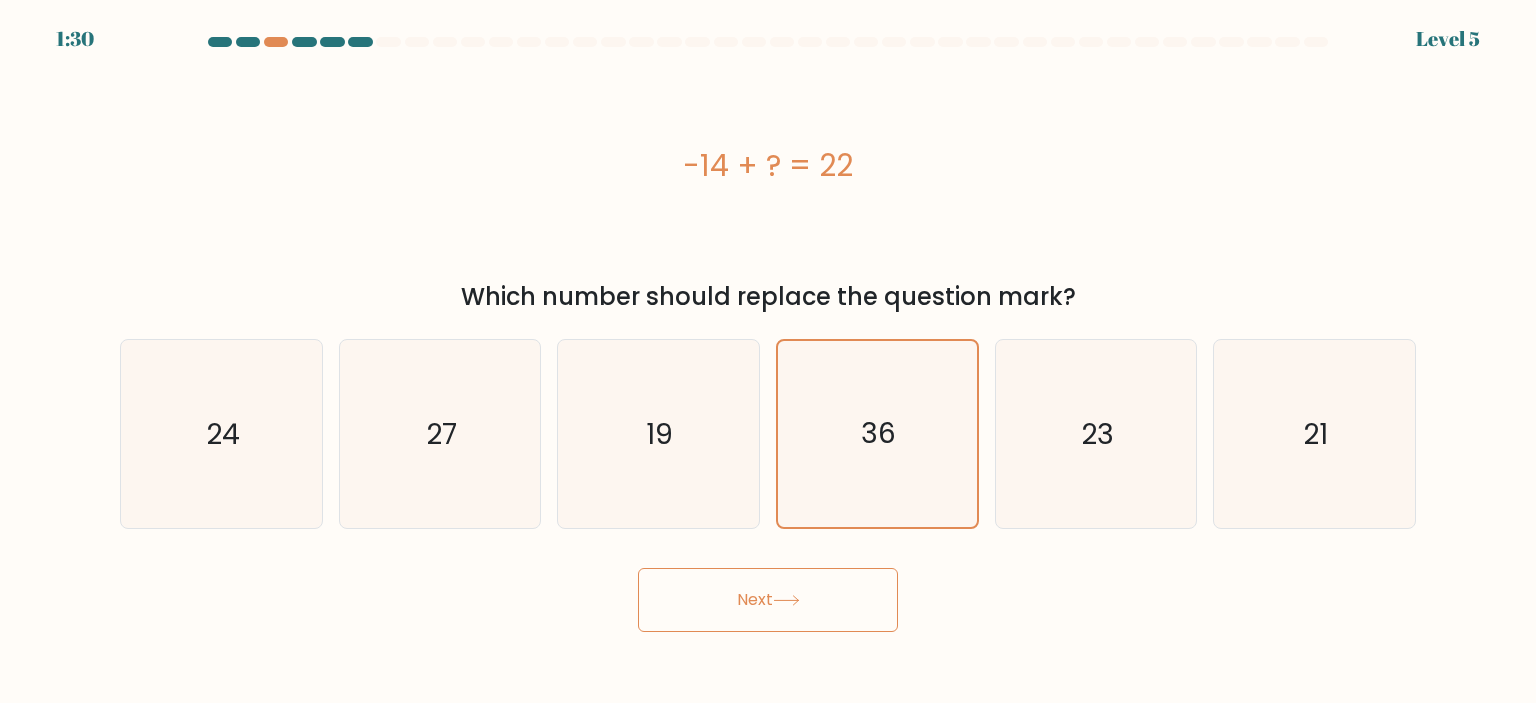 click on "1:30
Level 5
a." at bounding box center (768, 351) 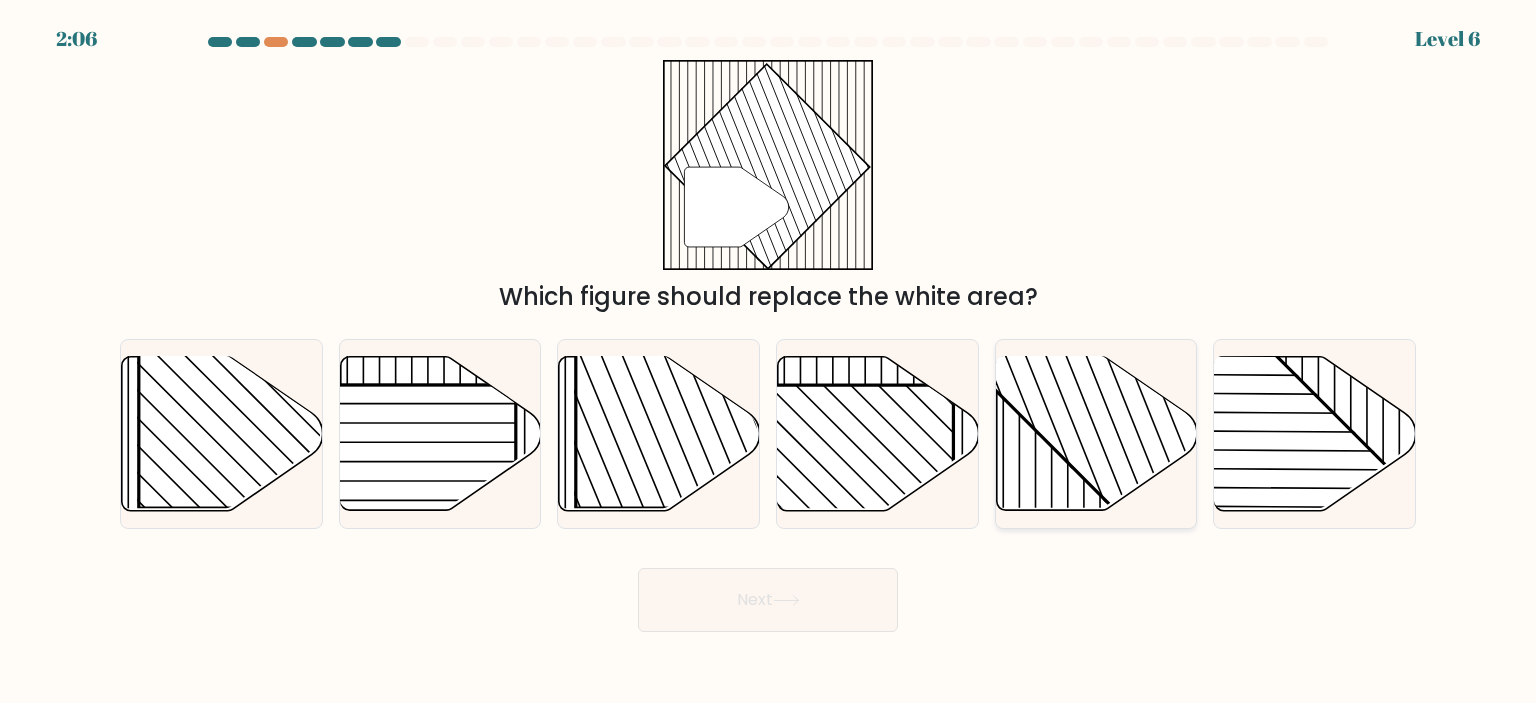 click 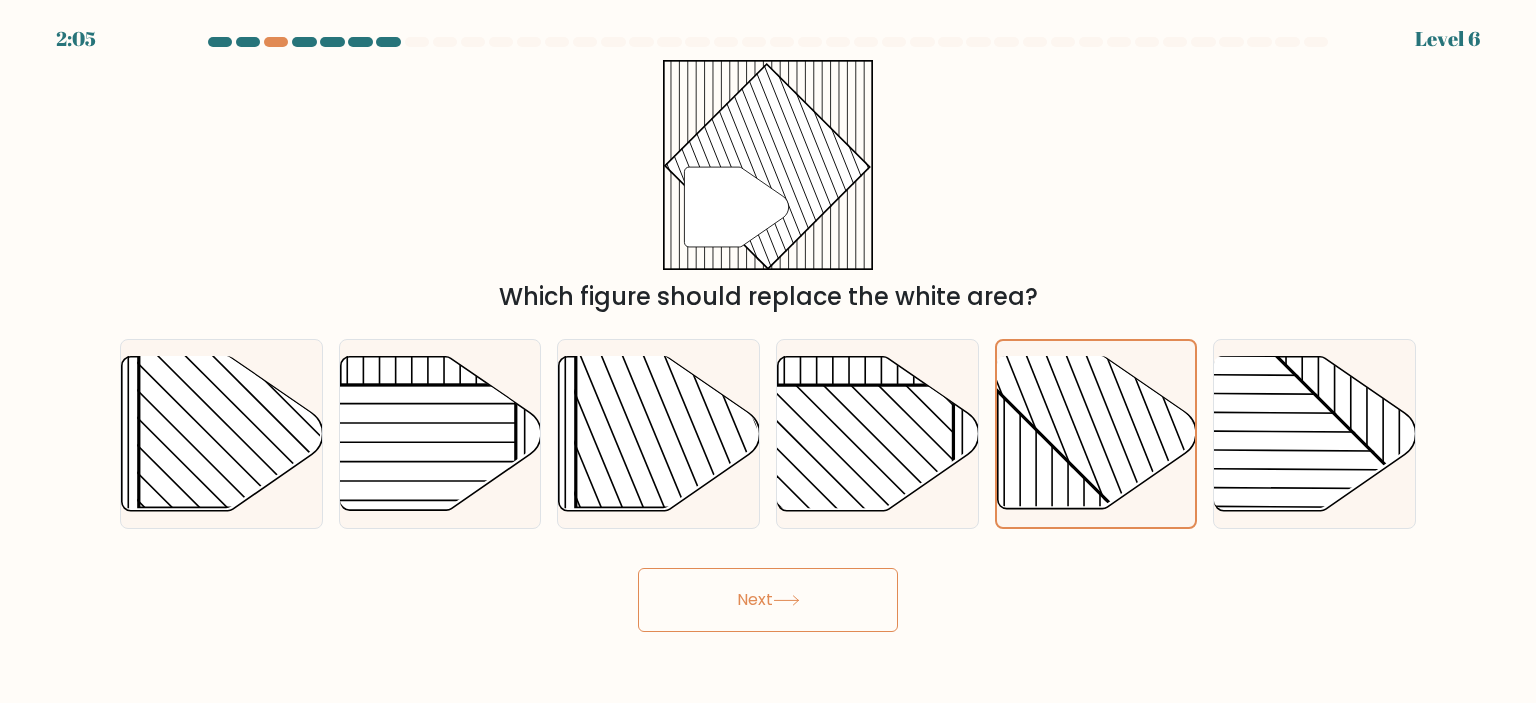 click on "Next" at bounding box center (768, 600) 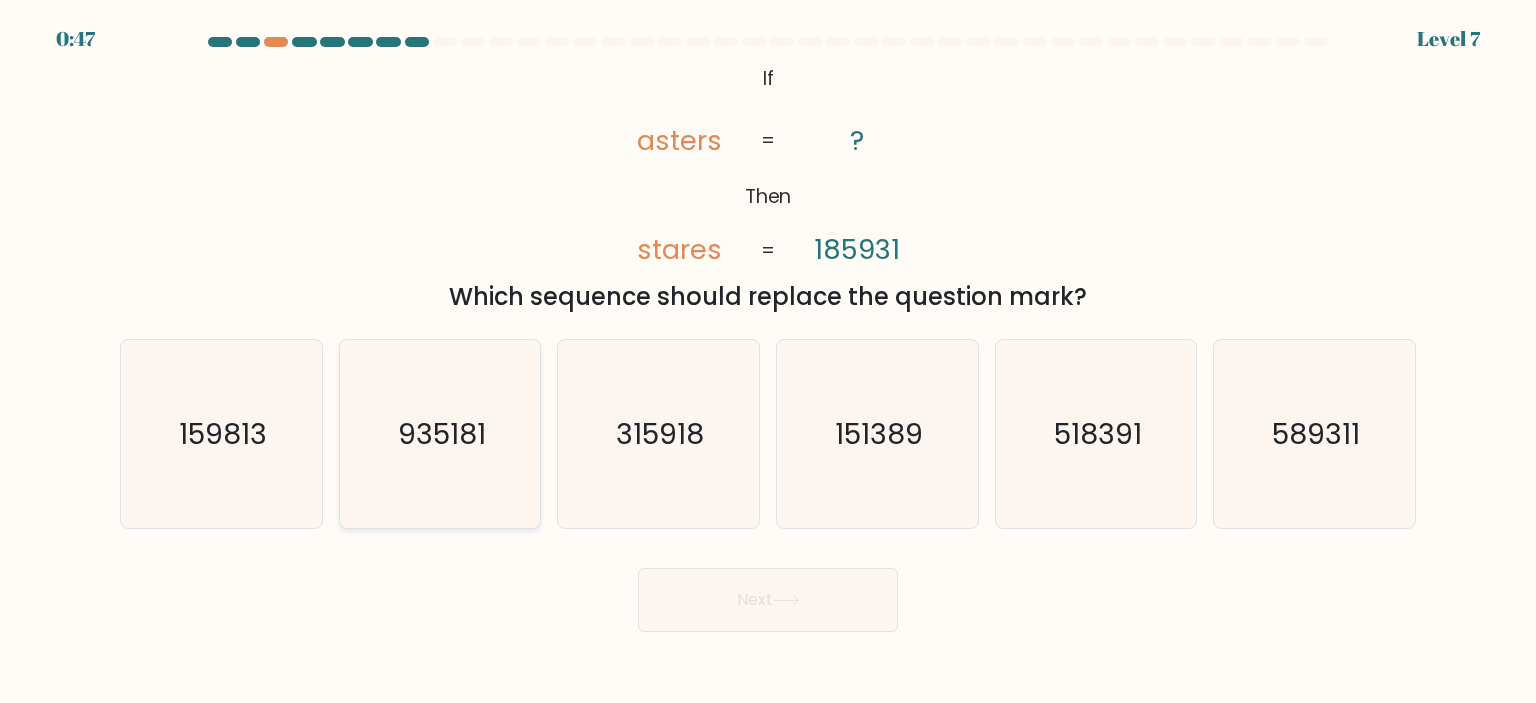 click on "935181" 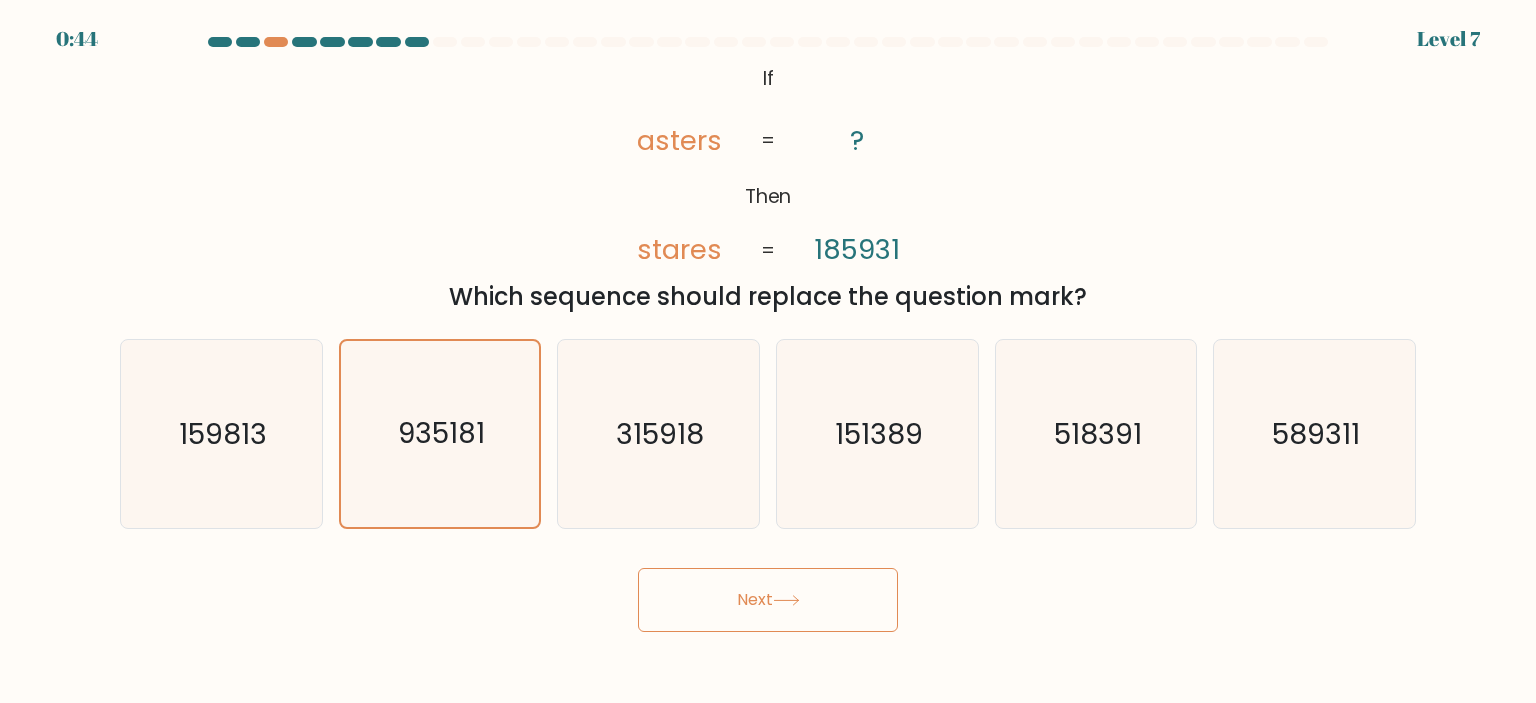 click on "Next" at bounding box center (768, 600) 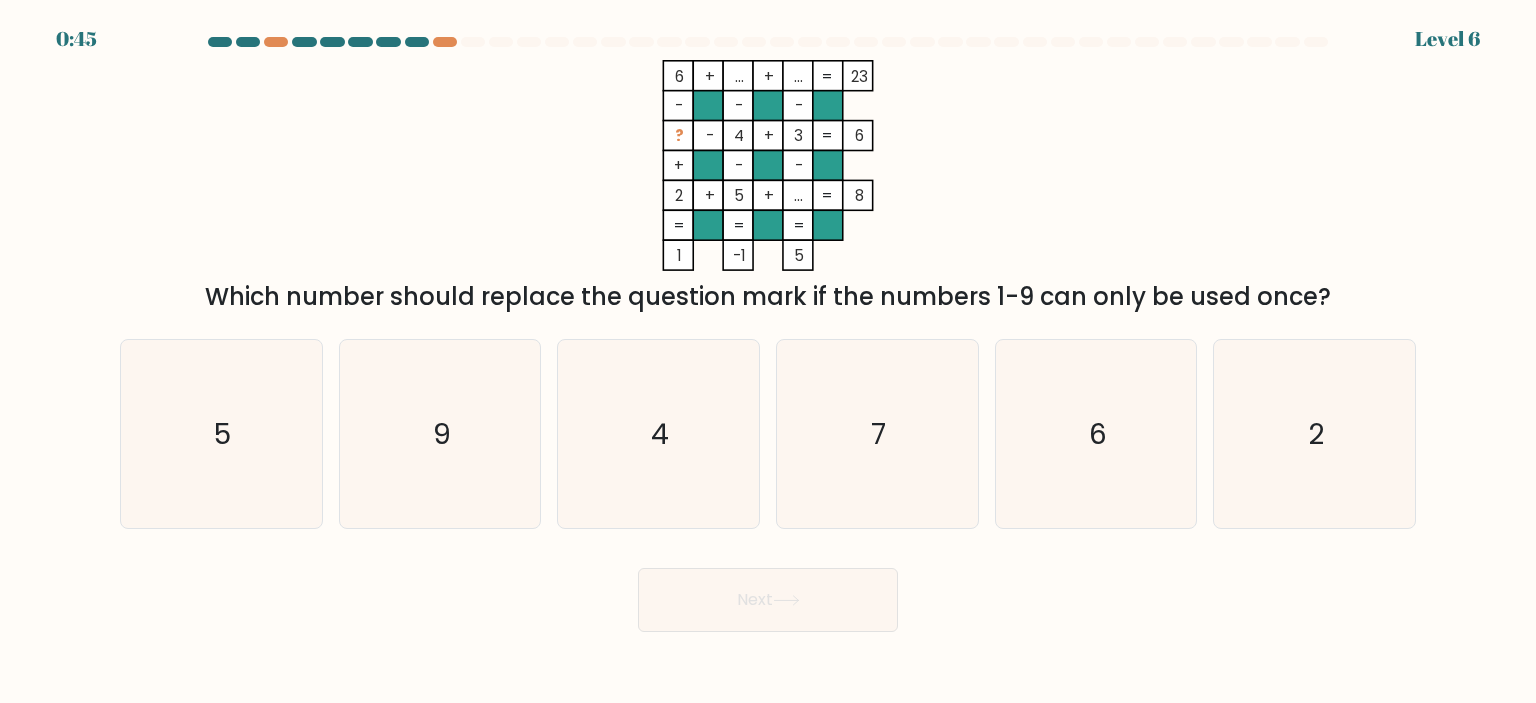 click 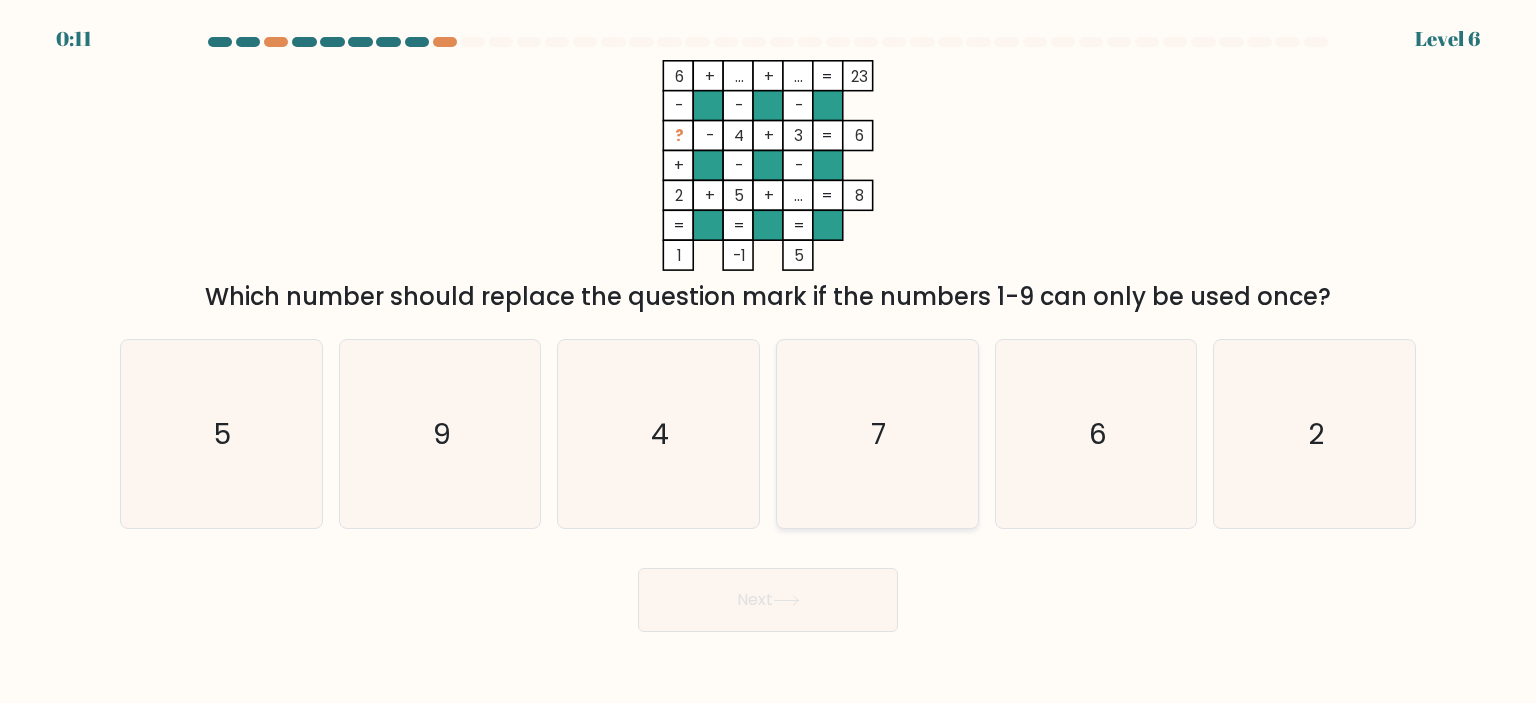click on "7" 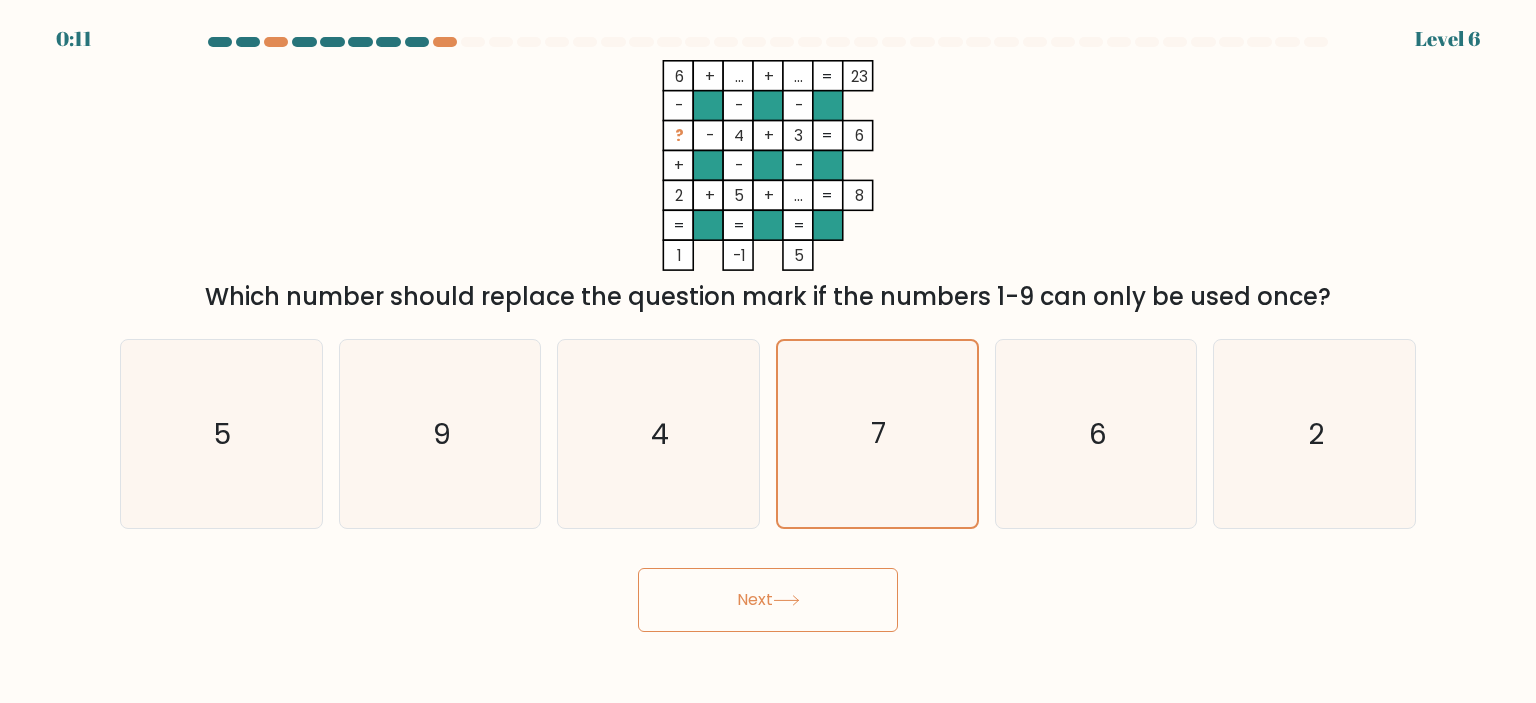 click on "Next" at bounding box center (768, 600) 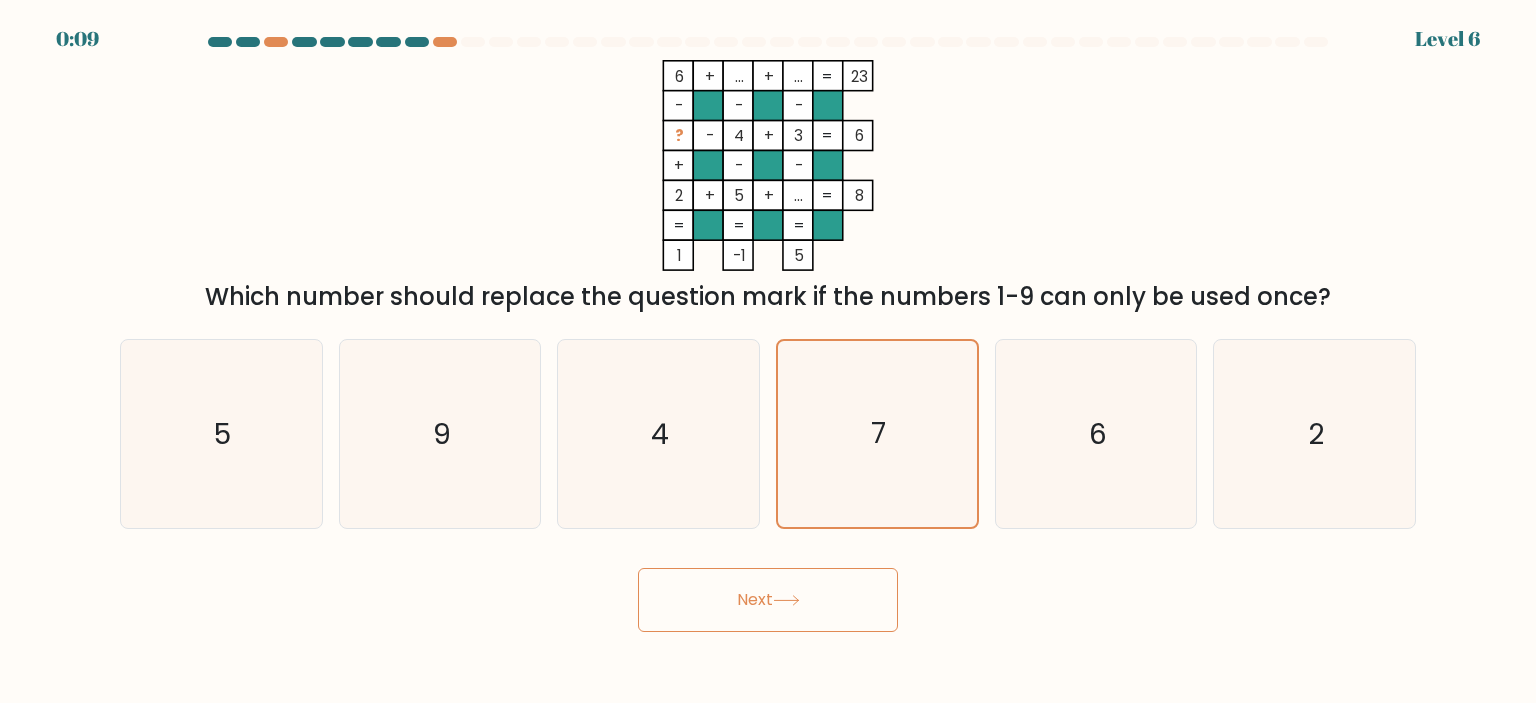 click on "Next" at bounding box center (768, 600) 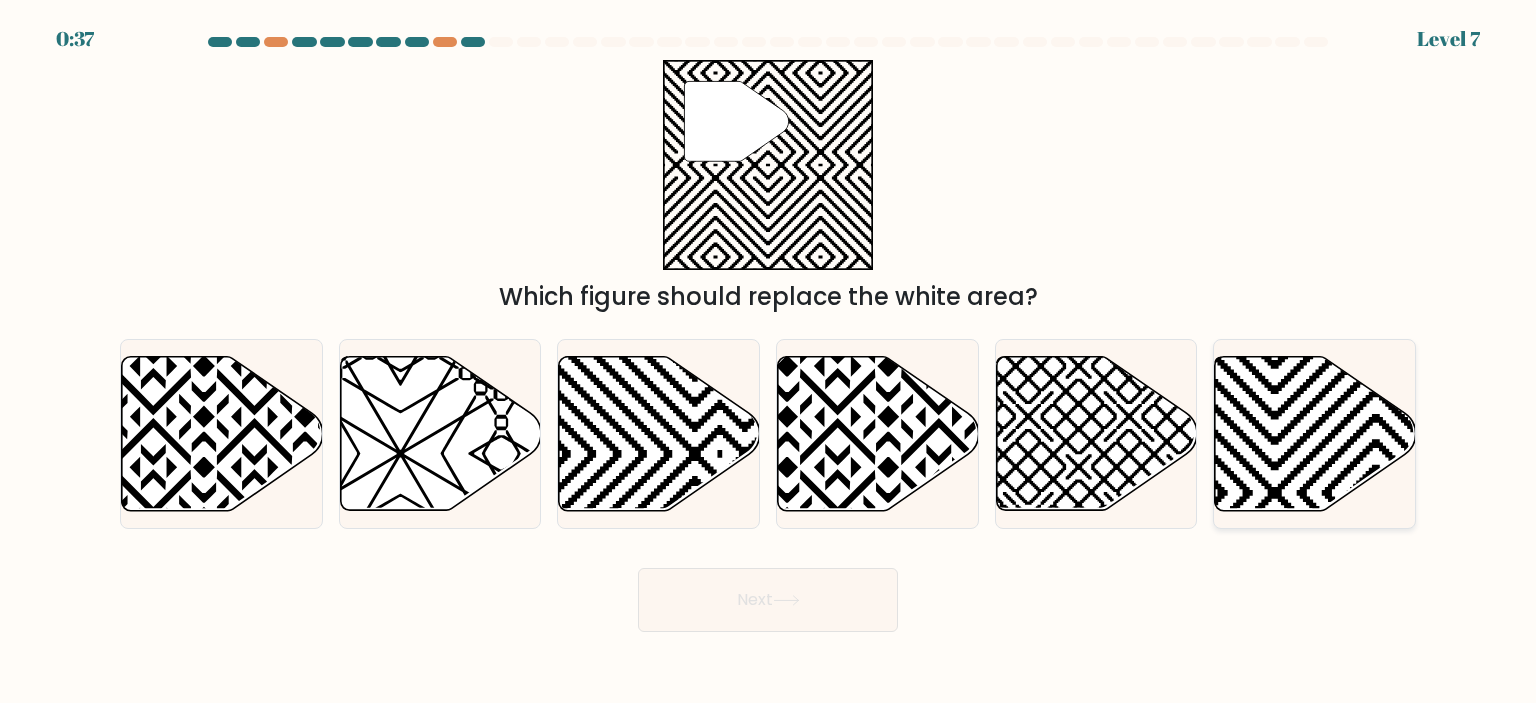 click 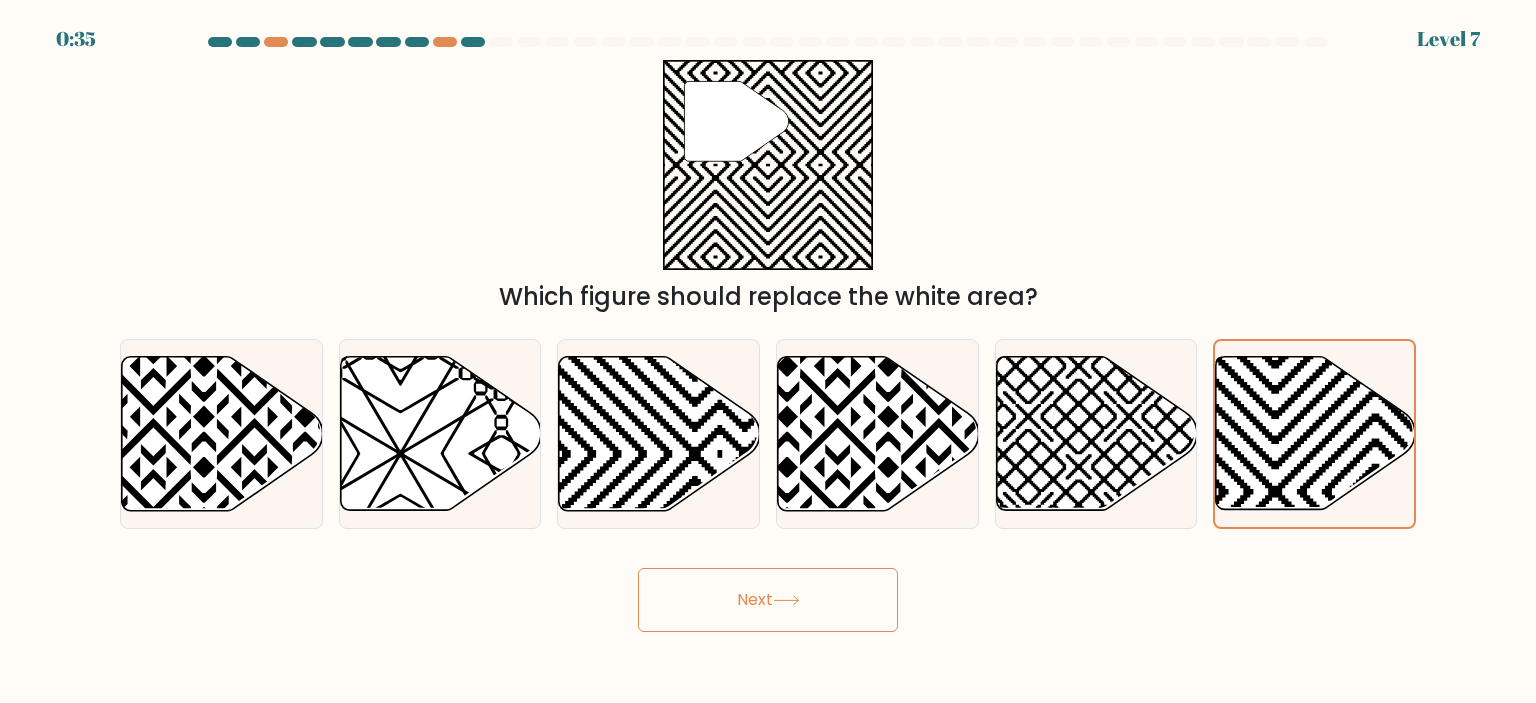 click on "Next" at bounding box center [768, 600] 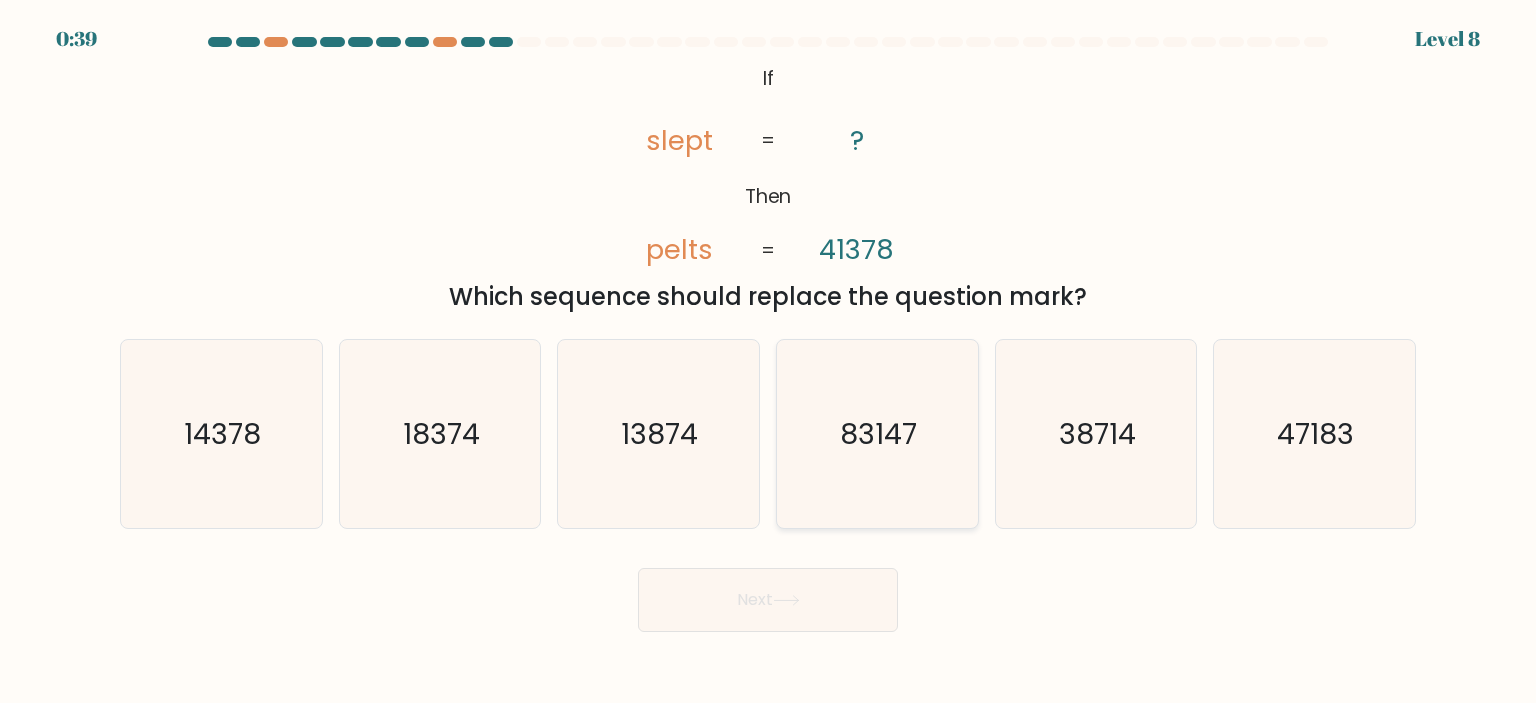 click on "83147" 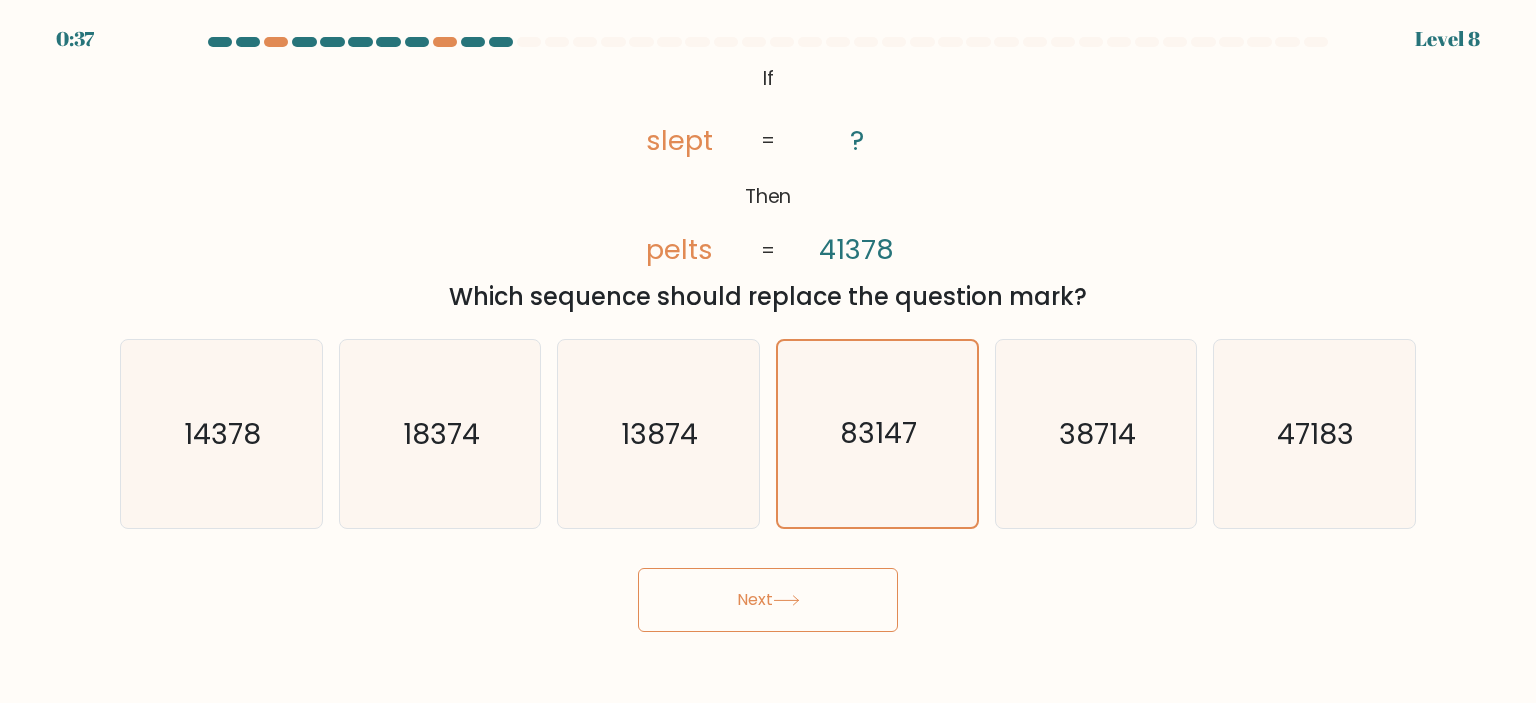 click on "Next" at bounding box center (768, 600) 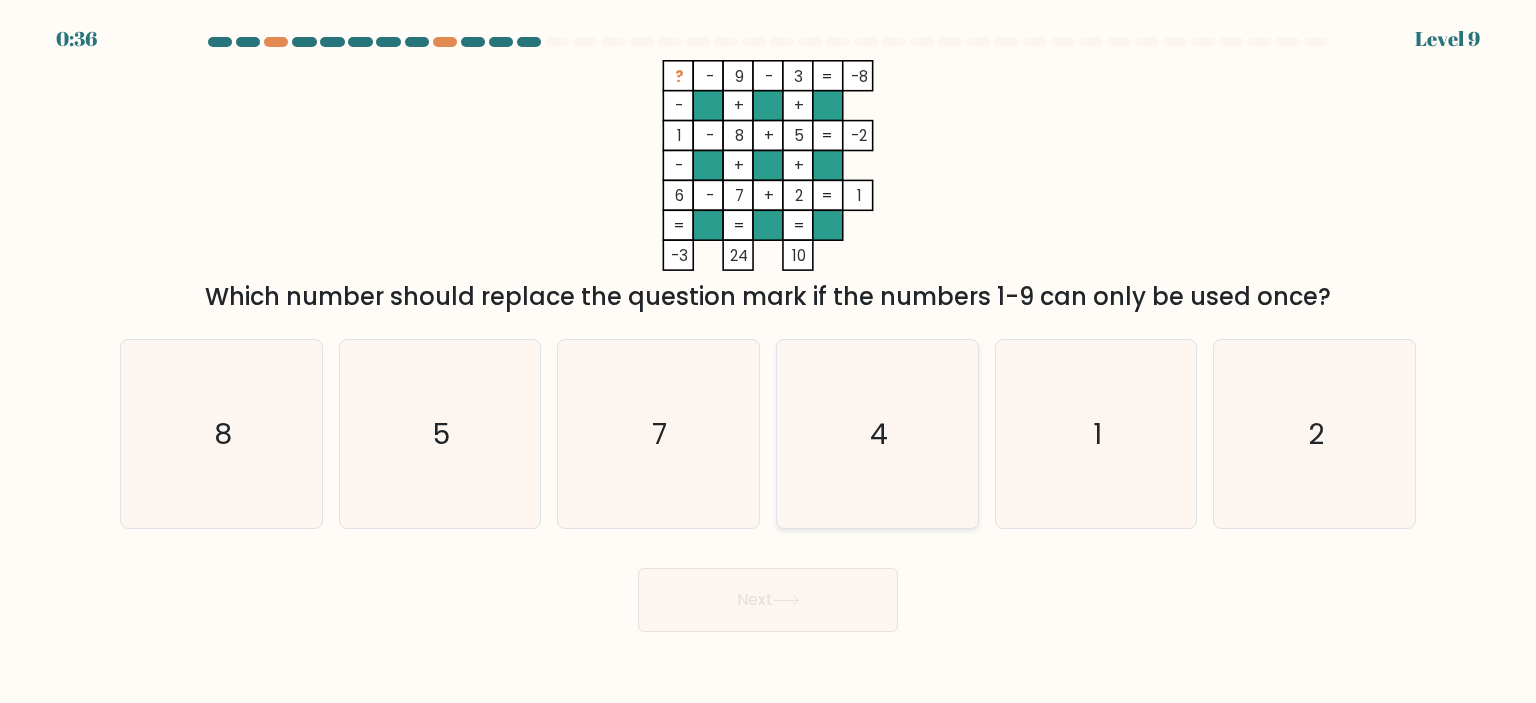 click on "4" 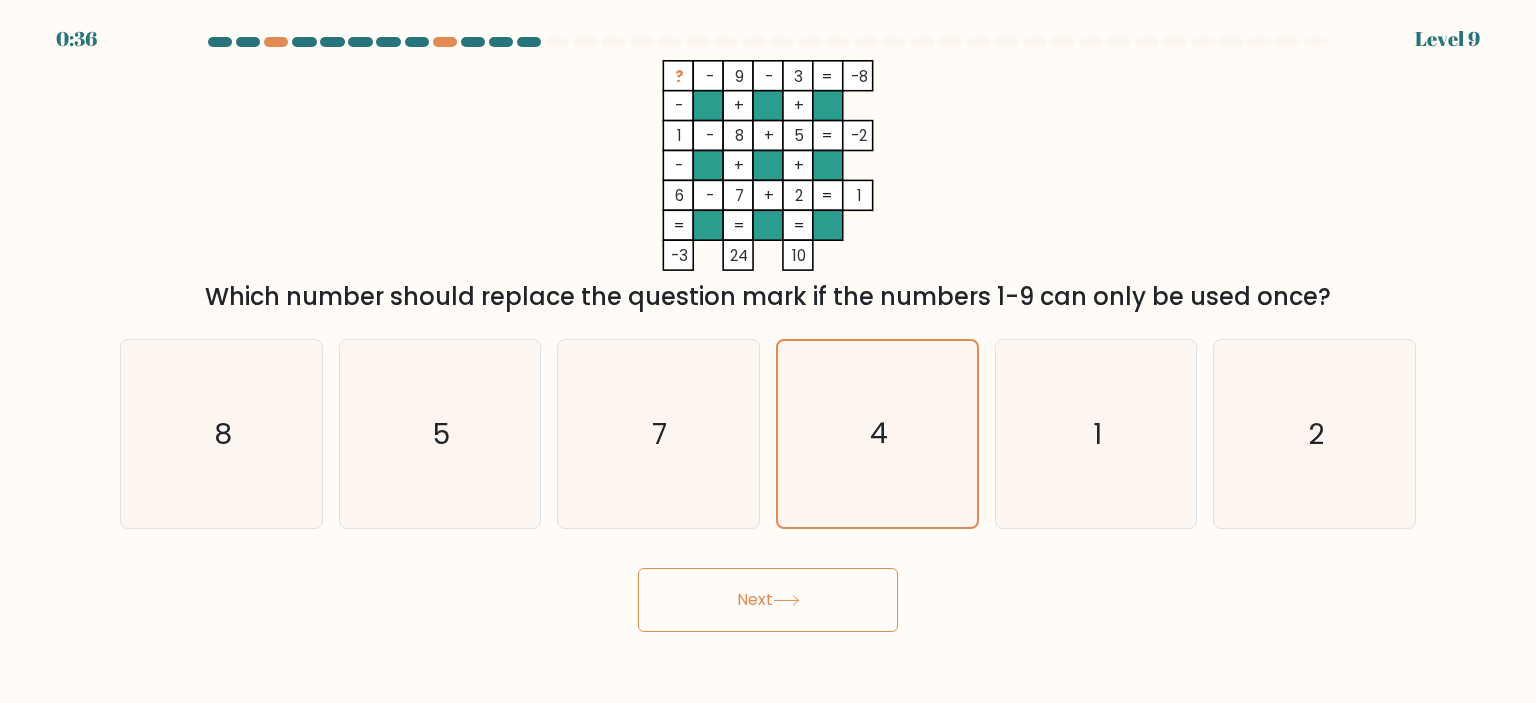 click on "Next" at bounding box center (768, 600) 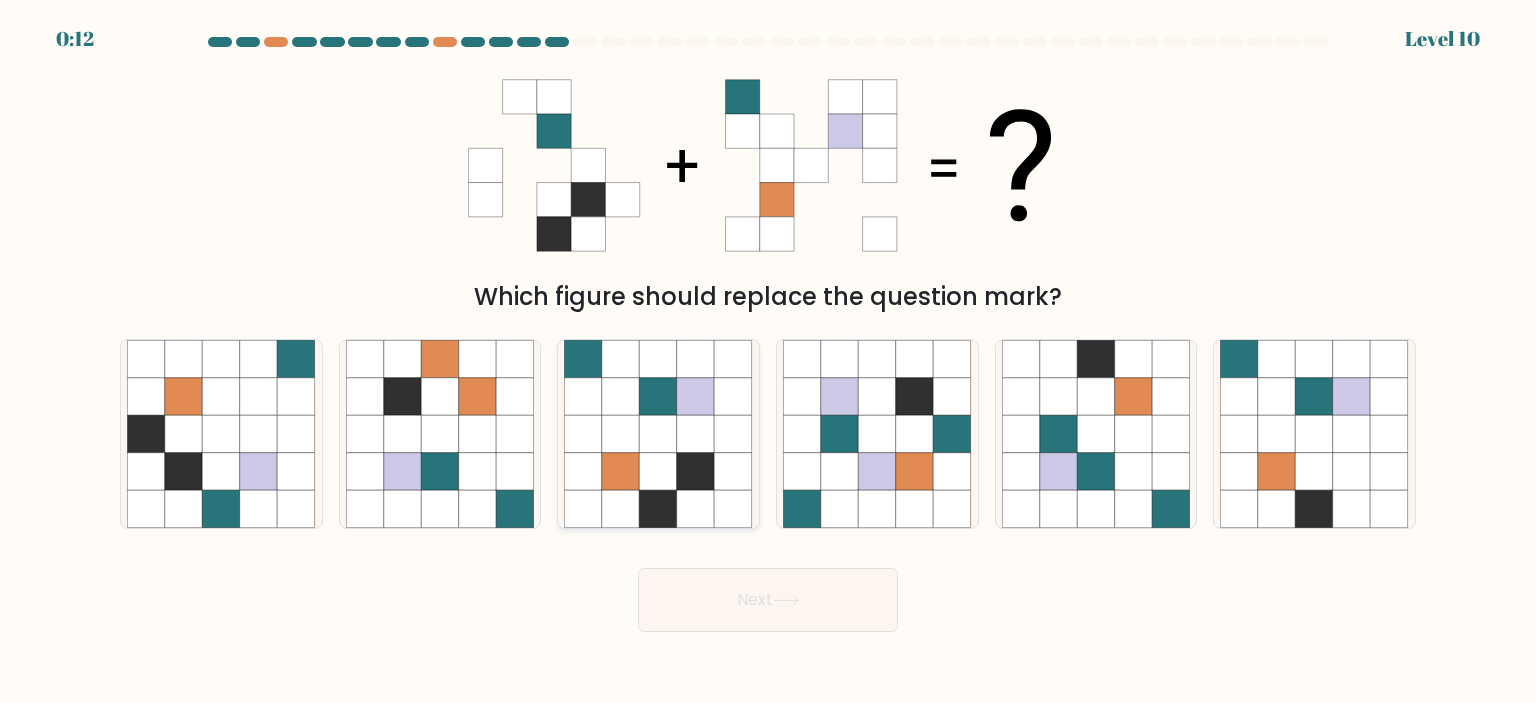 click 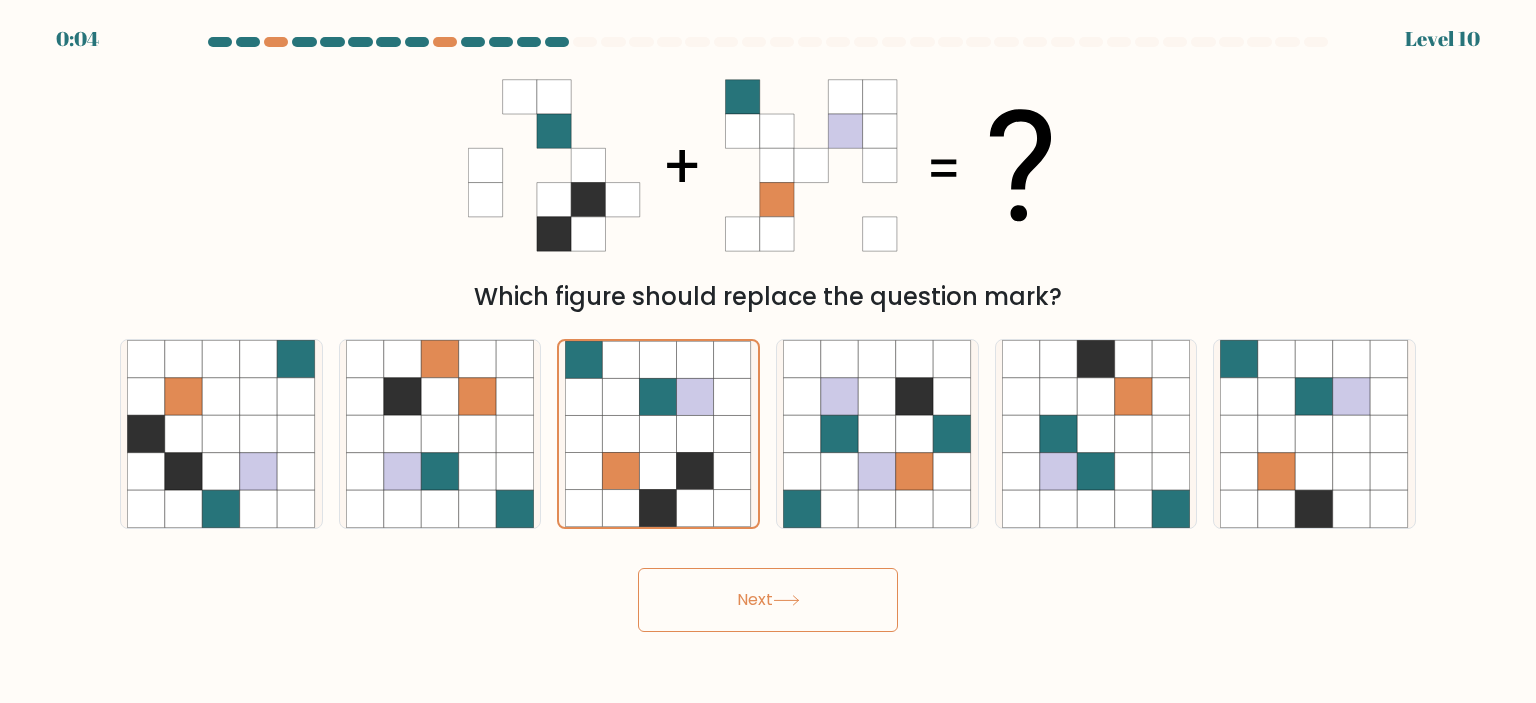 click on "Next" at bounding box center [768, 600] 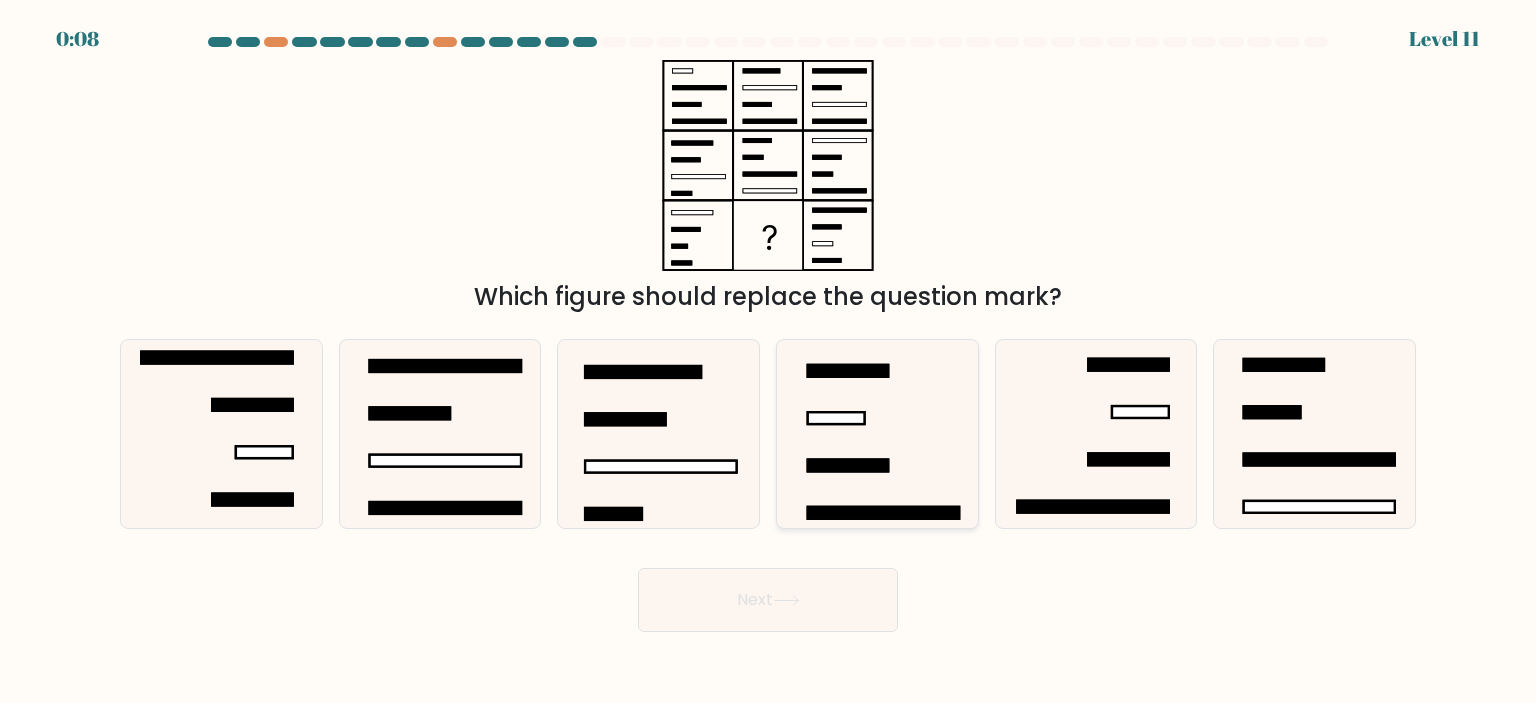 click 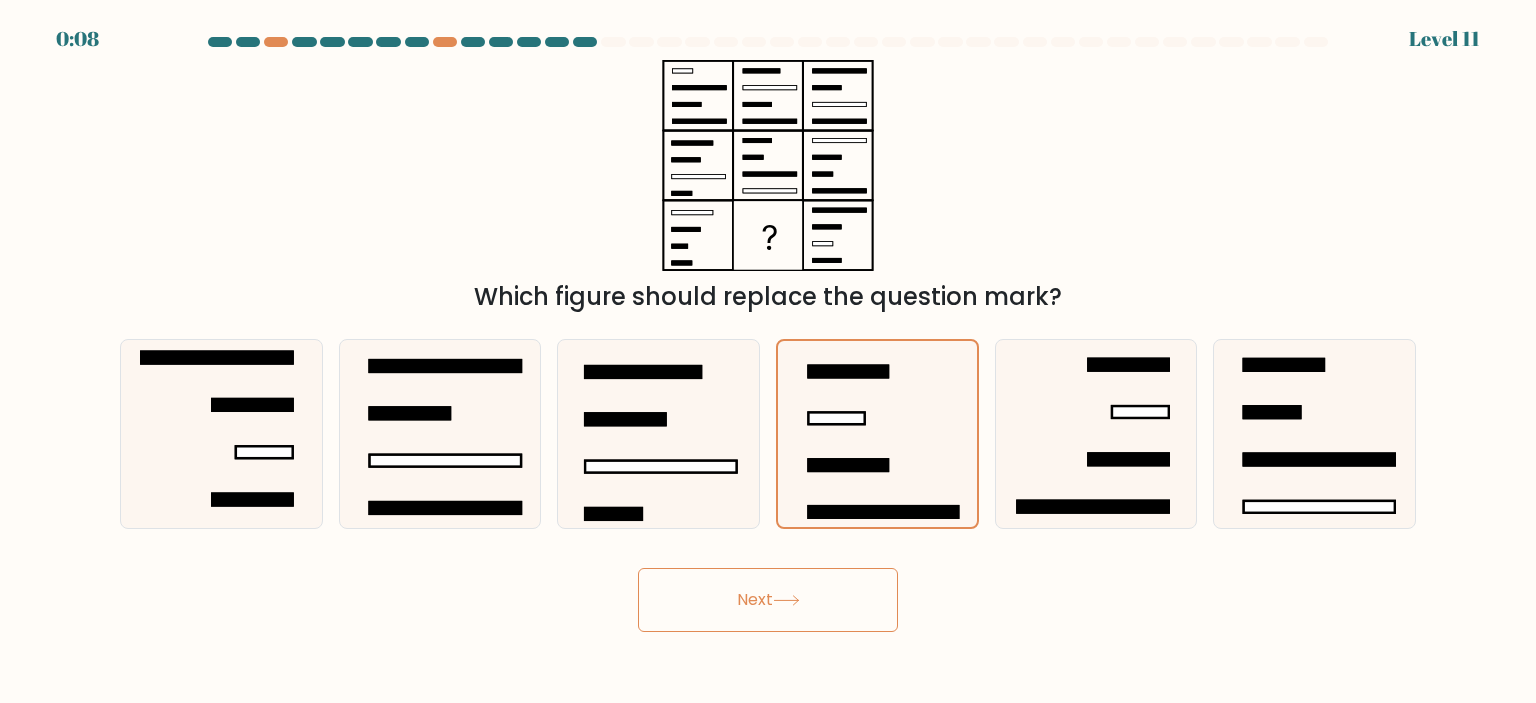 click on "Next" at bounding box center [768, 600] 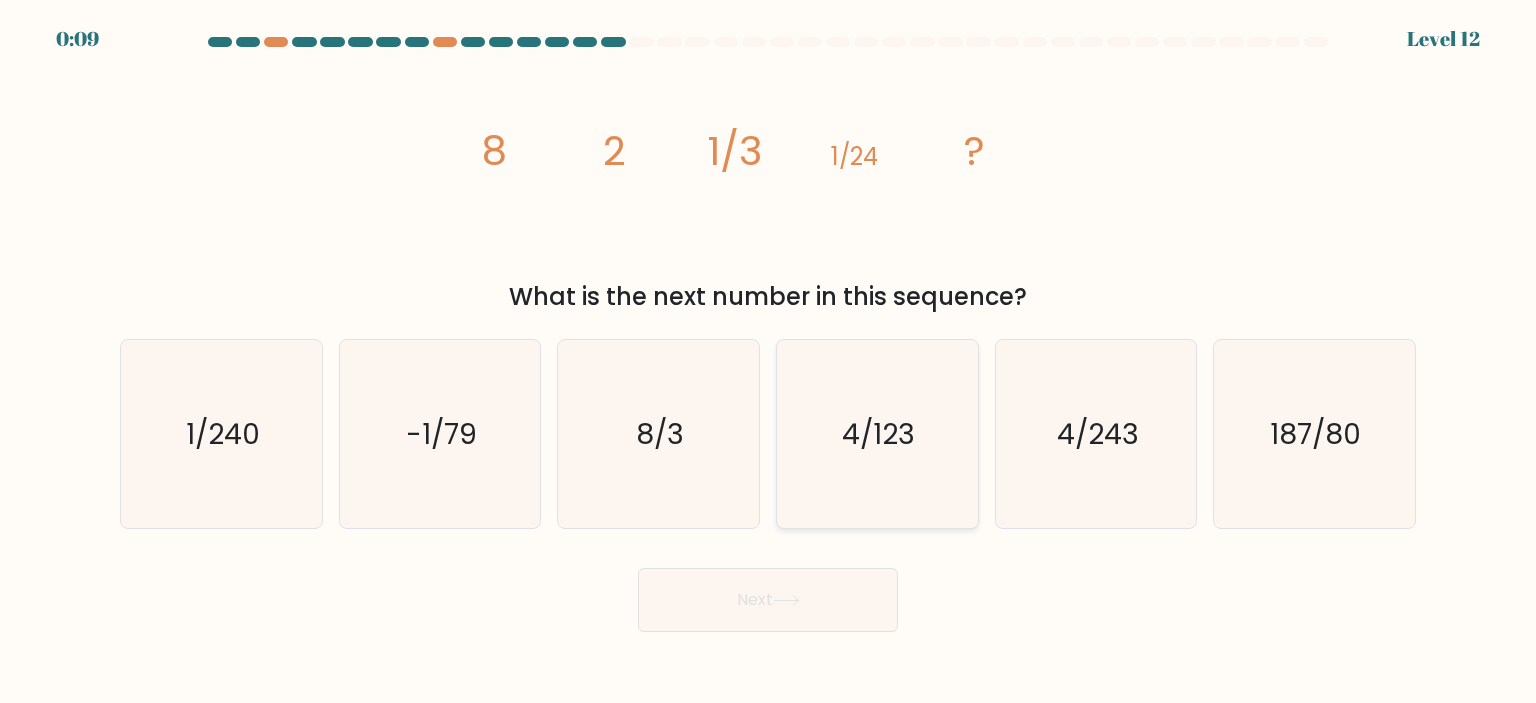 click on "4/123" 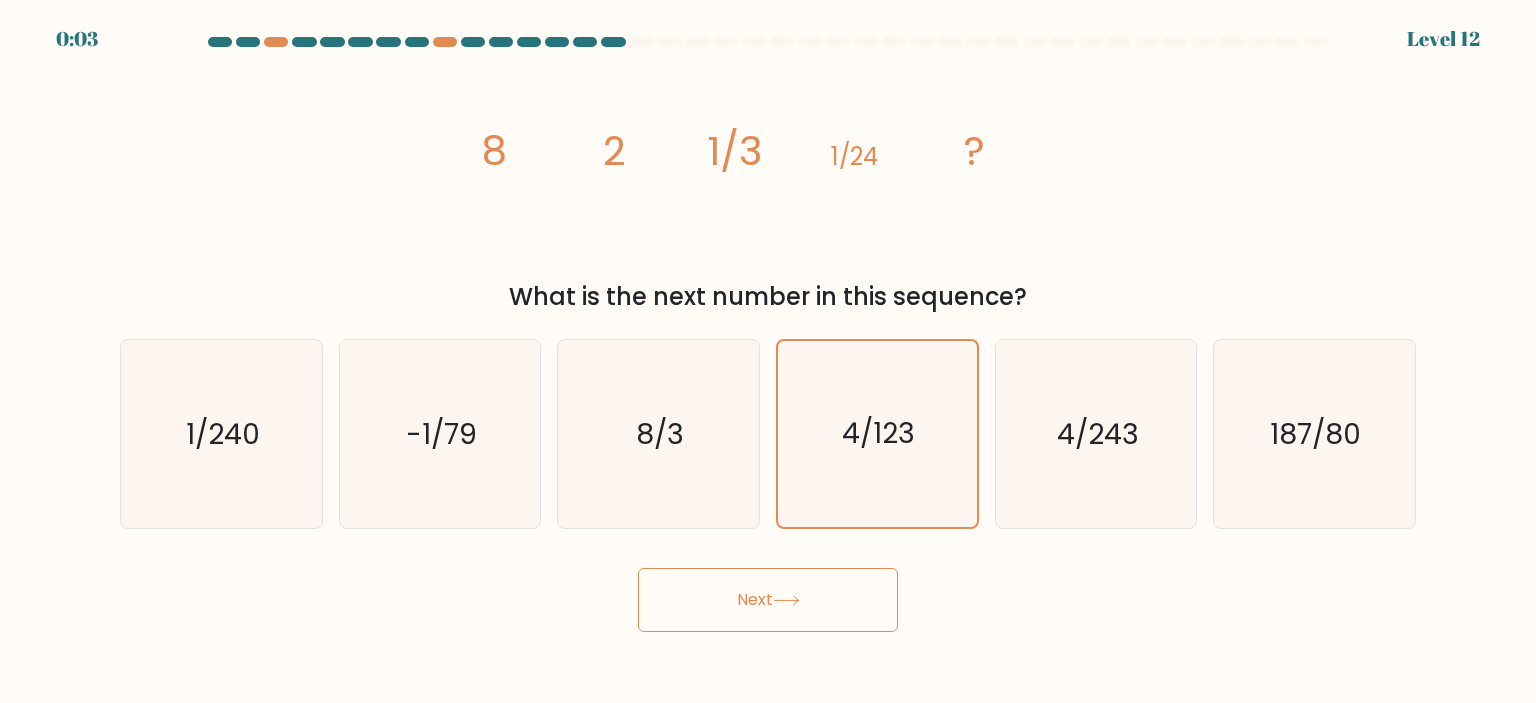 click on "Next" at bounding box center (768, 600) 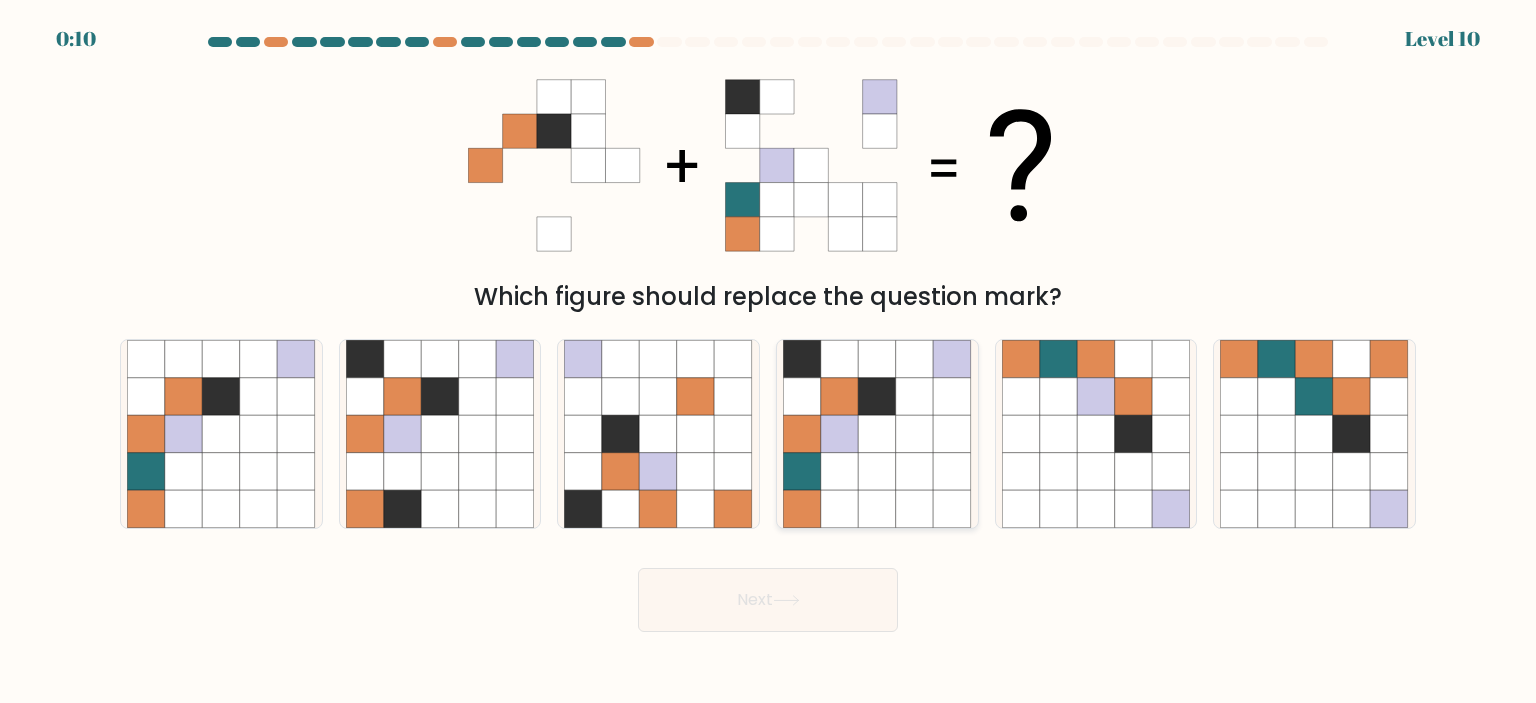 click 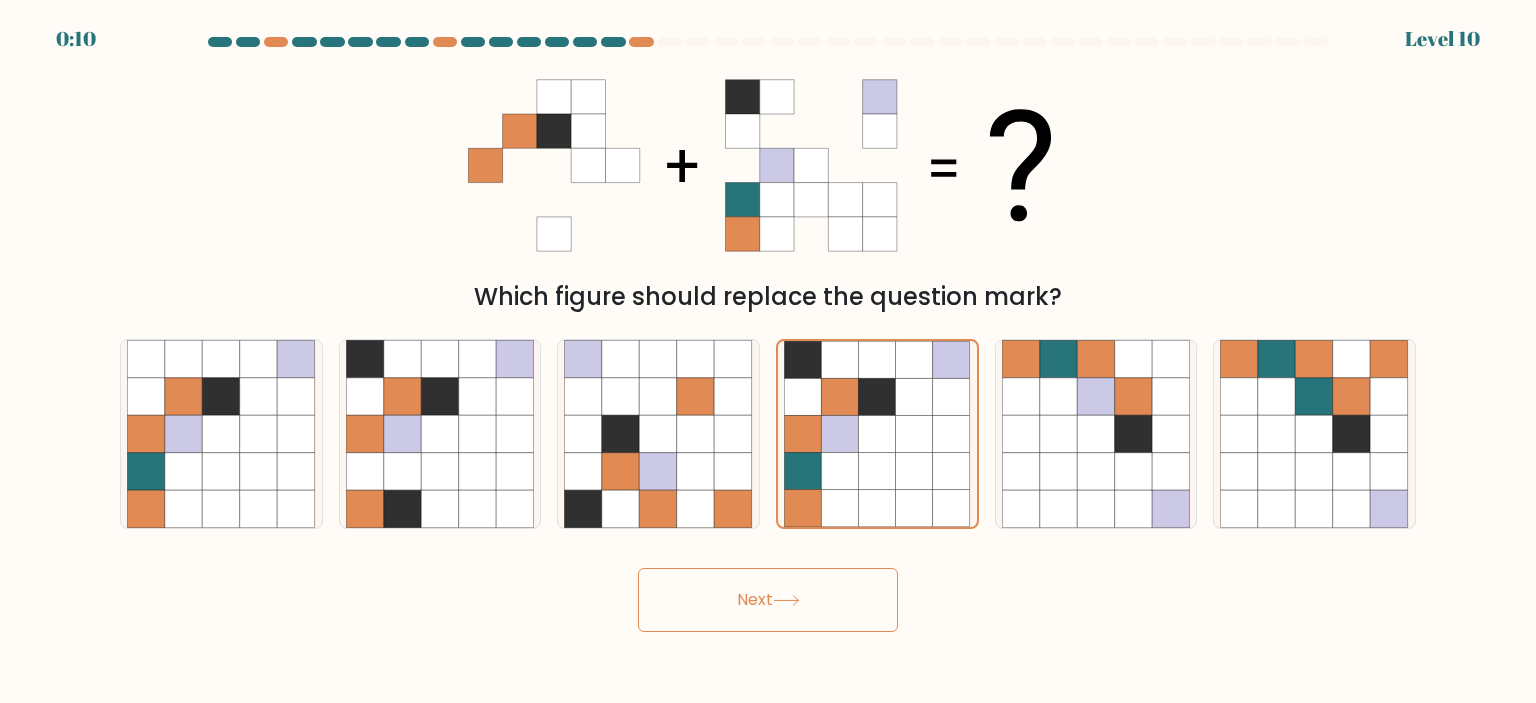 click on "Next" at bounding box center [768, 600] 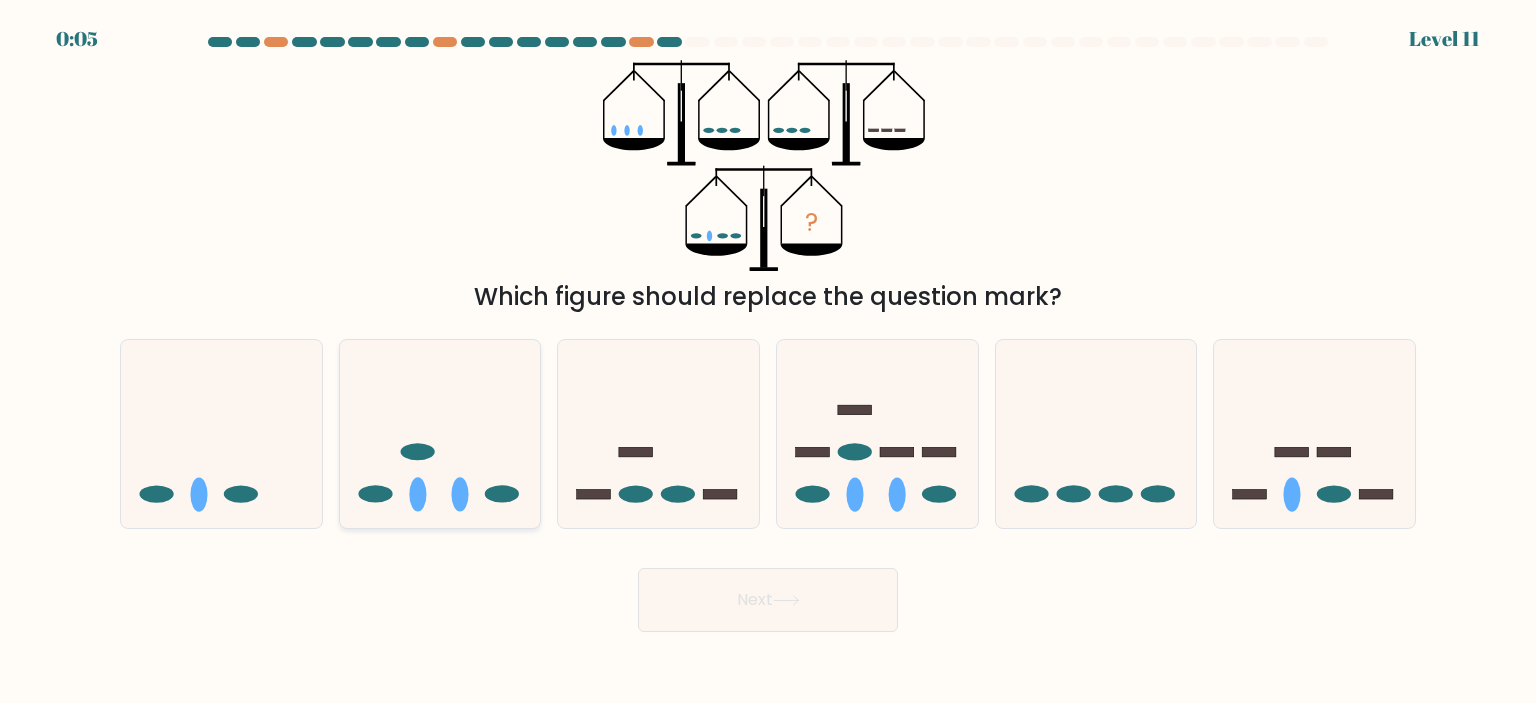 click 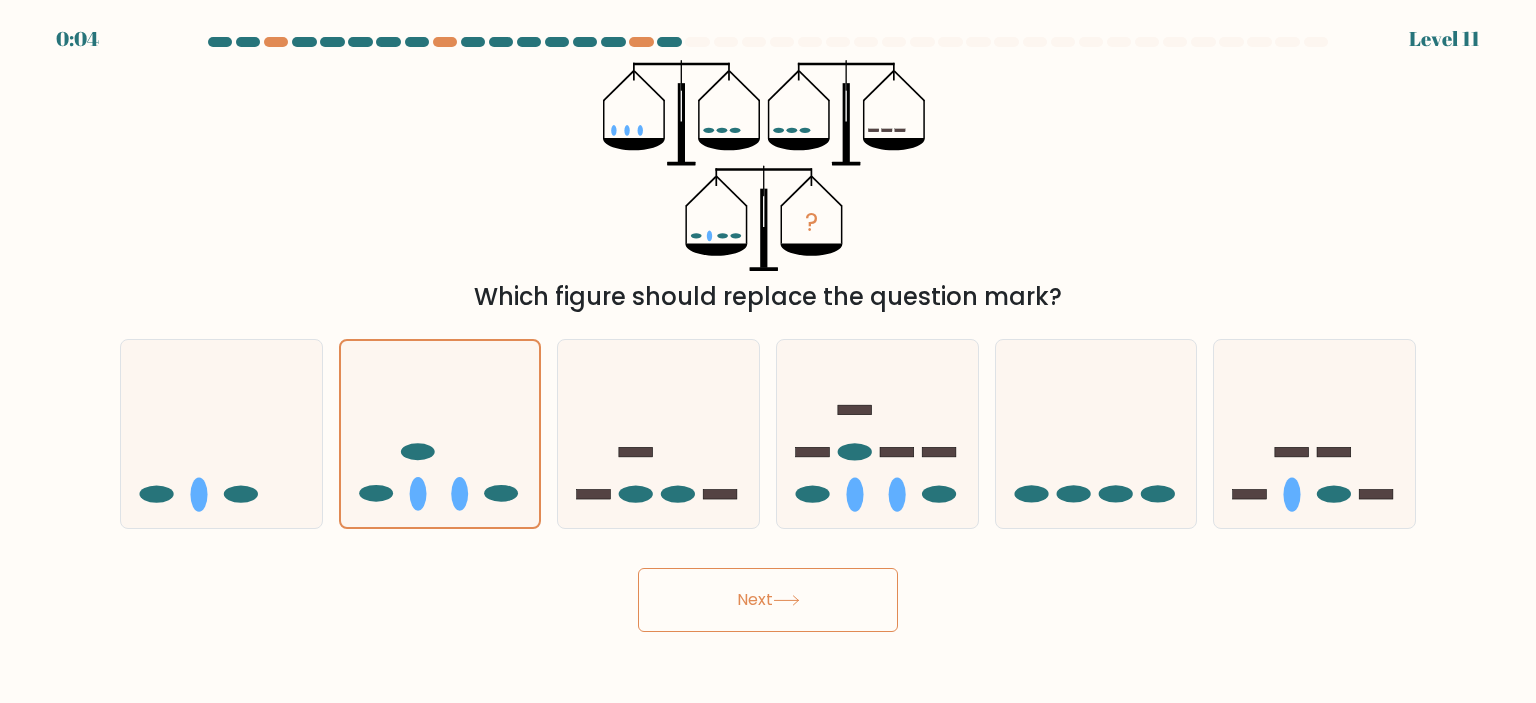 click on "0:04
Level 11" at bounding box center [768, 351] 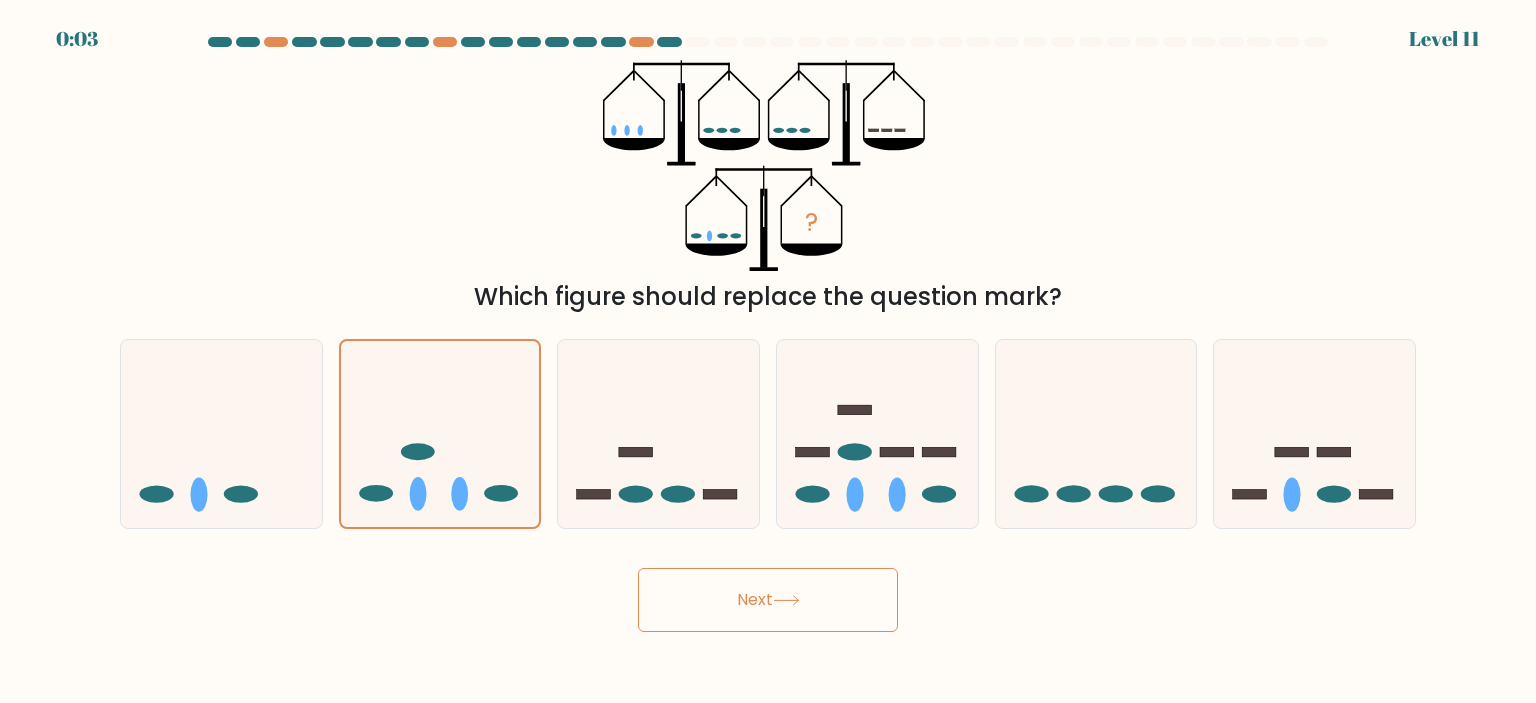 click on "Next" at bounding box center (768, 600) 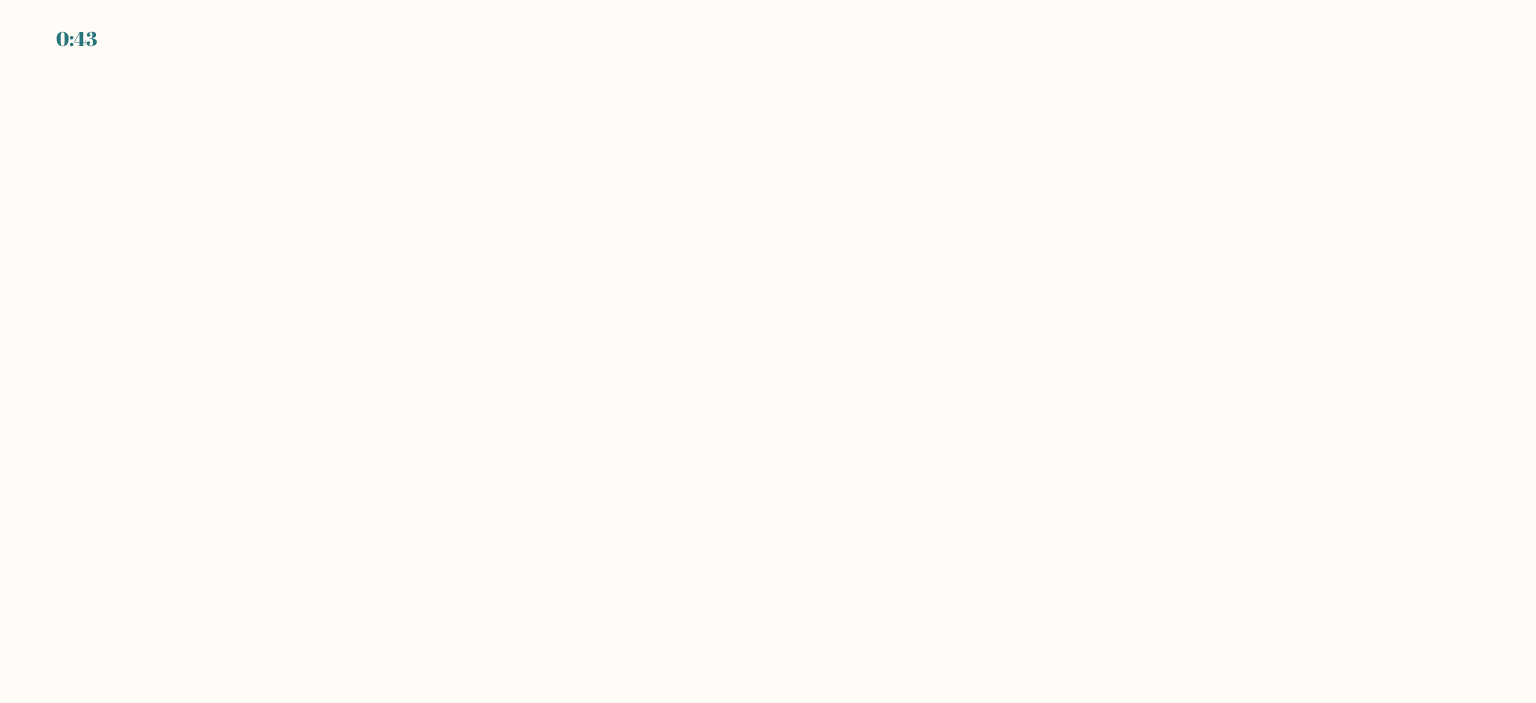 scroll, scrollTop: 0, scrollLeft: 0, axis: both 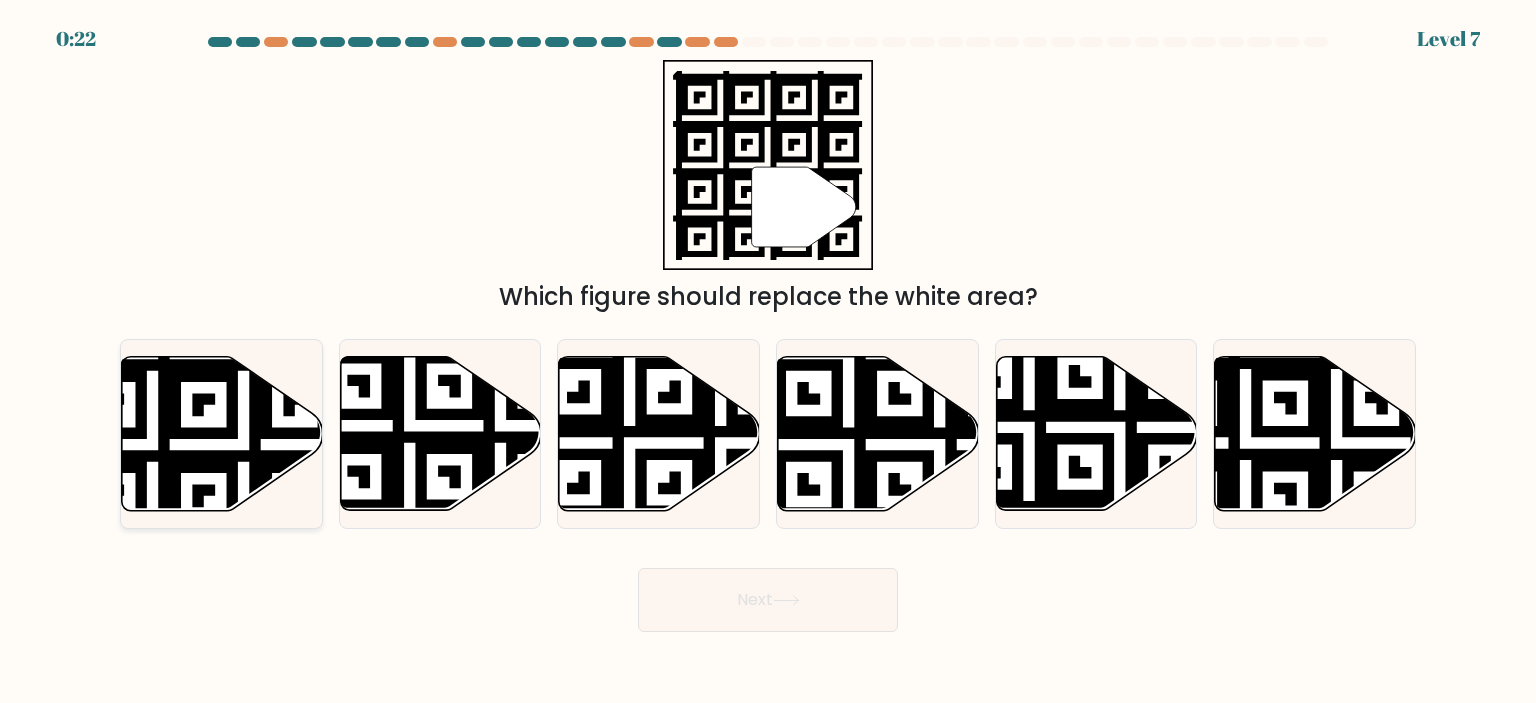 click 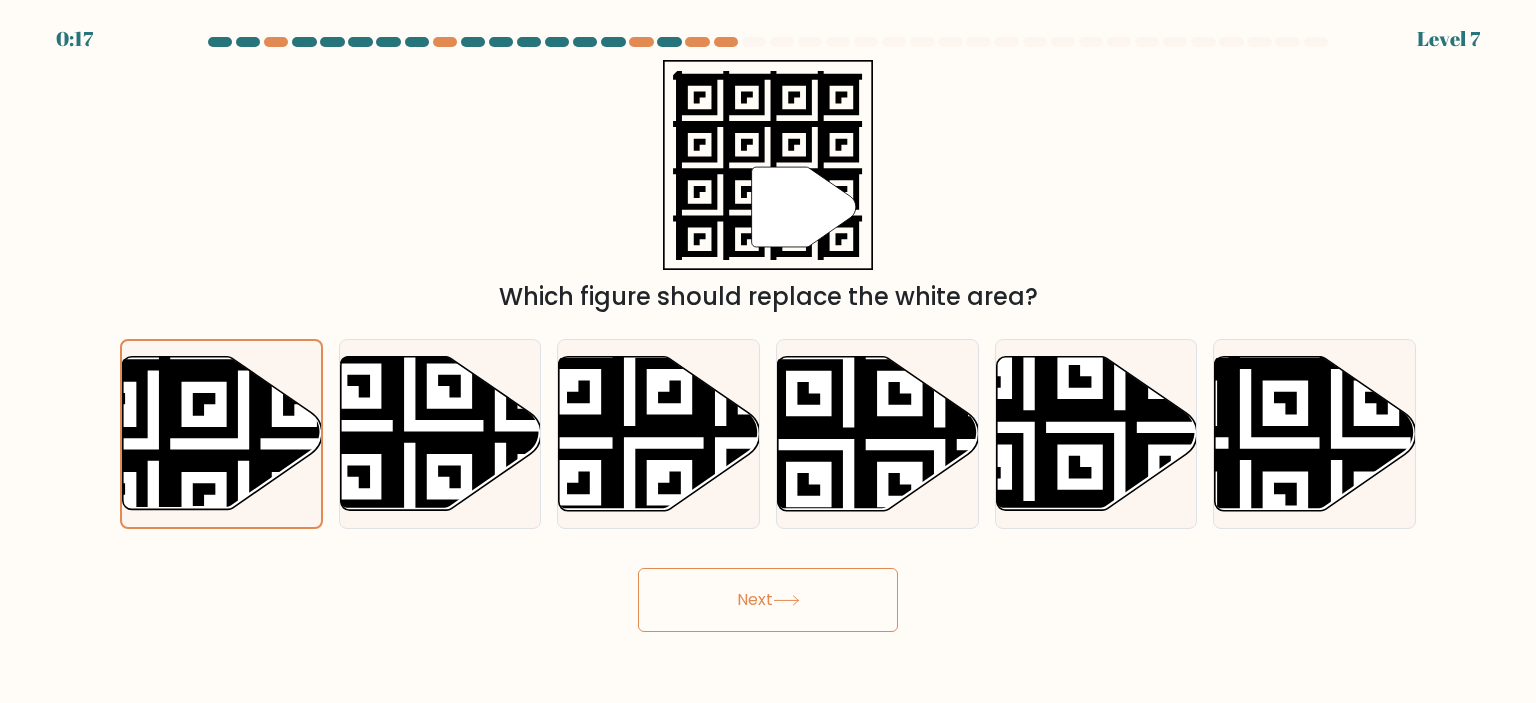 click on "Next" at bounding box center [768, 600] 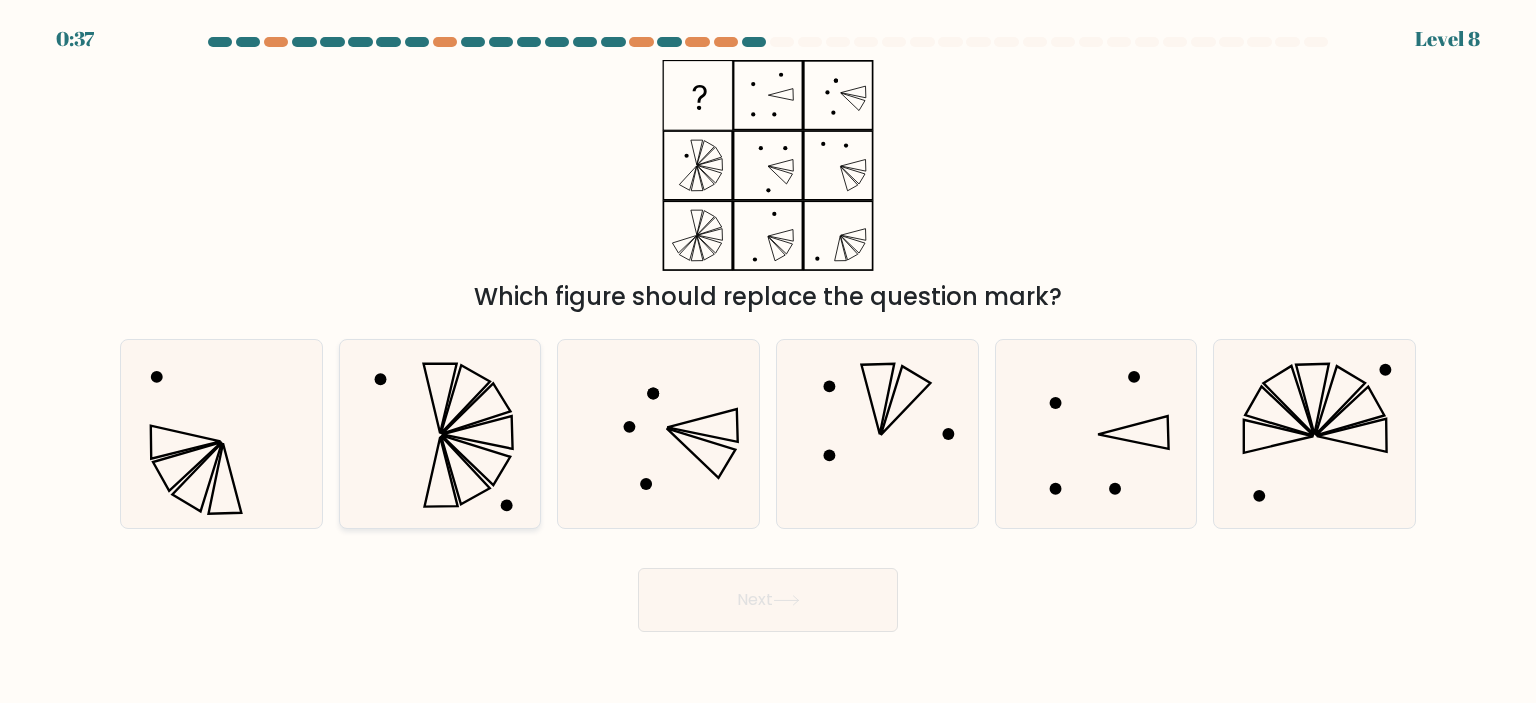 click 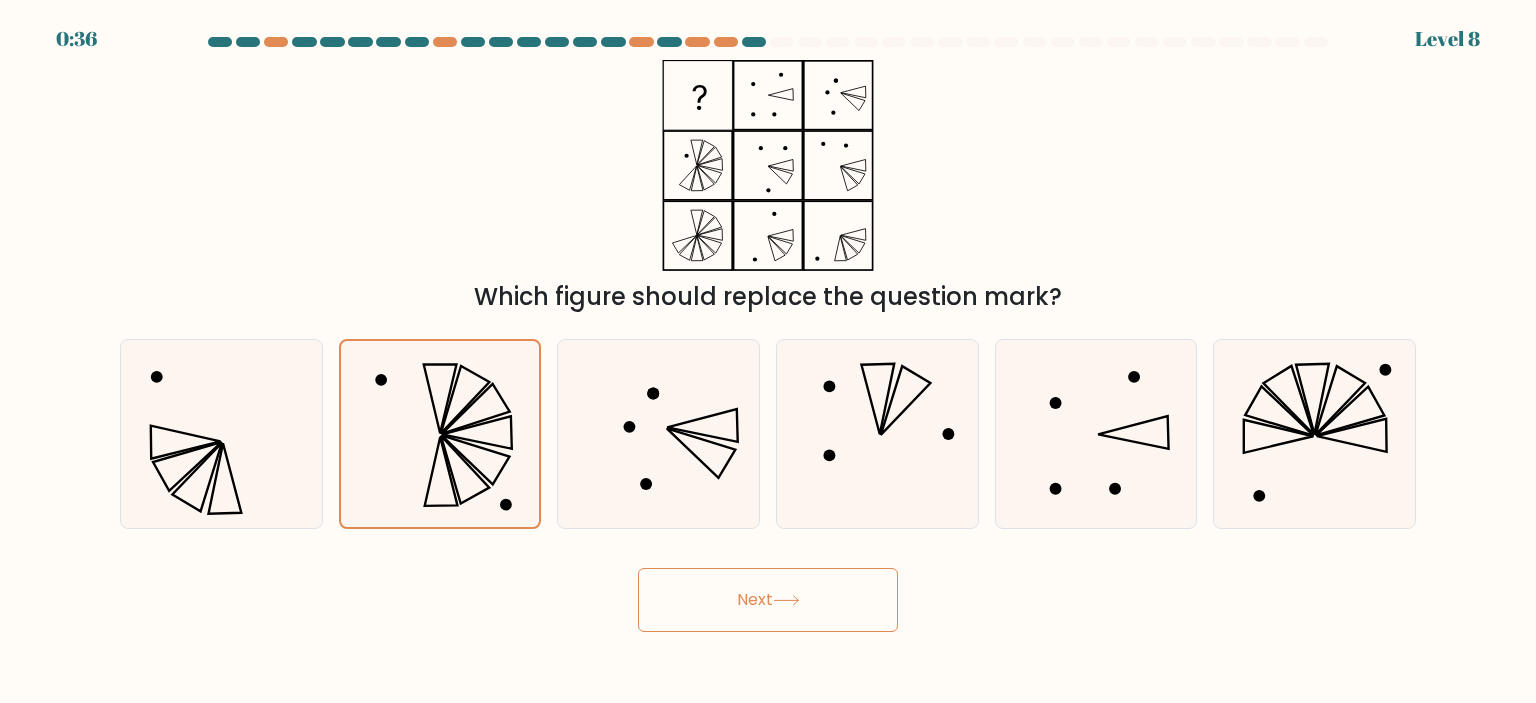 click on "Next" at bounding box center (768, 600) 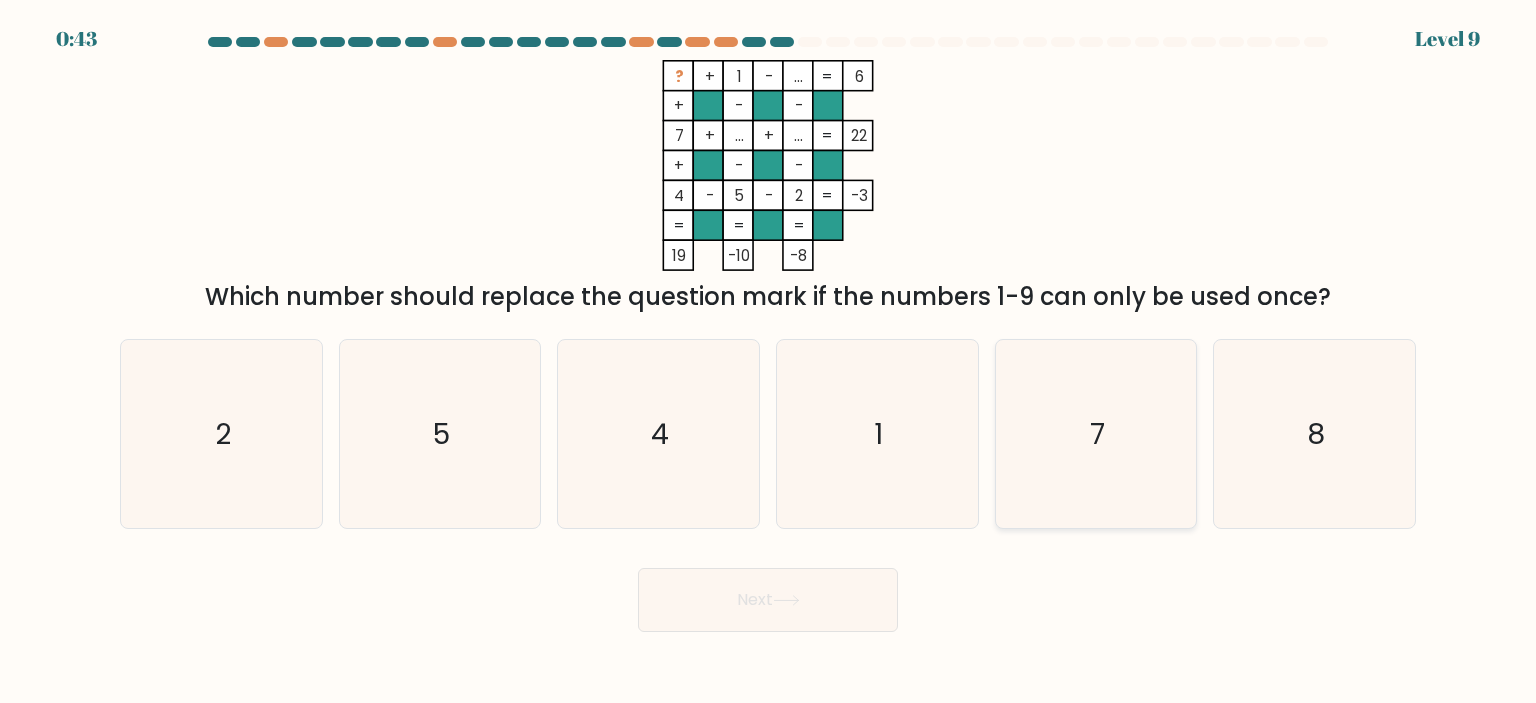 click on "7" 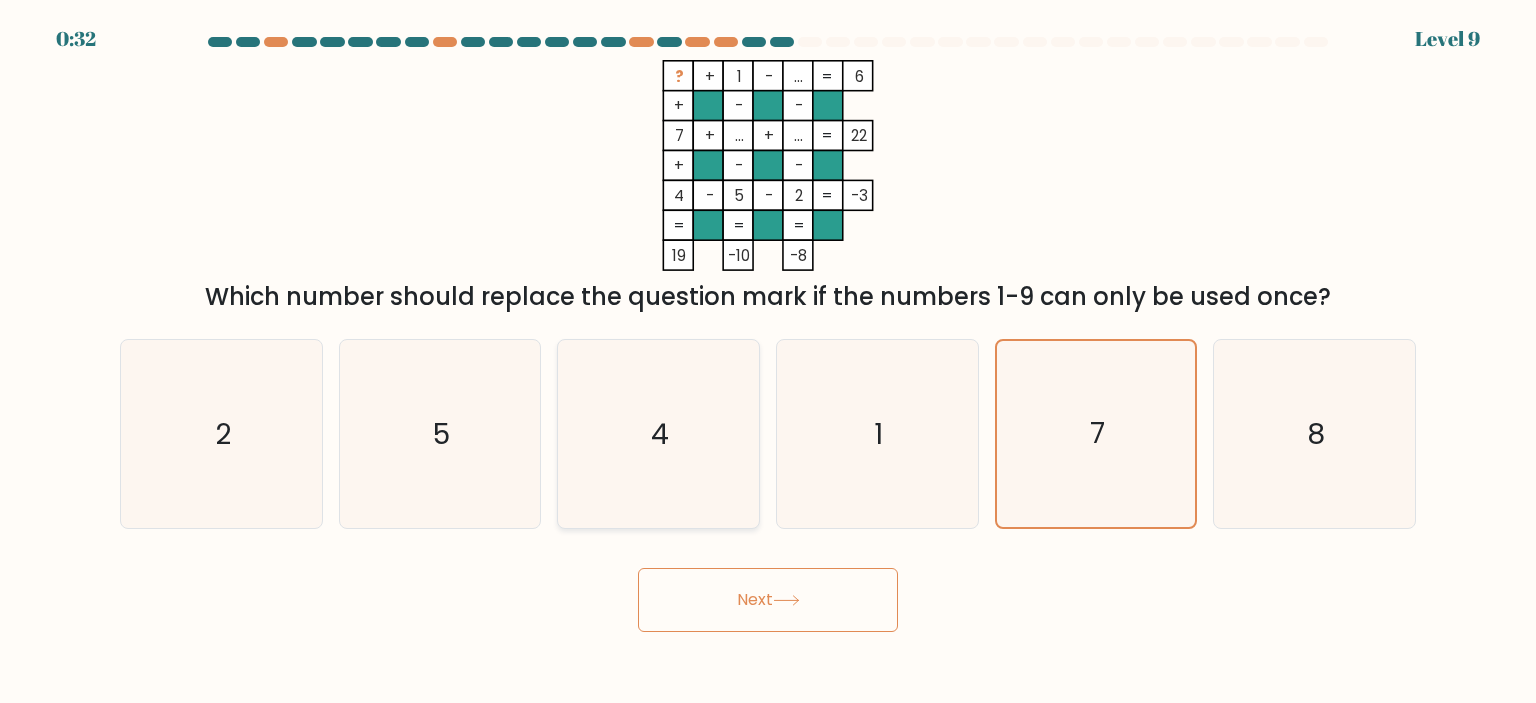 click on "4" 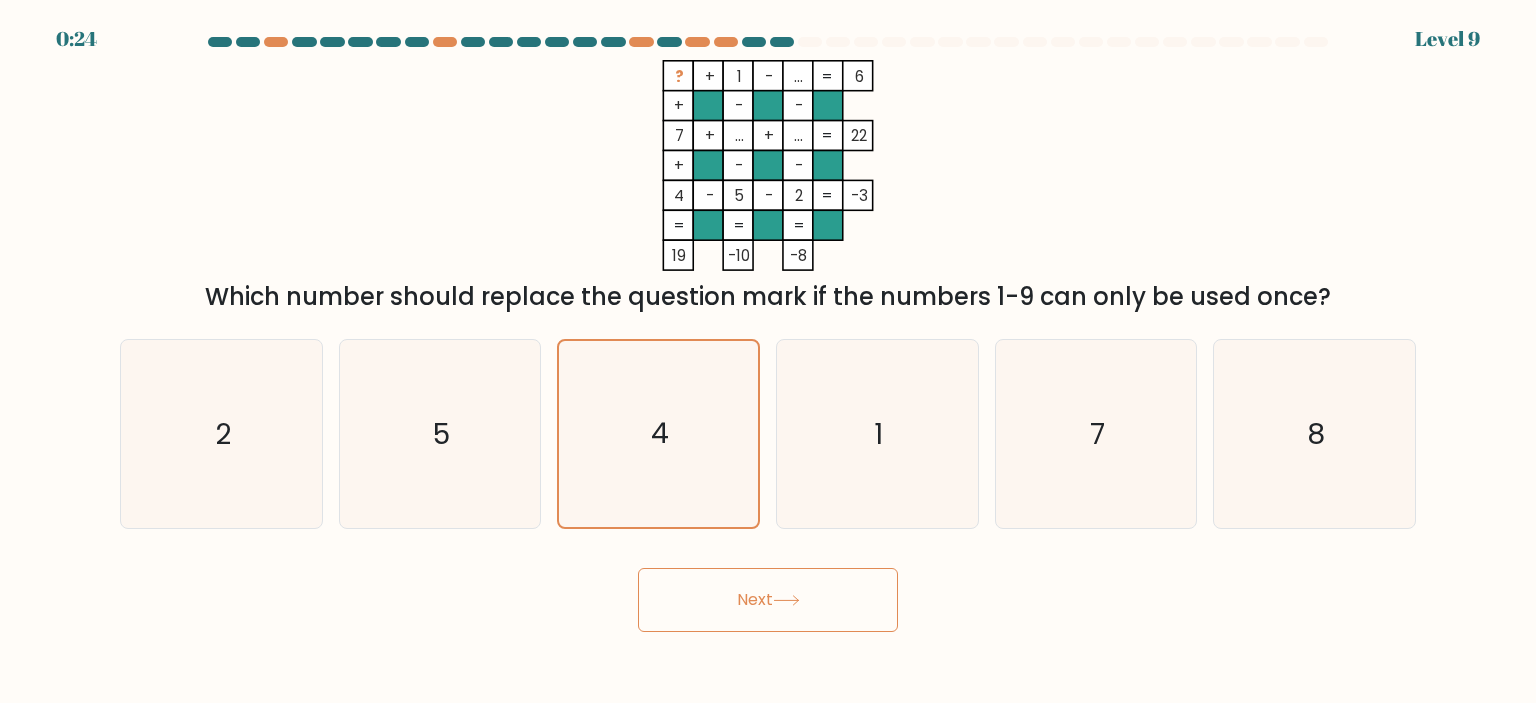 click on "Next" at bounding box center [768, 600] 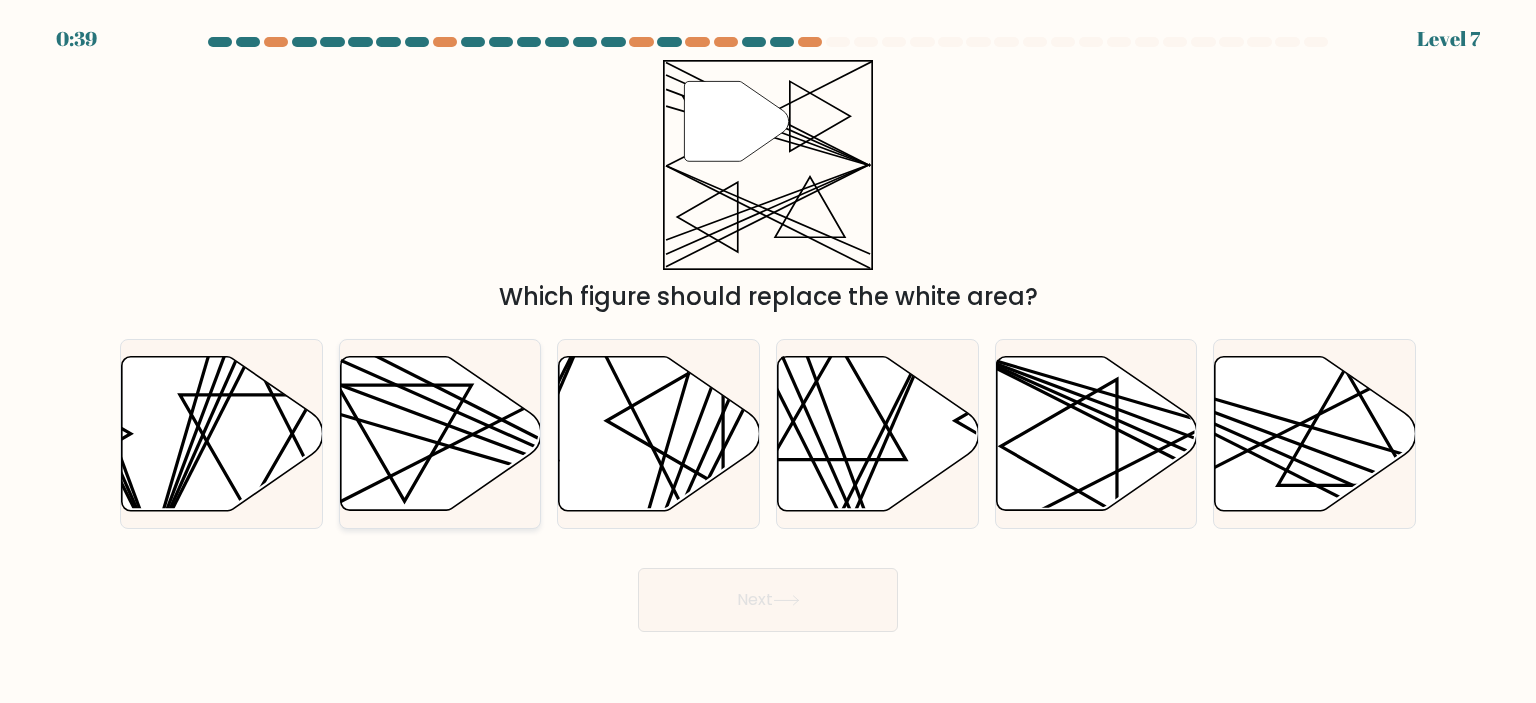 click 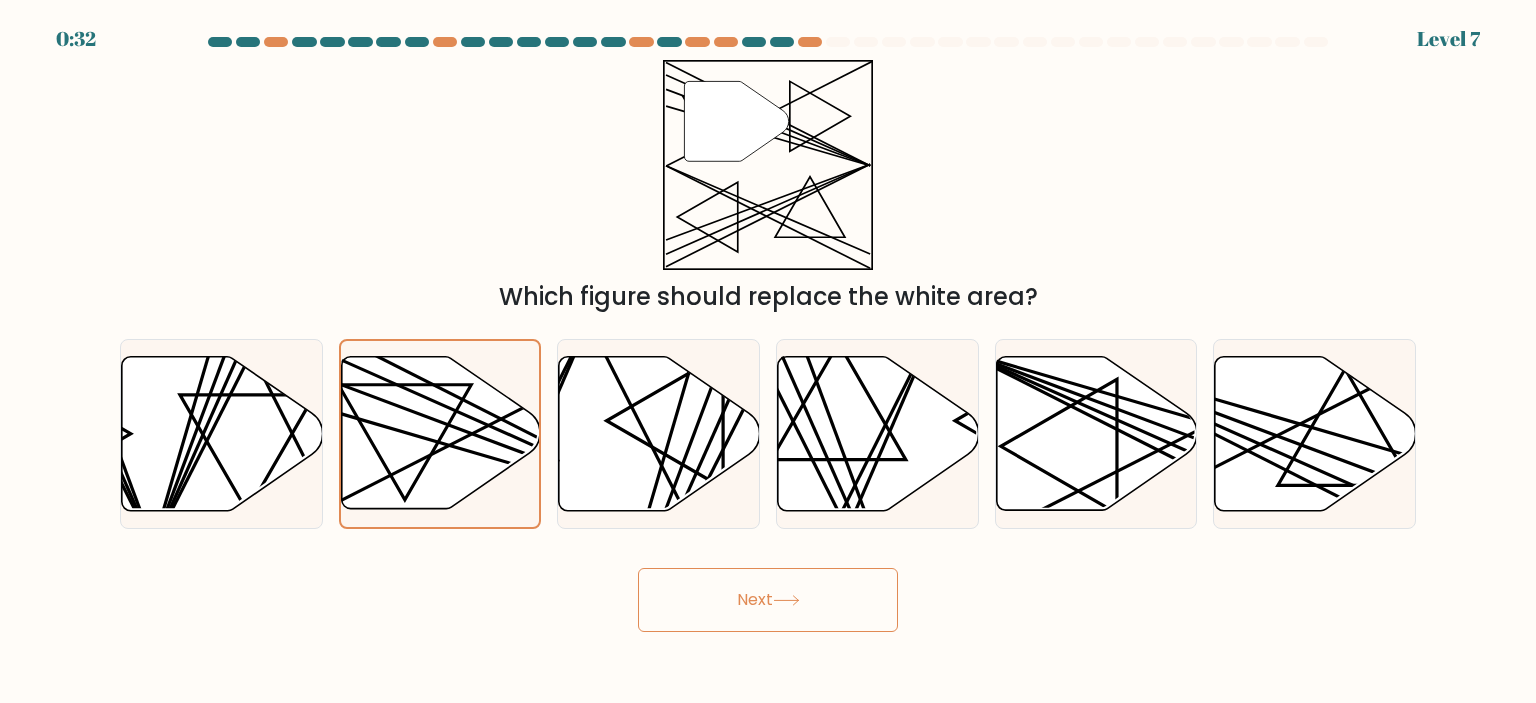click on "Next" at bounding box center (768, 600) 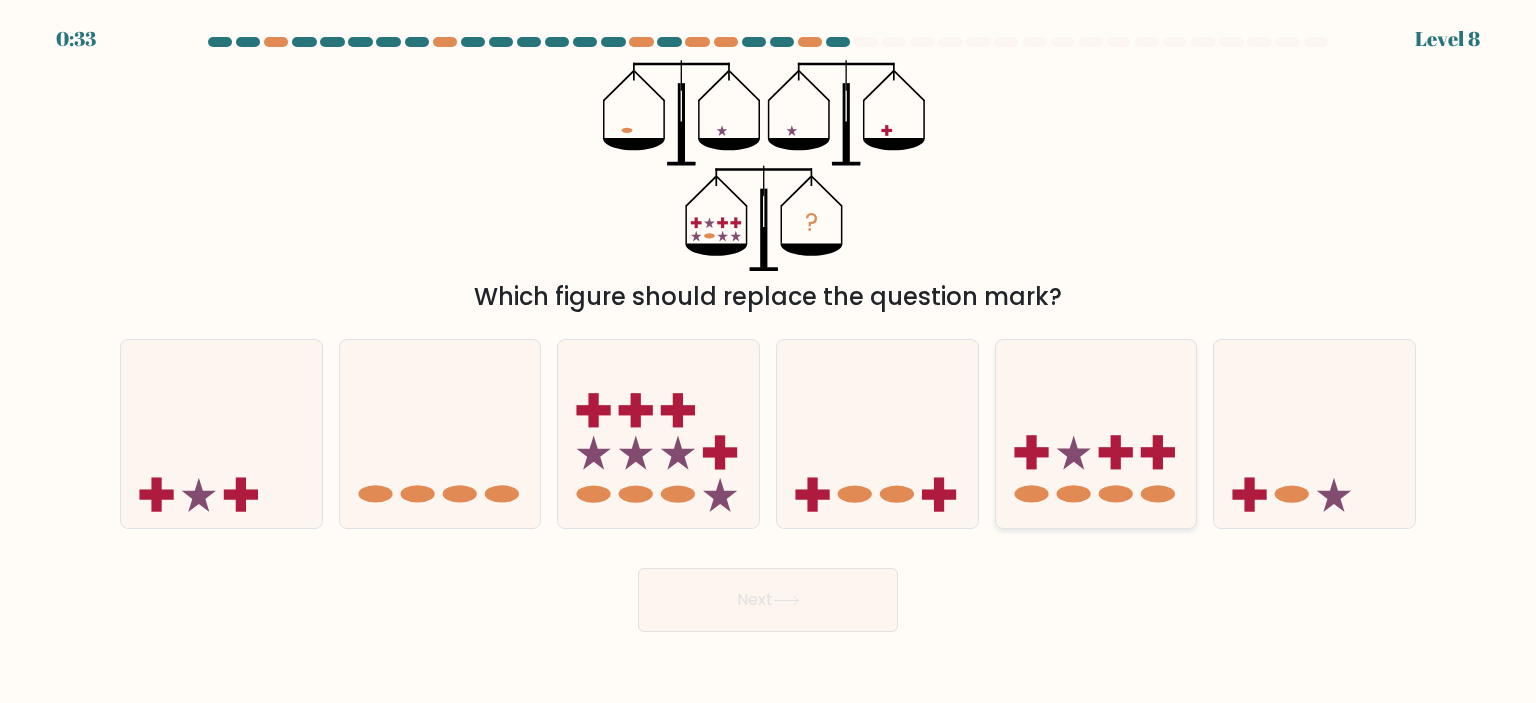 click 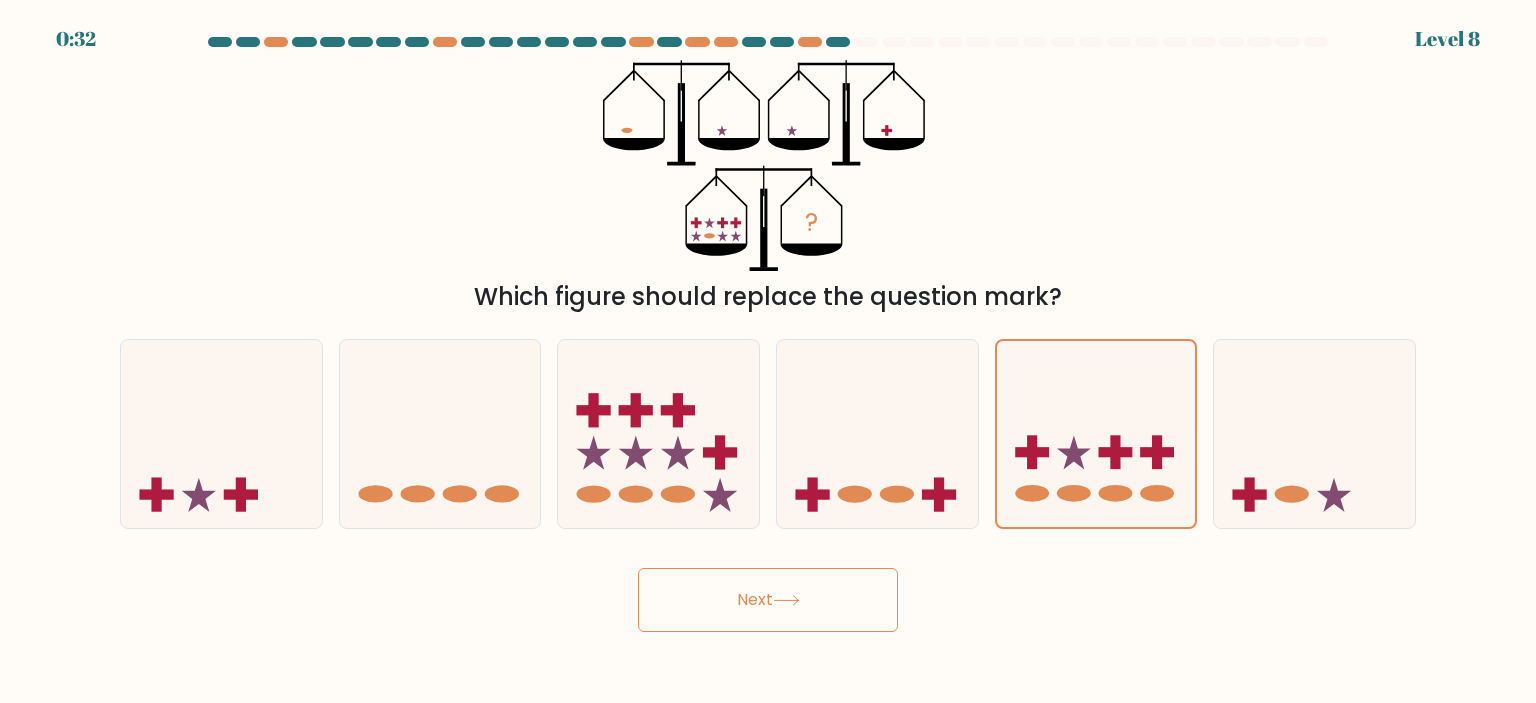 click on "Next" at bounding box center (768, 600) 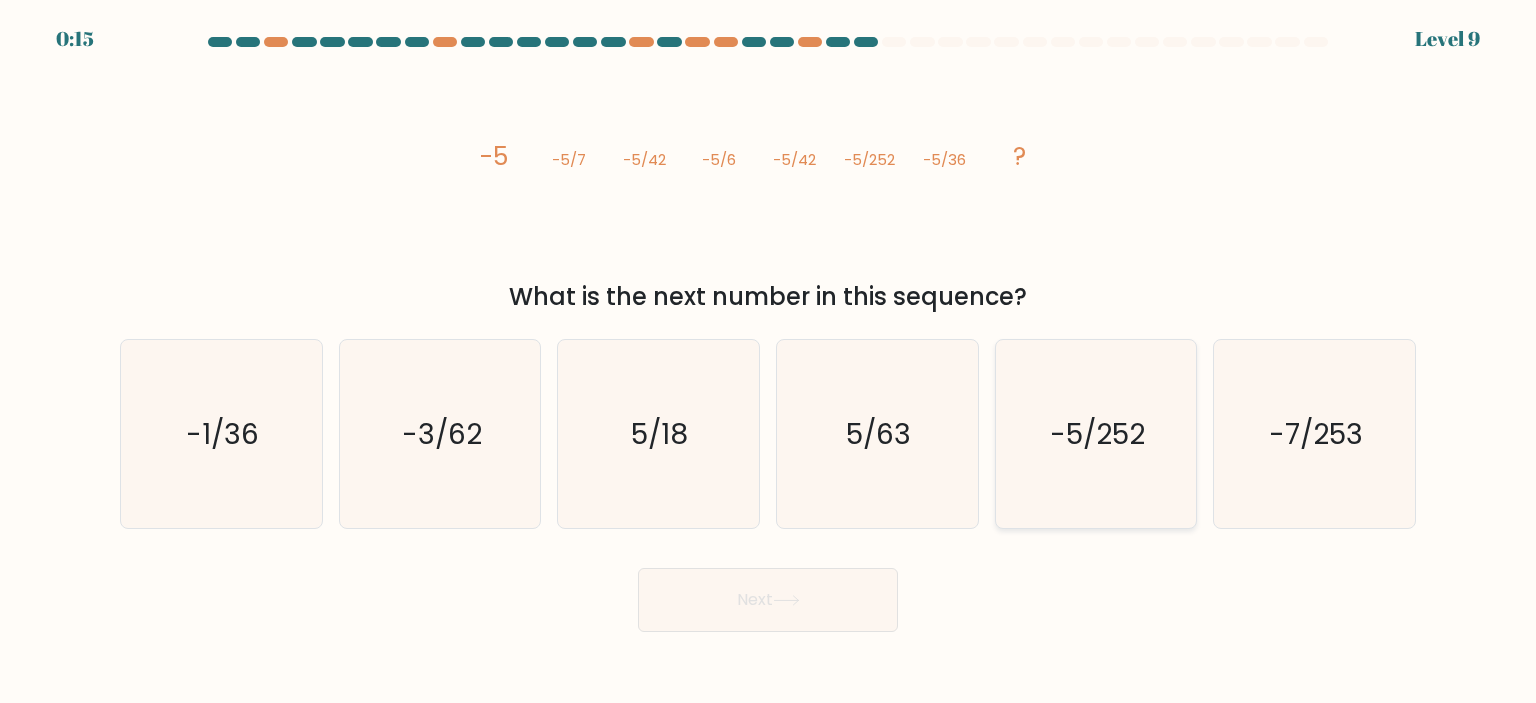 click on "-5/252" 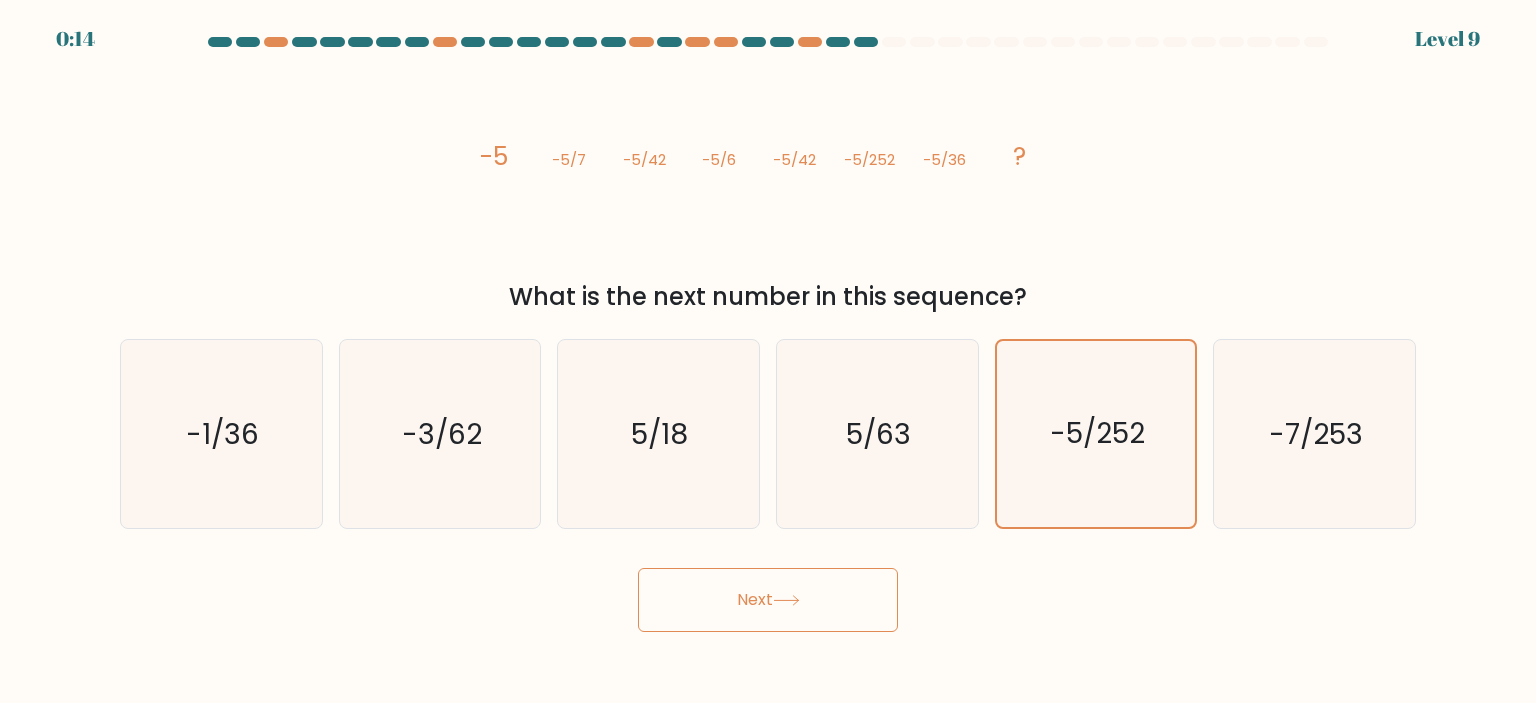 click on "Next" at bounding box center (768, 600) 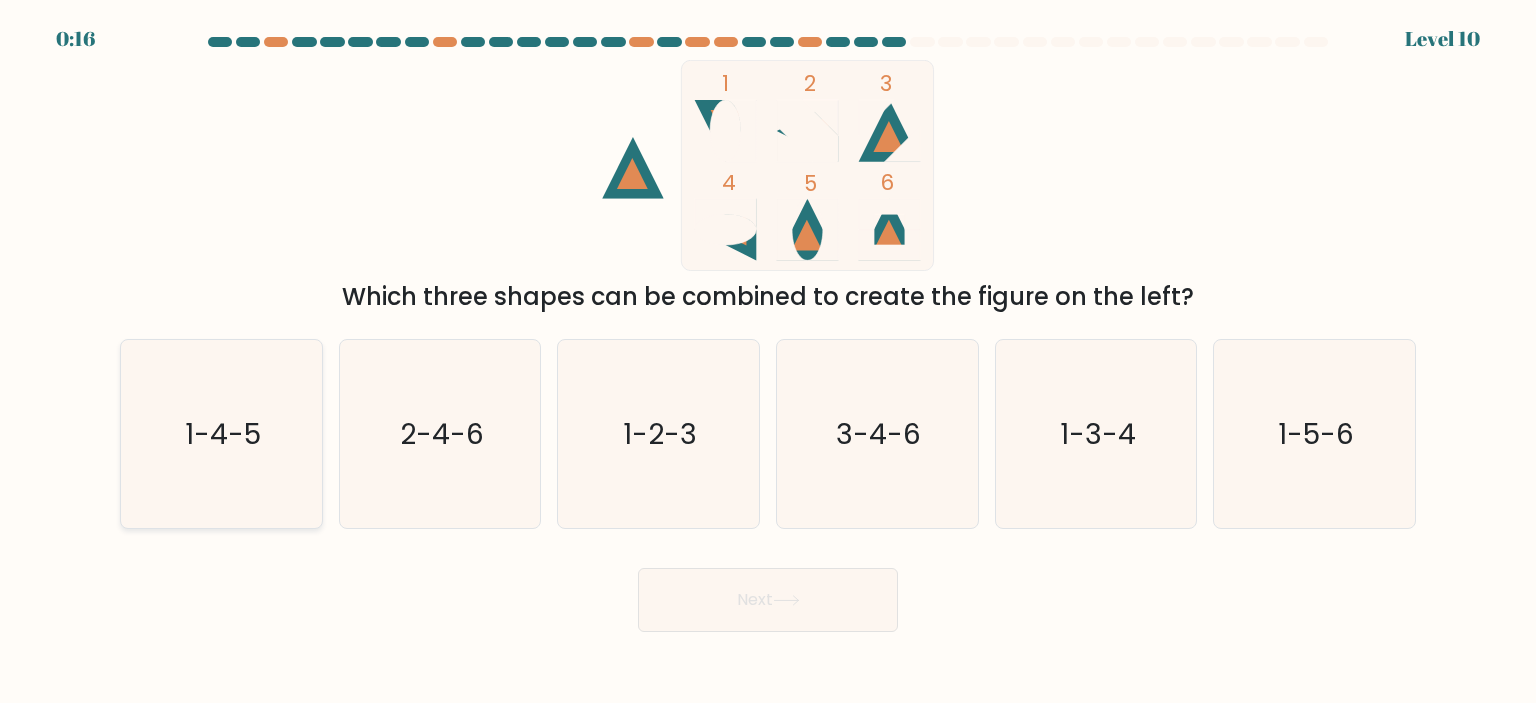 click on "1-4-5" 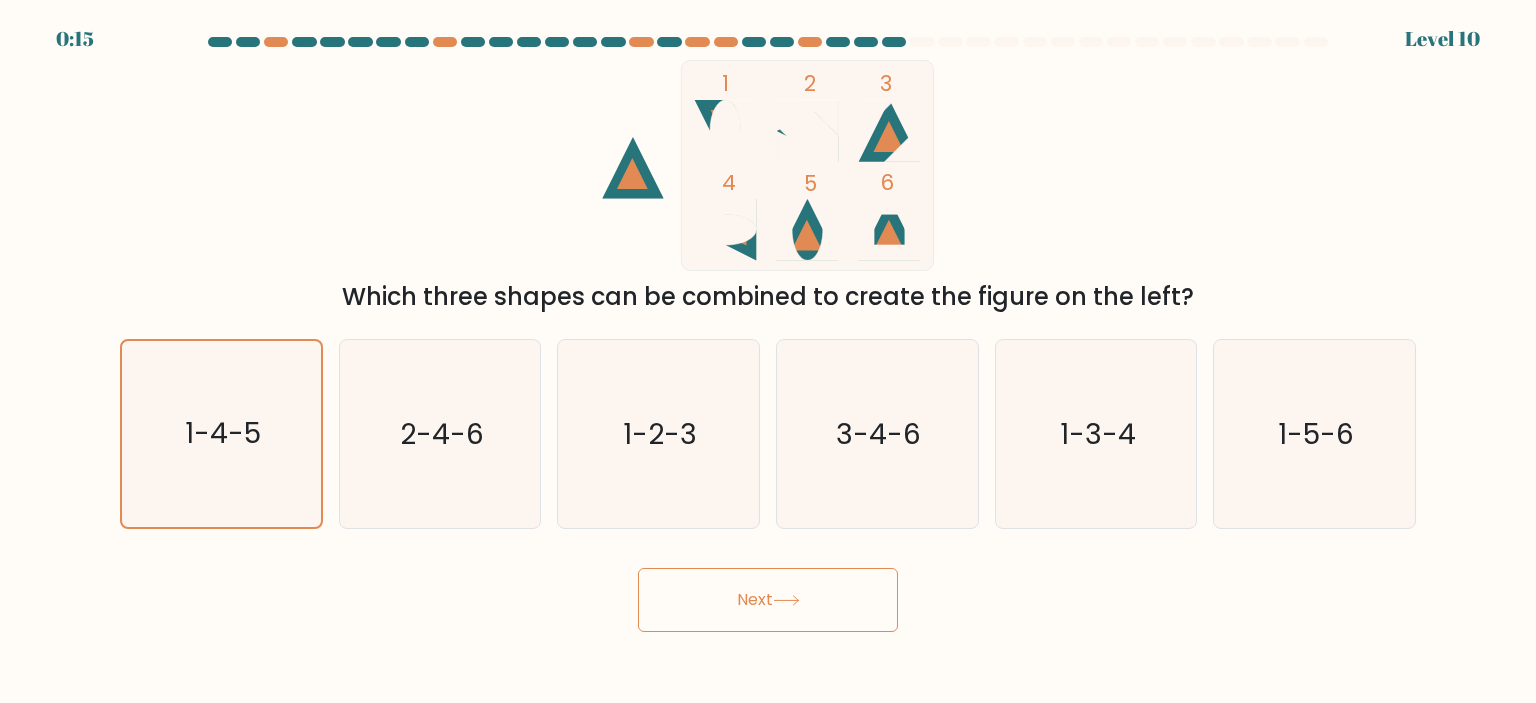 click on "Next" at bounding box center (768, 600) 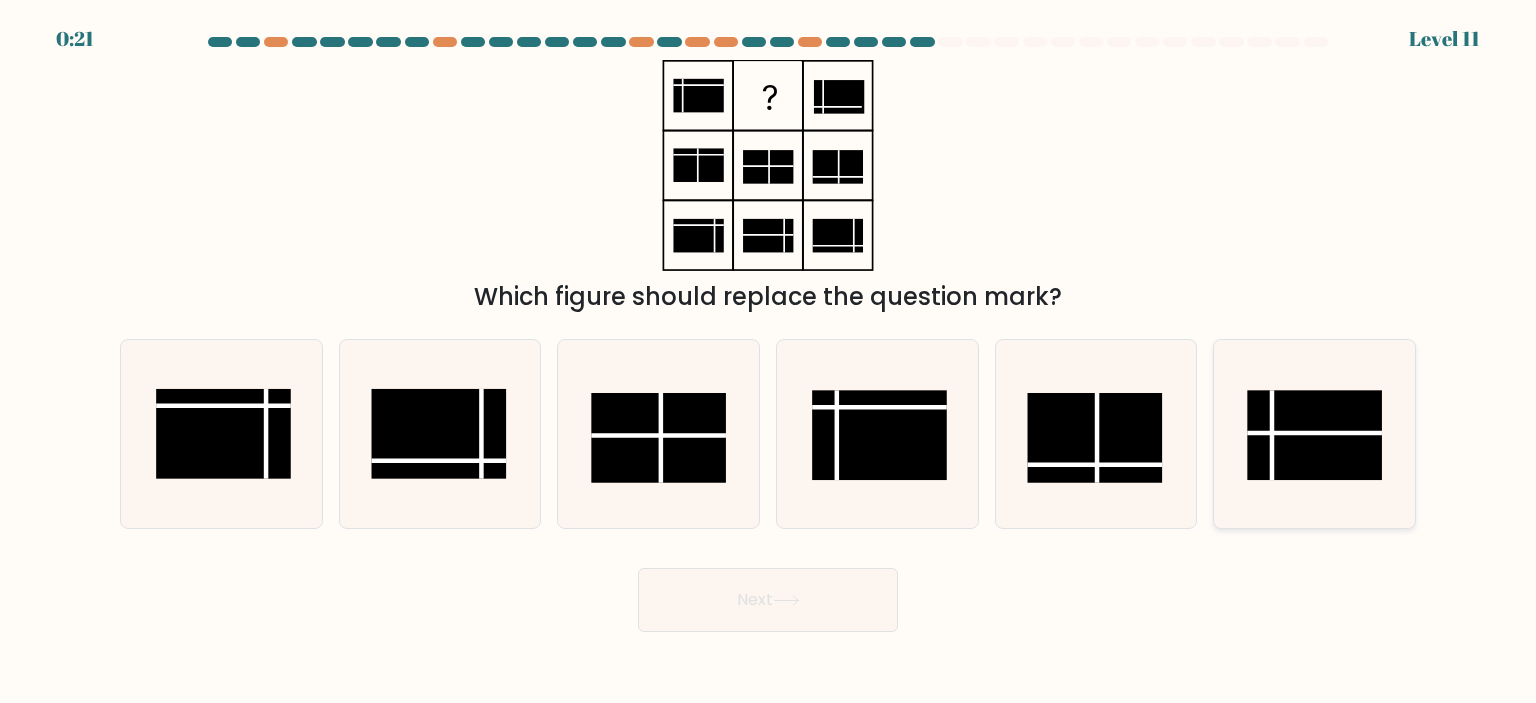 click 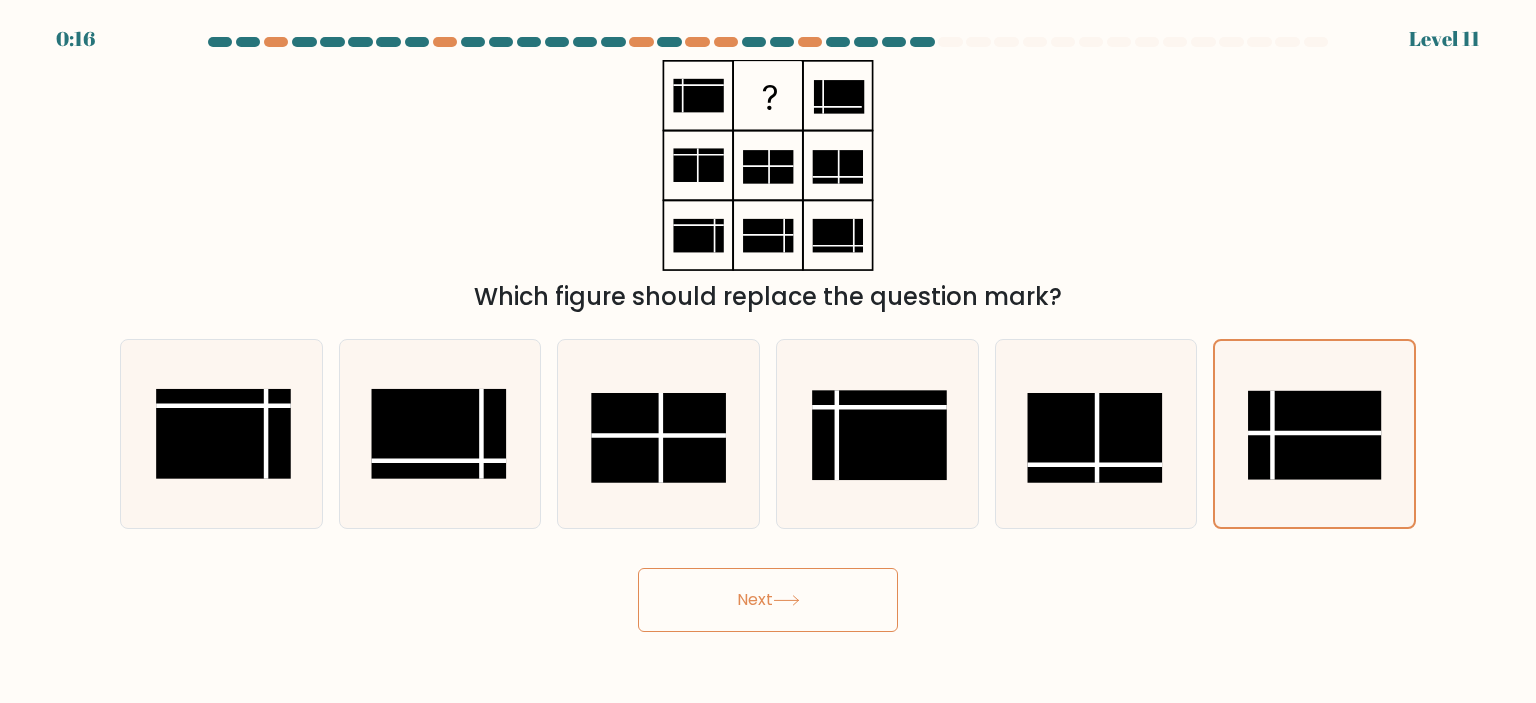 click on "Next" at bounding box center [768, 600] 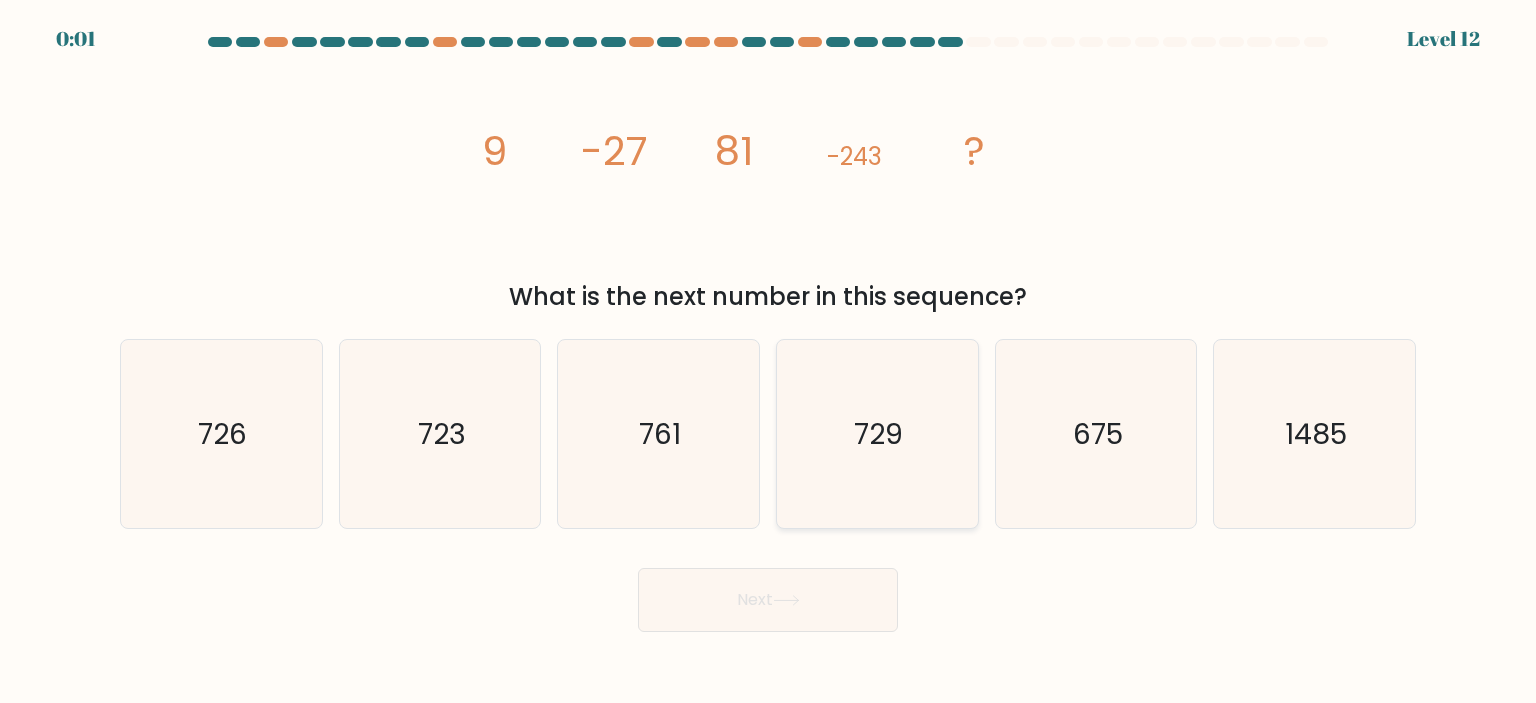 click on "729" 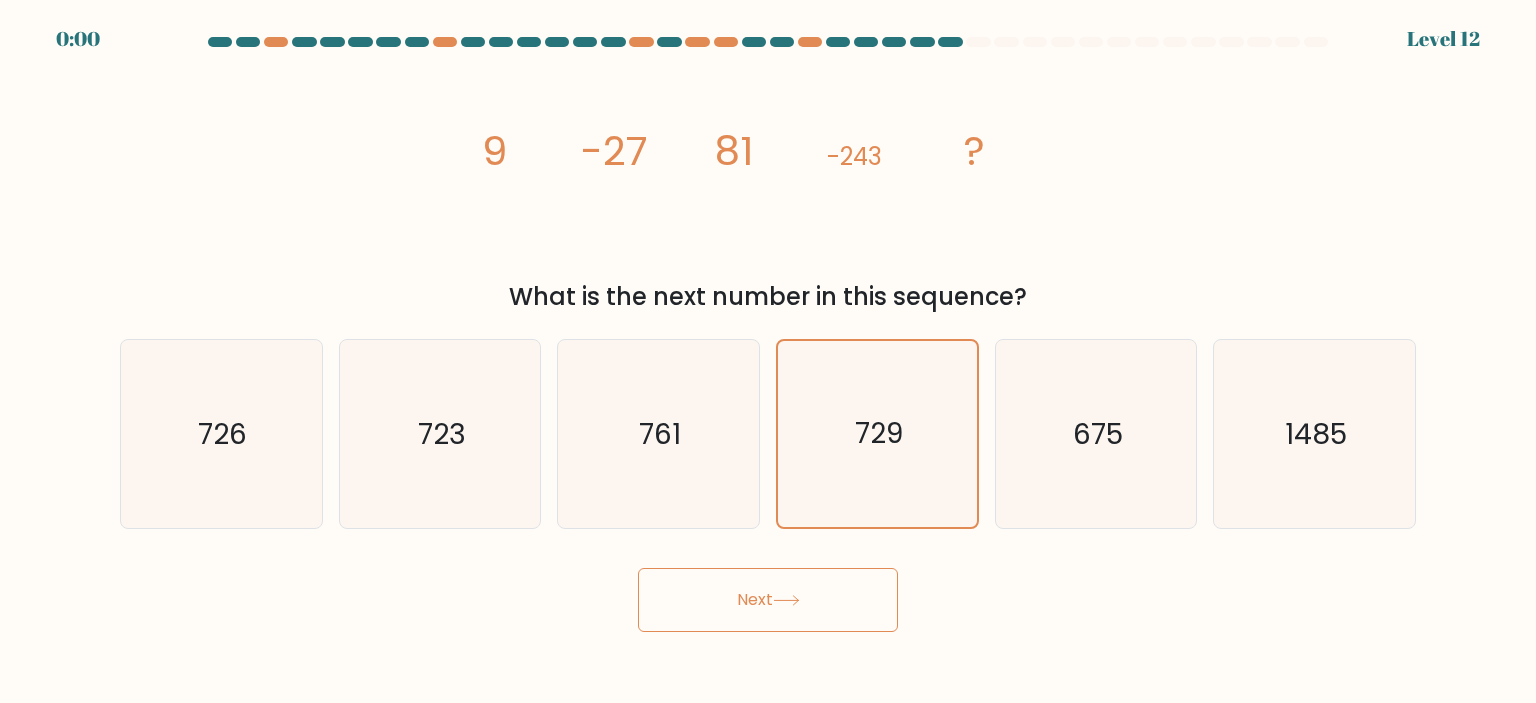 click on "Next" at bounding box center (768, 600) 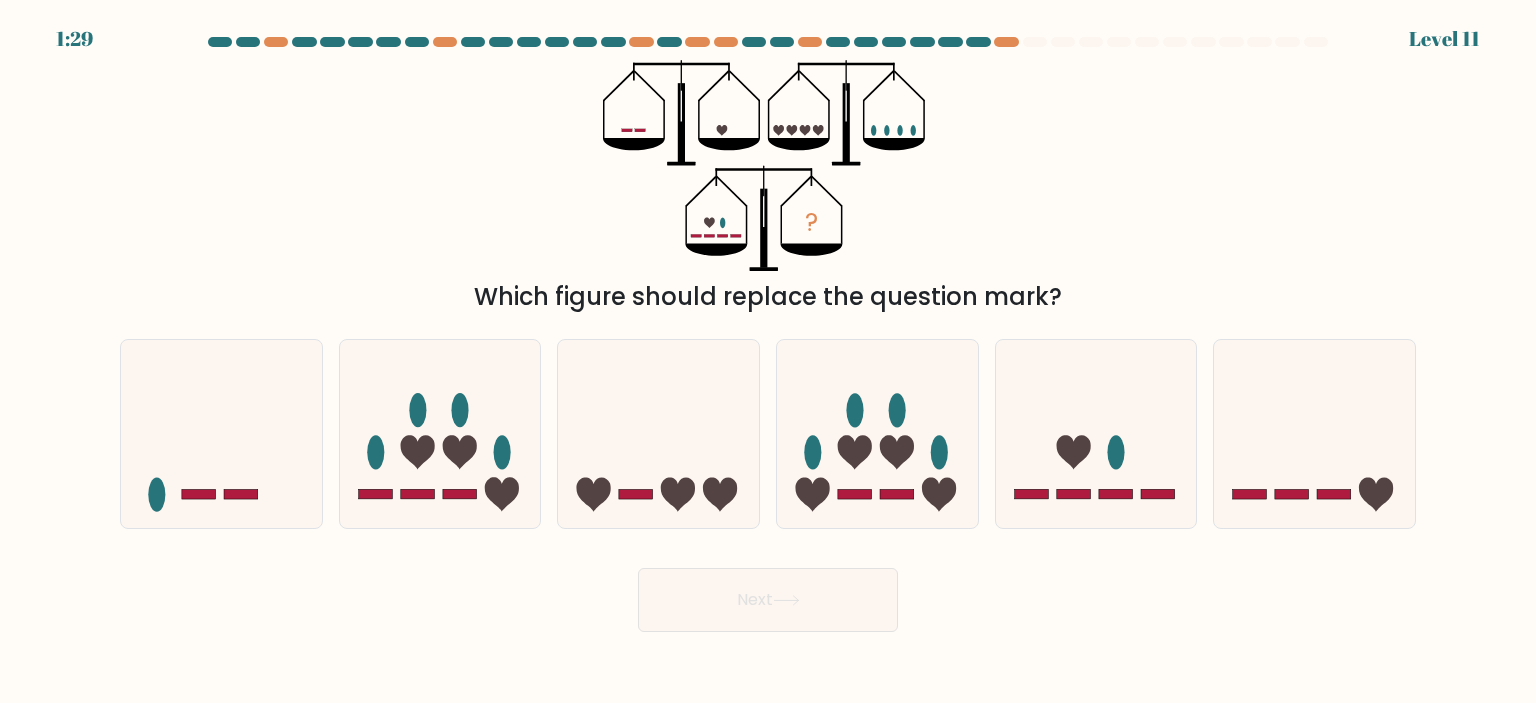 scroll, scrollTop: 0, scrollLeft: 0, axis: both 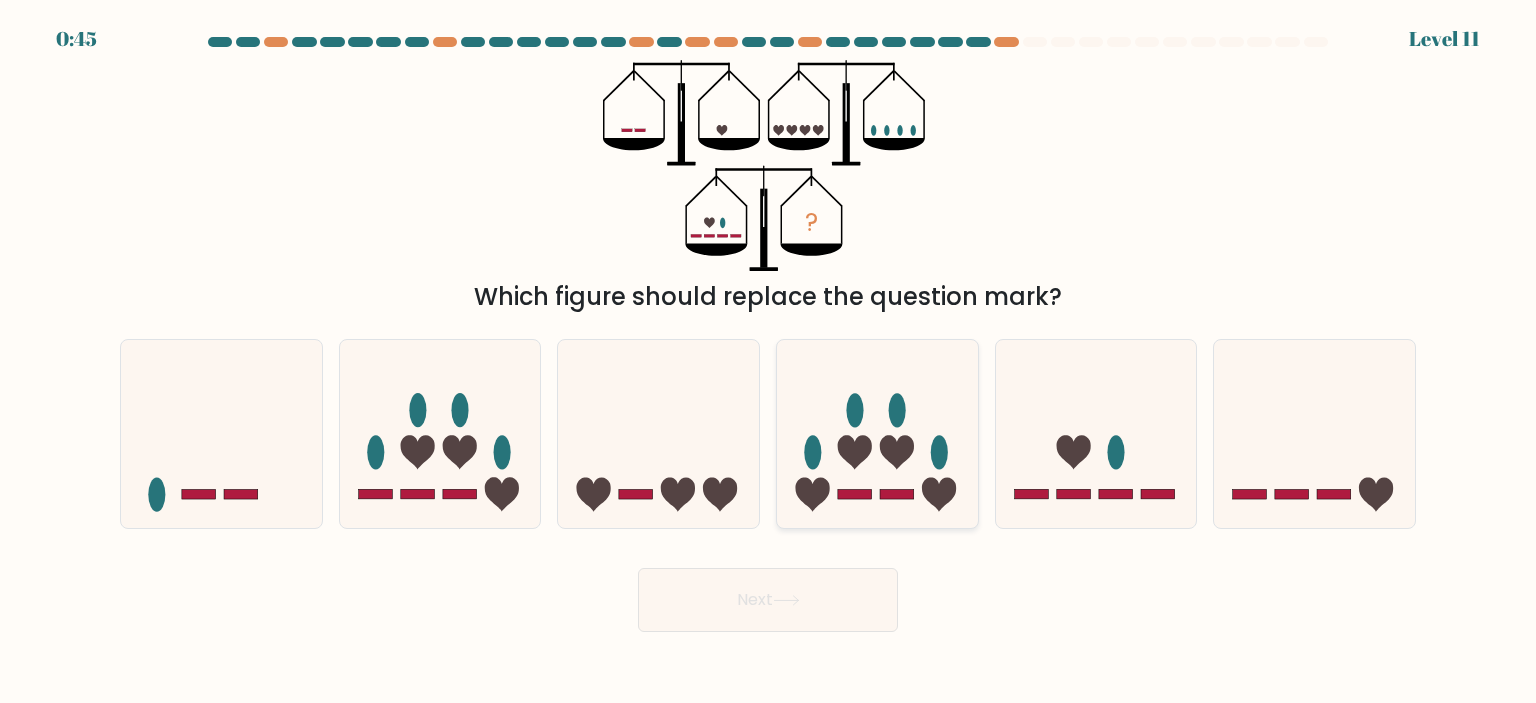 click 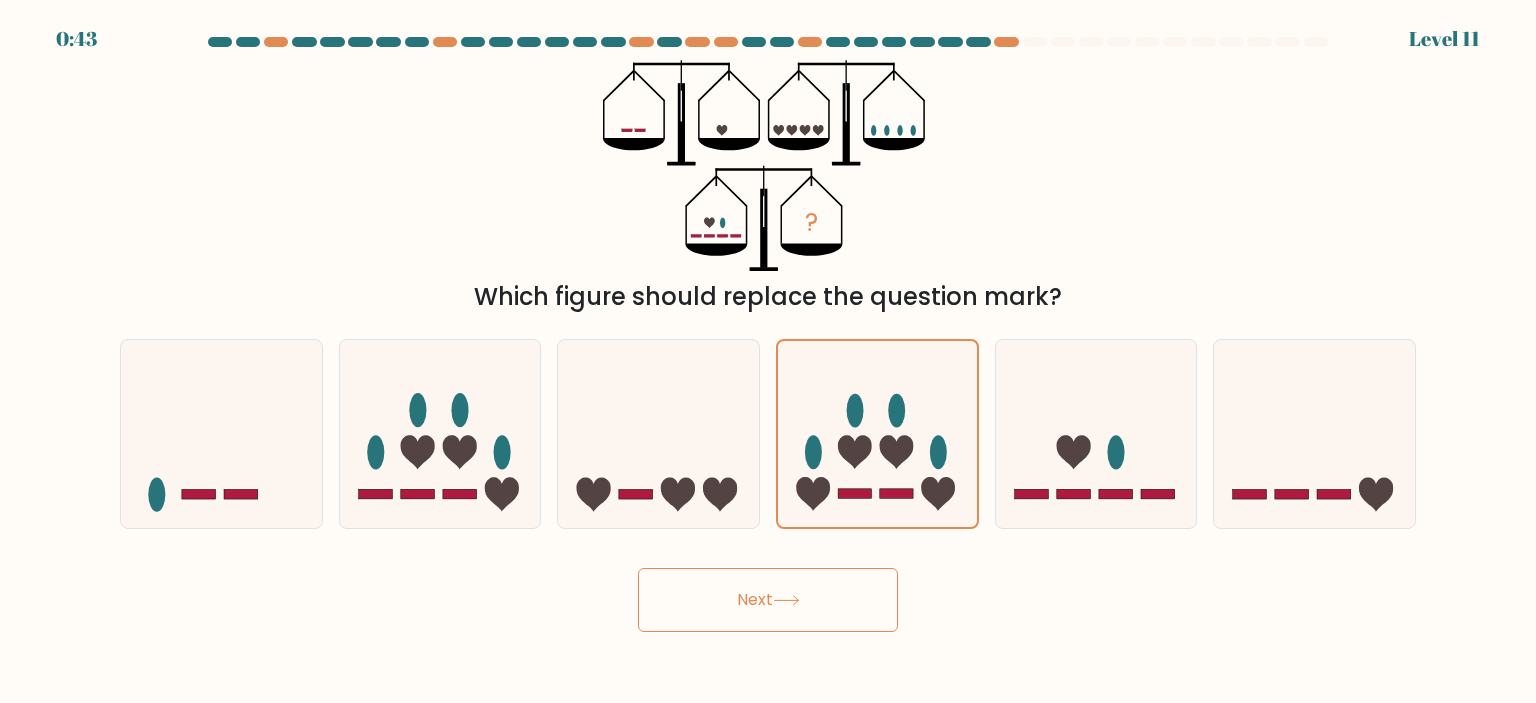 click on "Next" at bounding box center (768, 600) 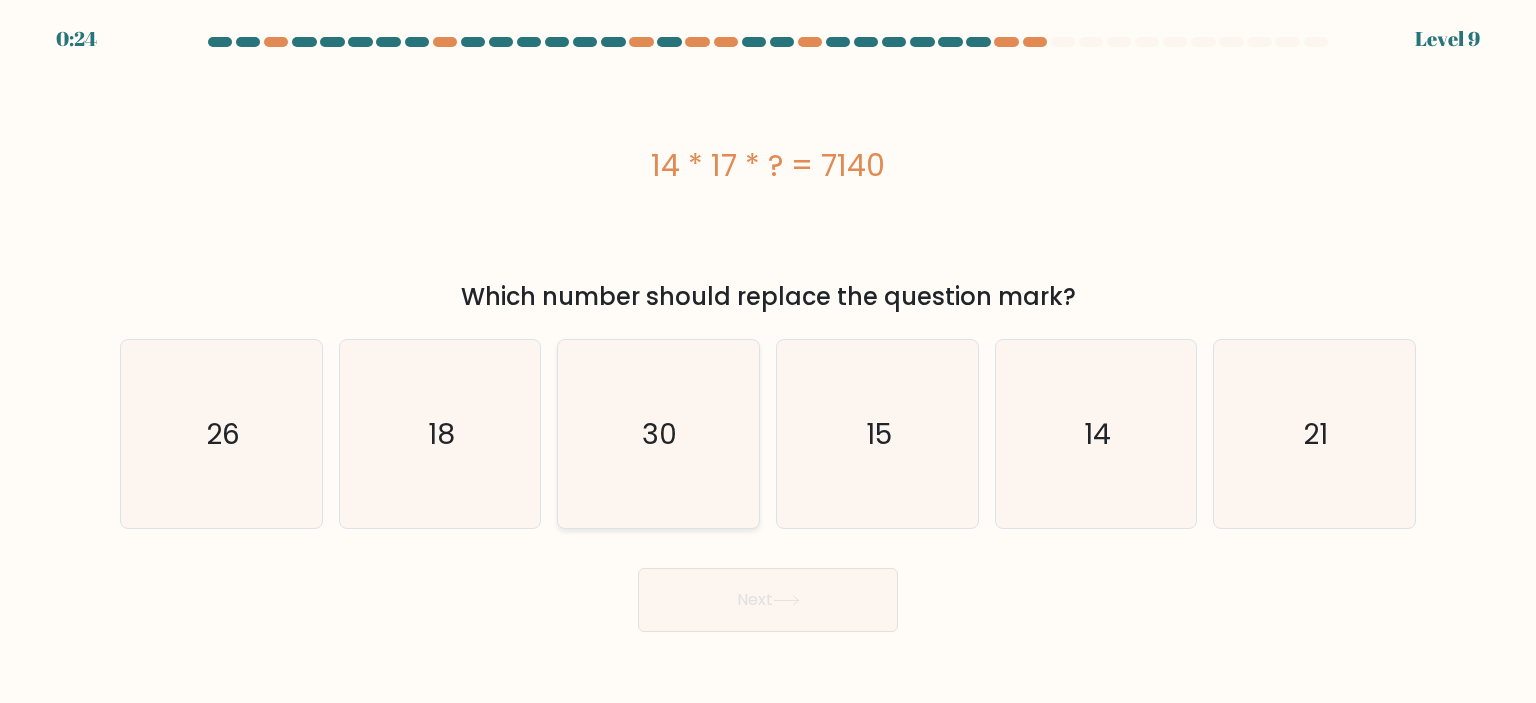 click on "30" 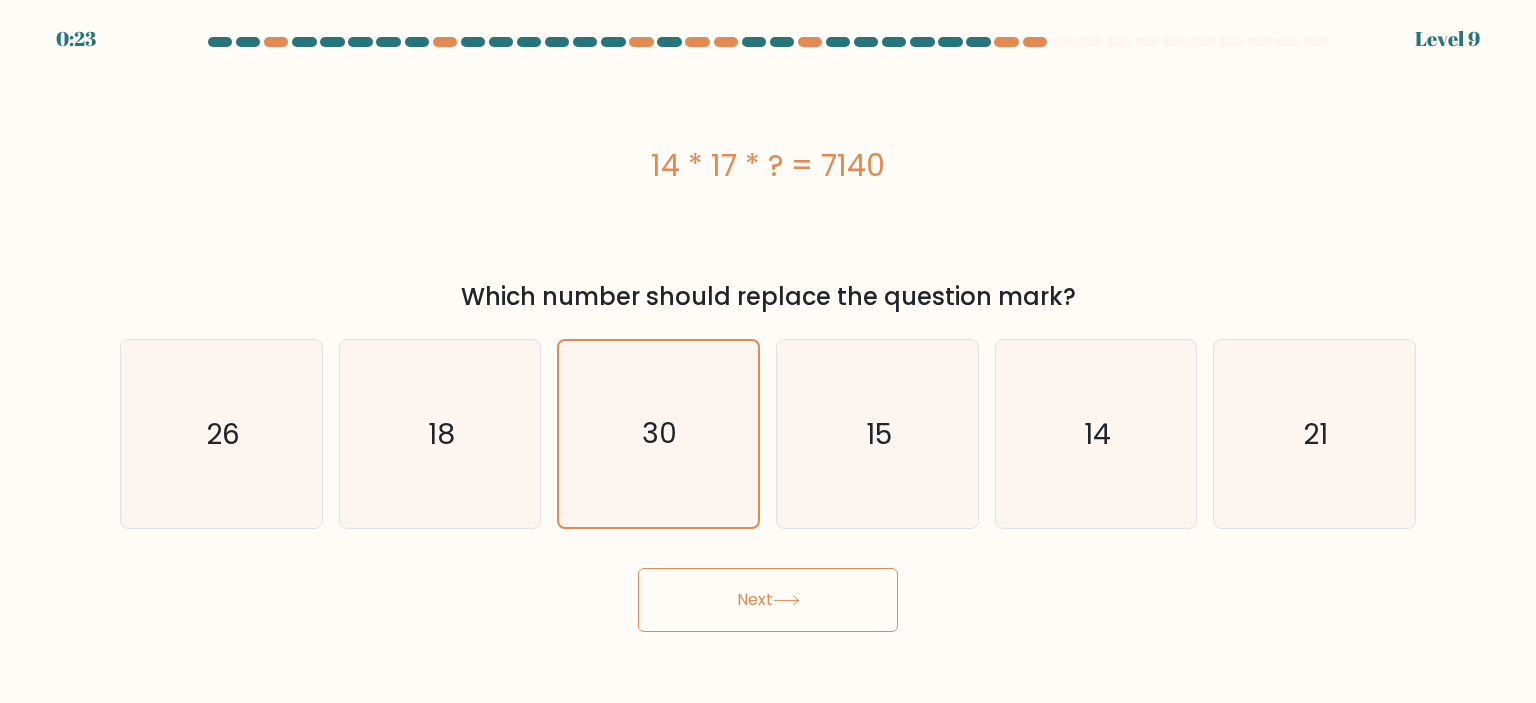 click on "Next" at bounding box center [768, 600] 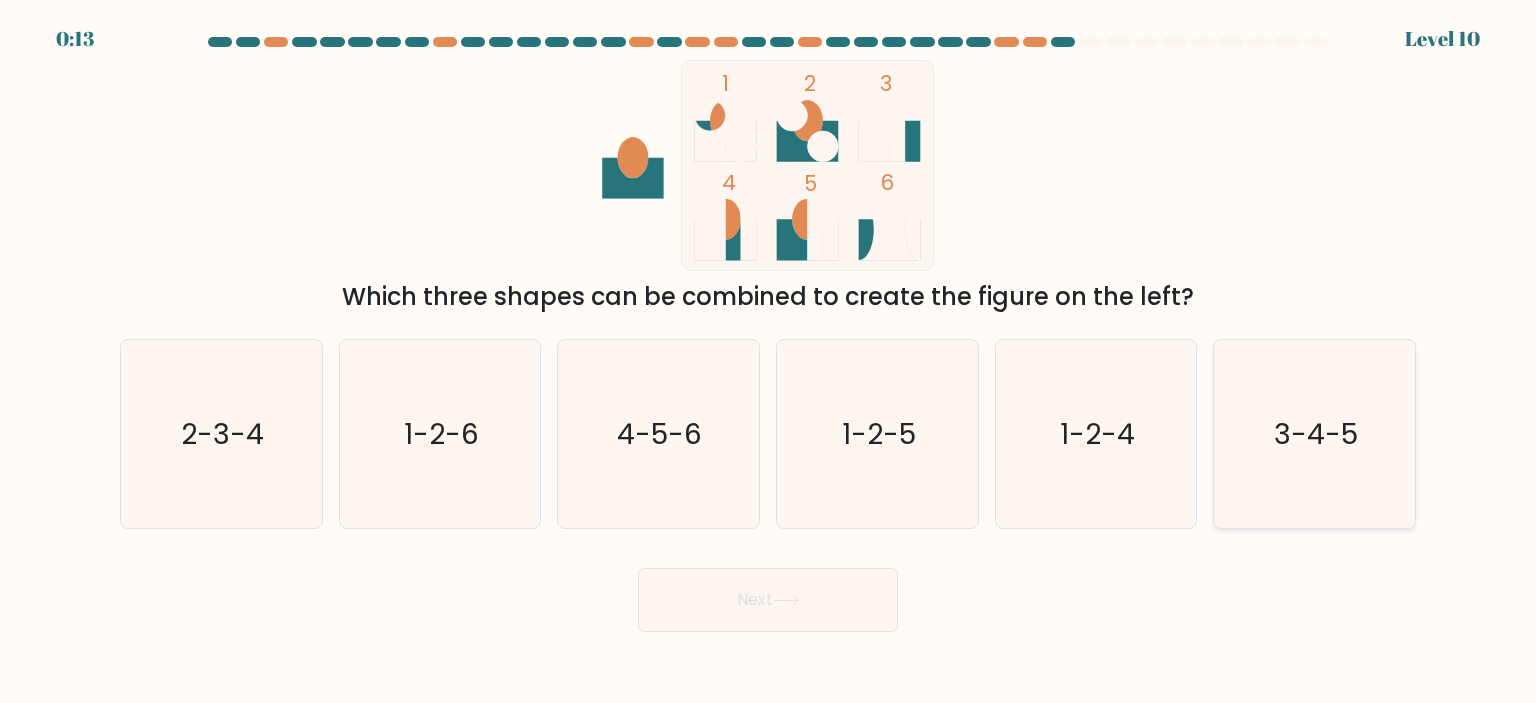 click on "3-4-5" 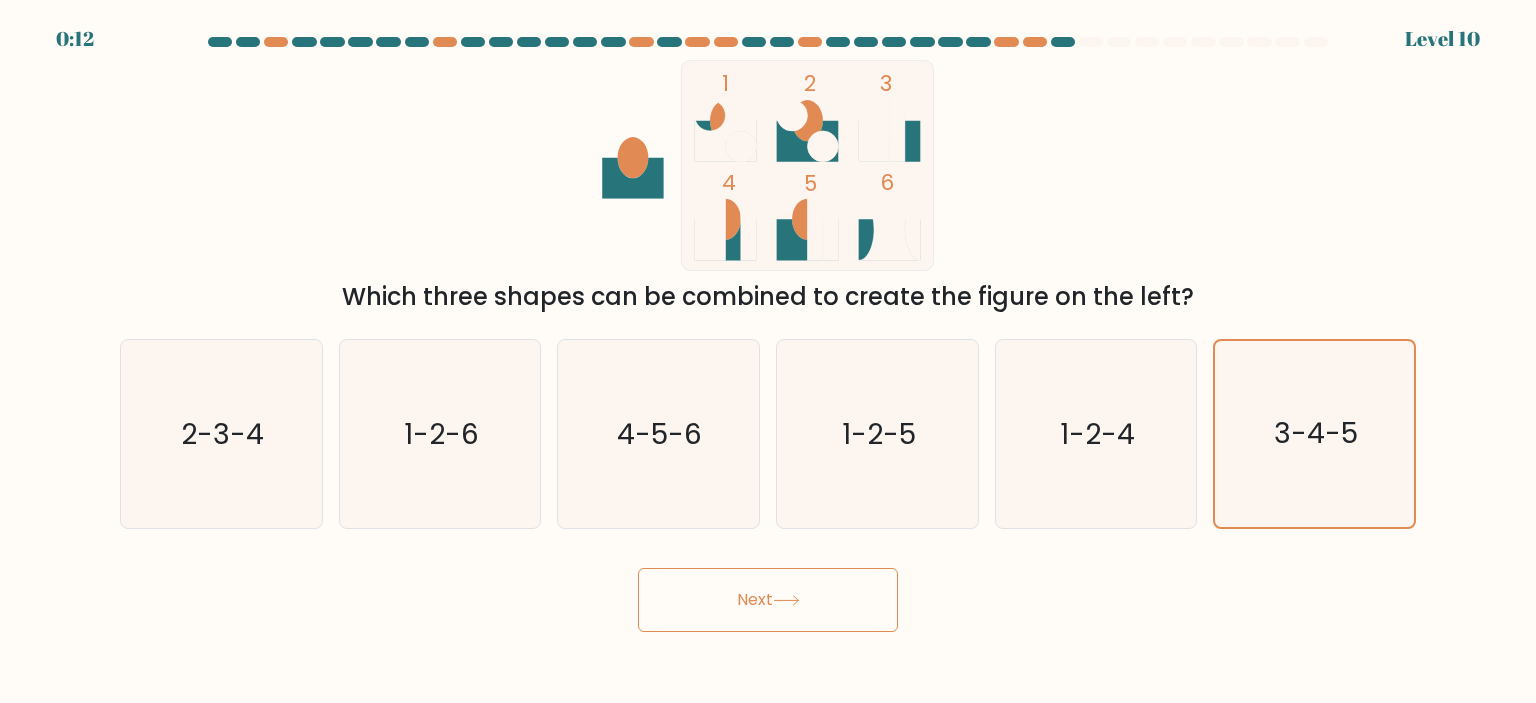 click on "Next" at bounding box center (768, 600) 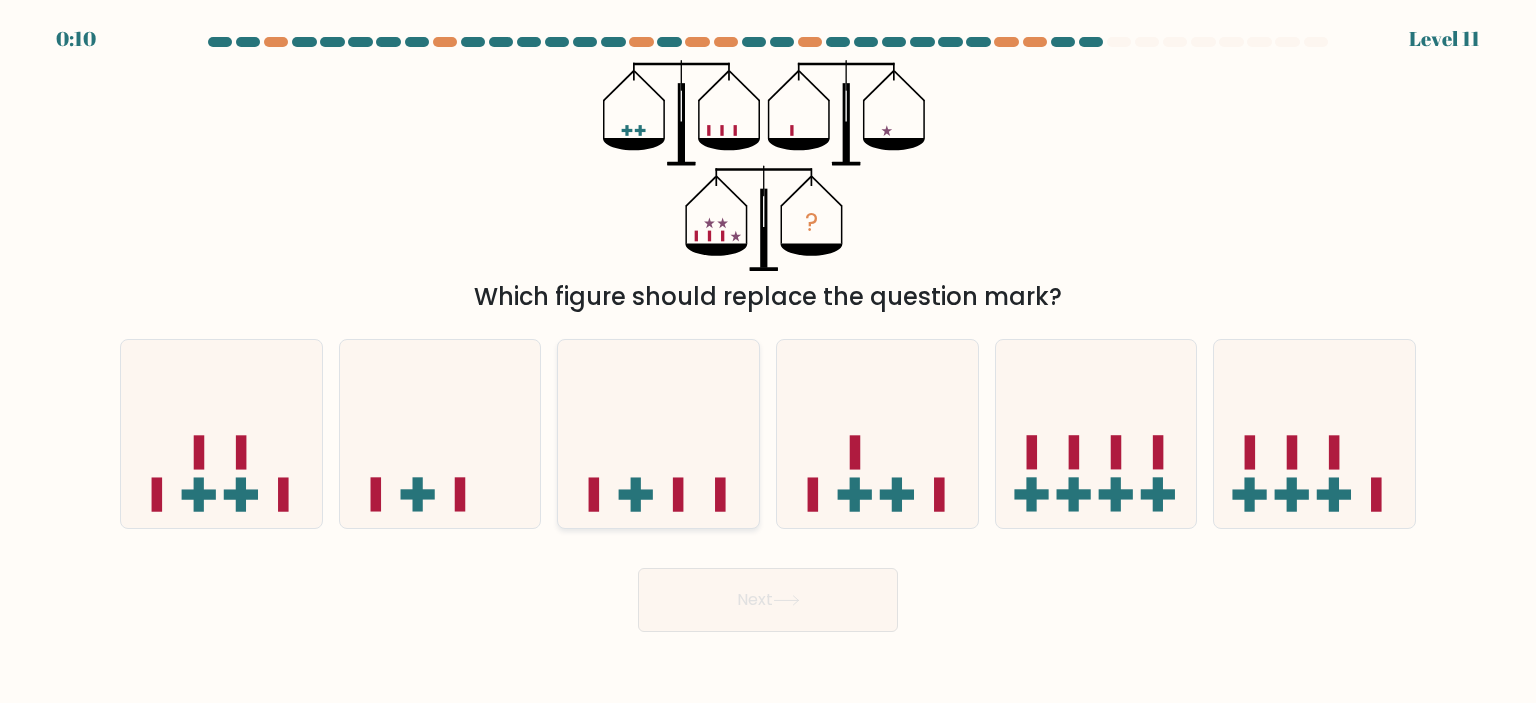 click 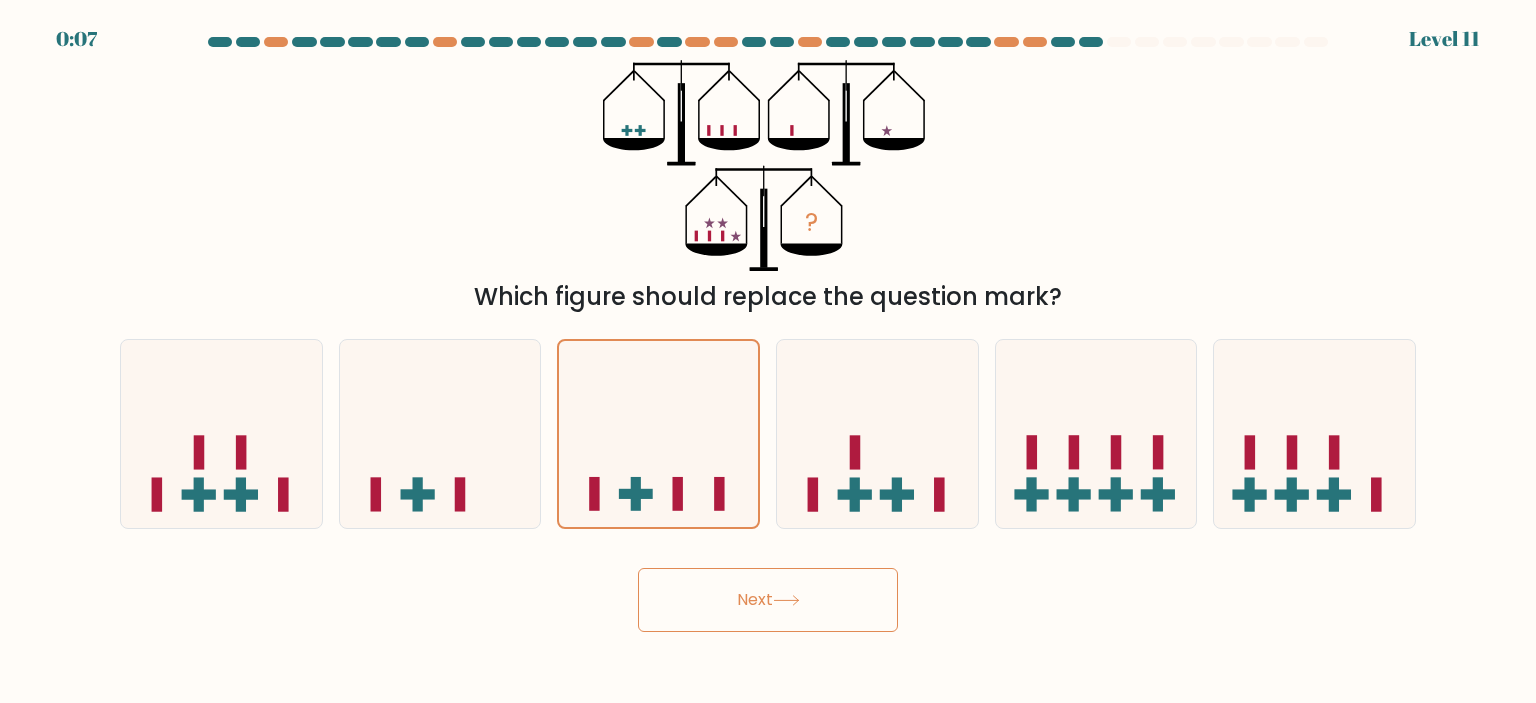 click 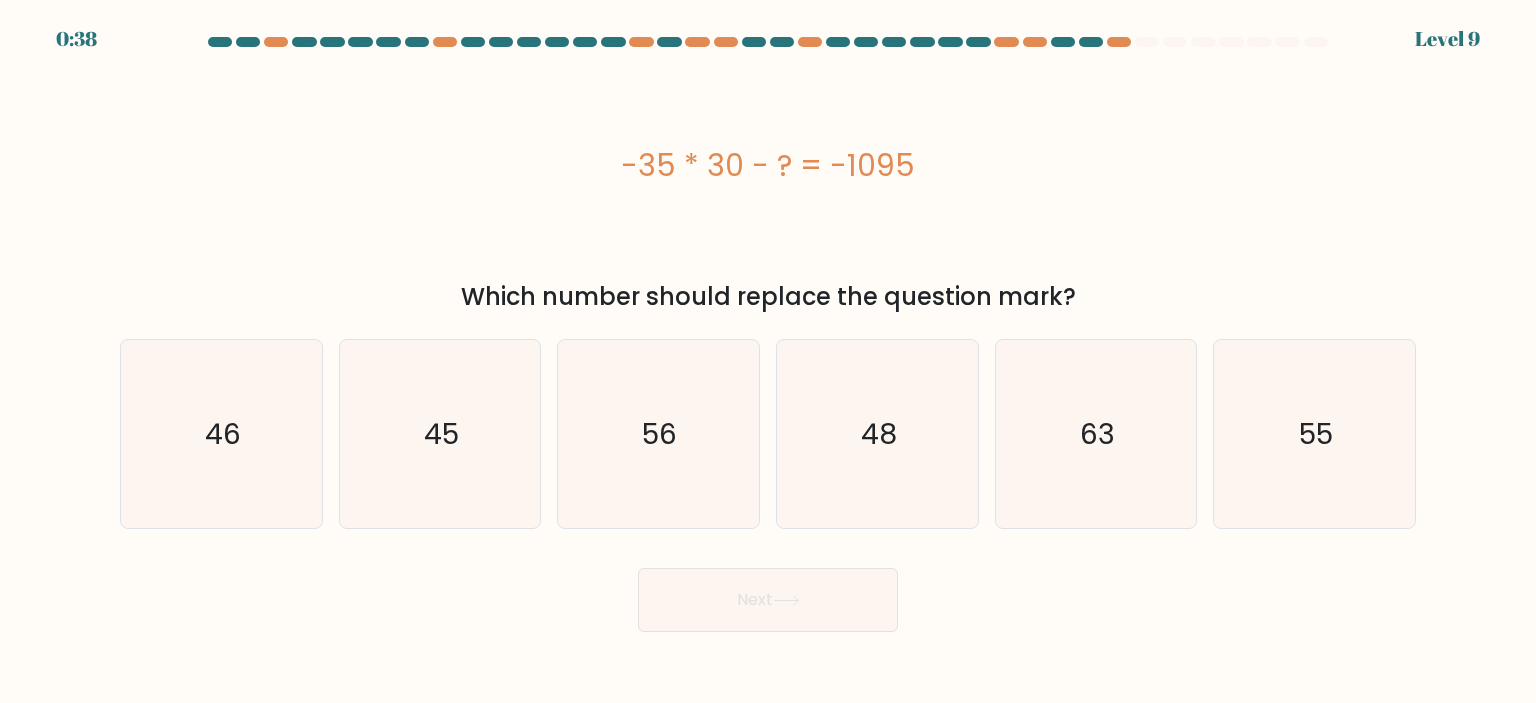 click 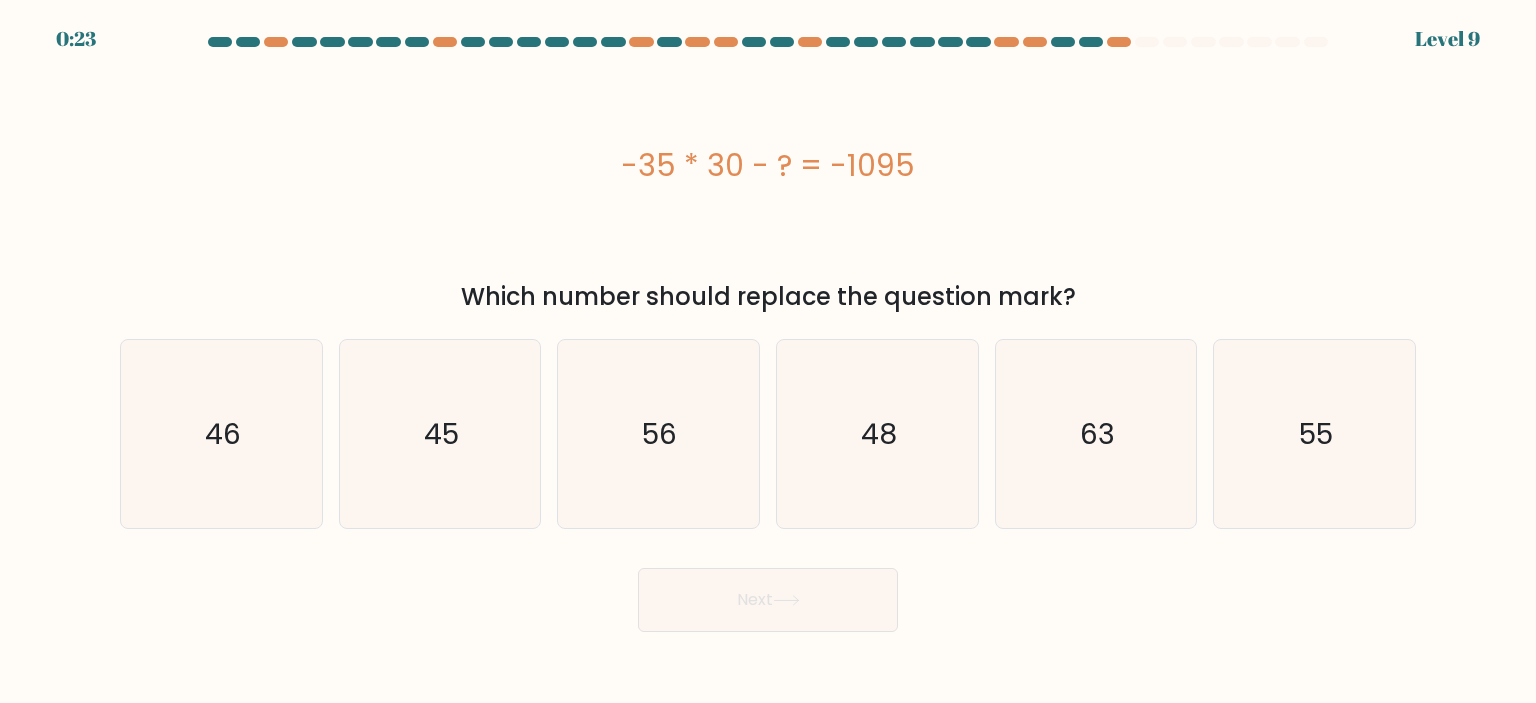 click on "0:23
Level 9
a." at bounding box center (768, 351) 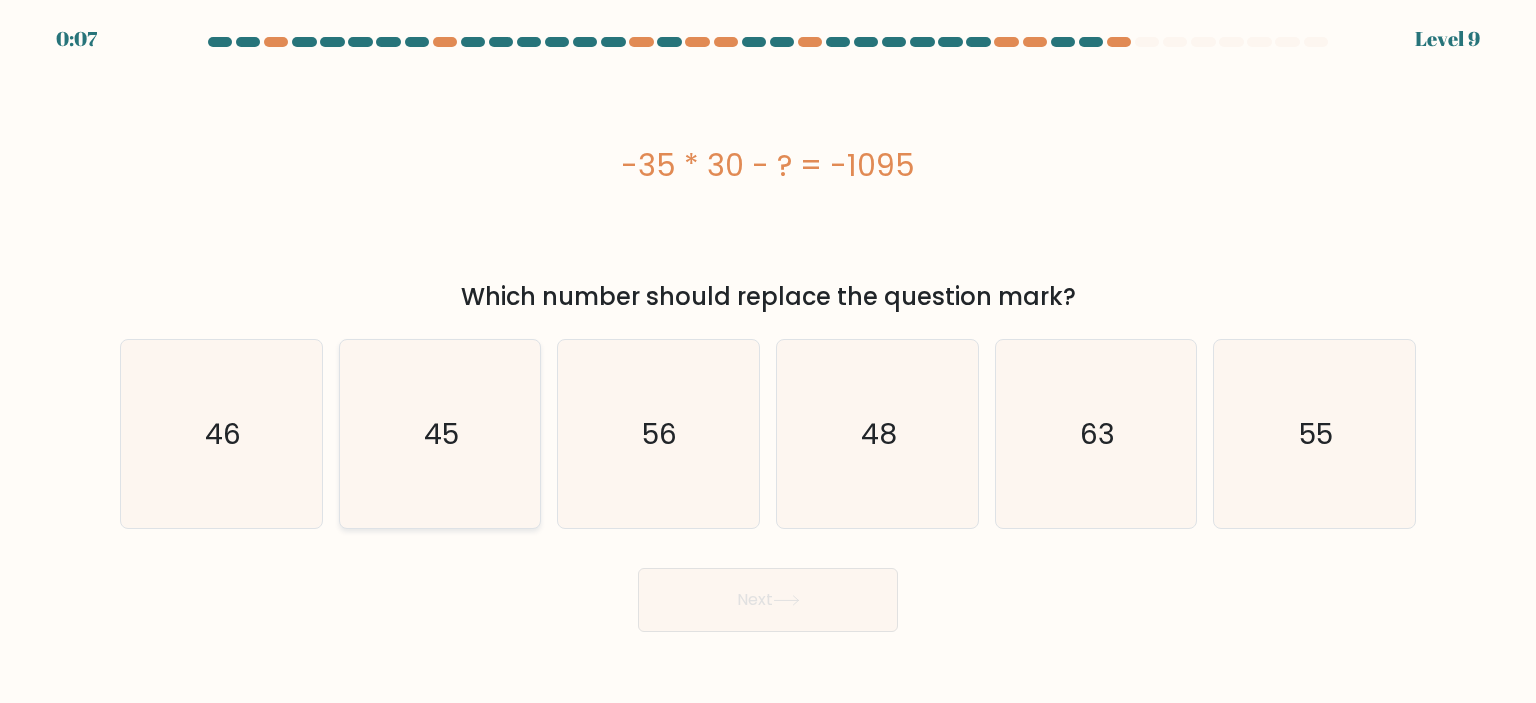click on "45" 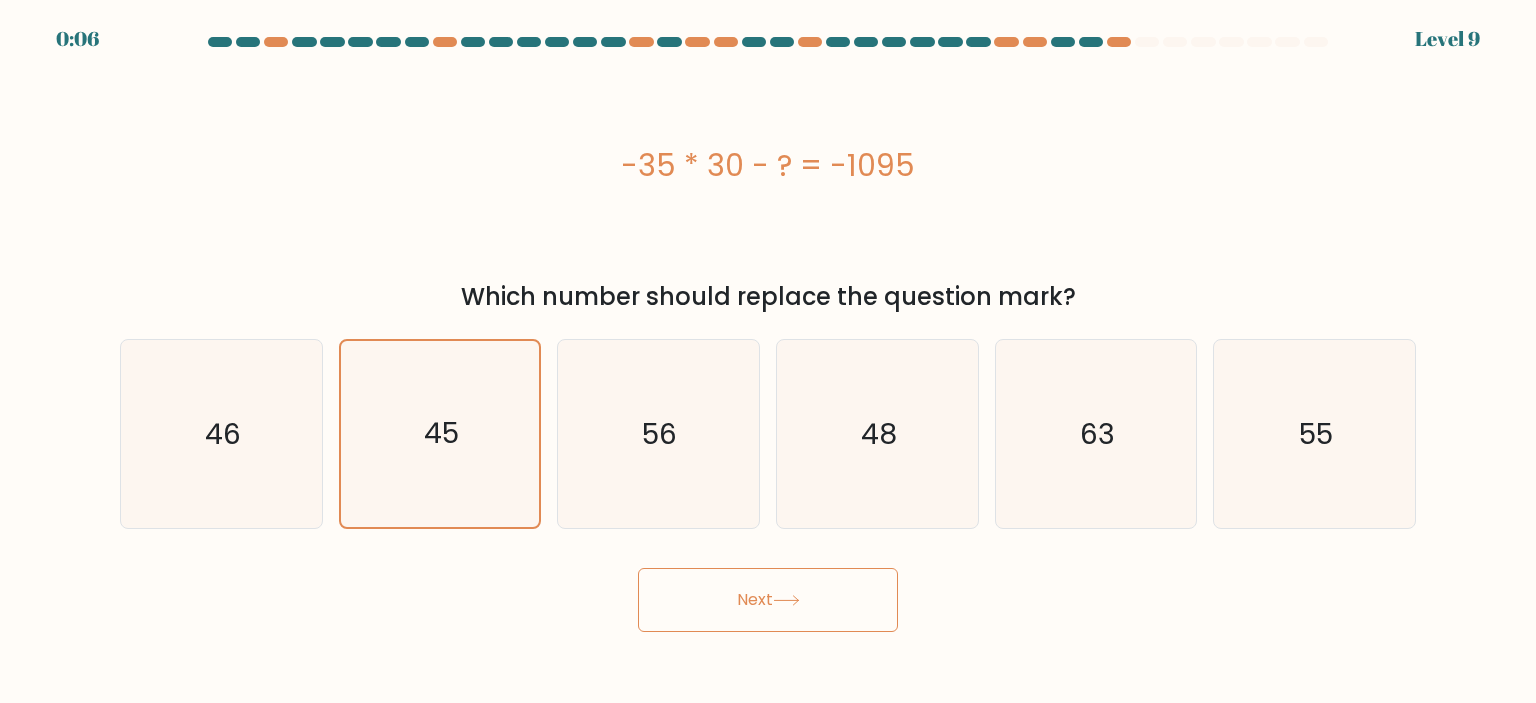 click on "Next" at bounding box center [768, 600] 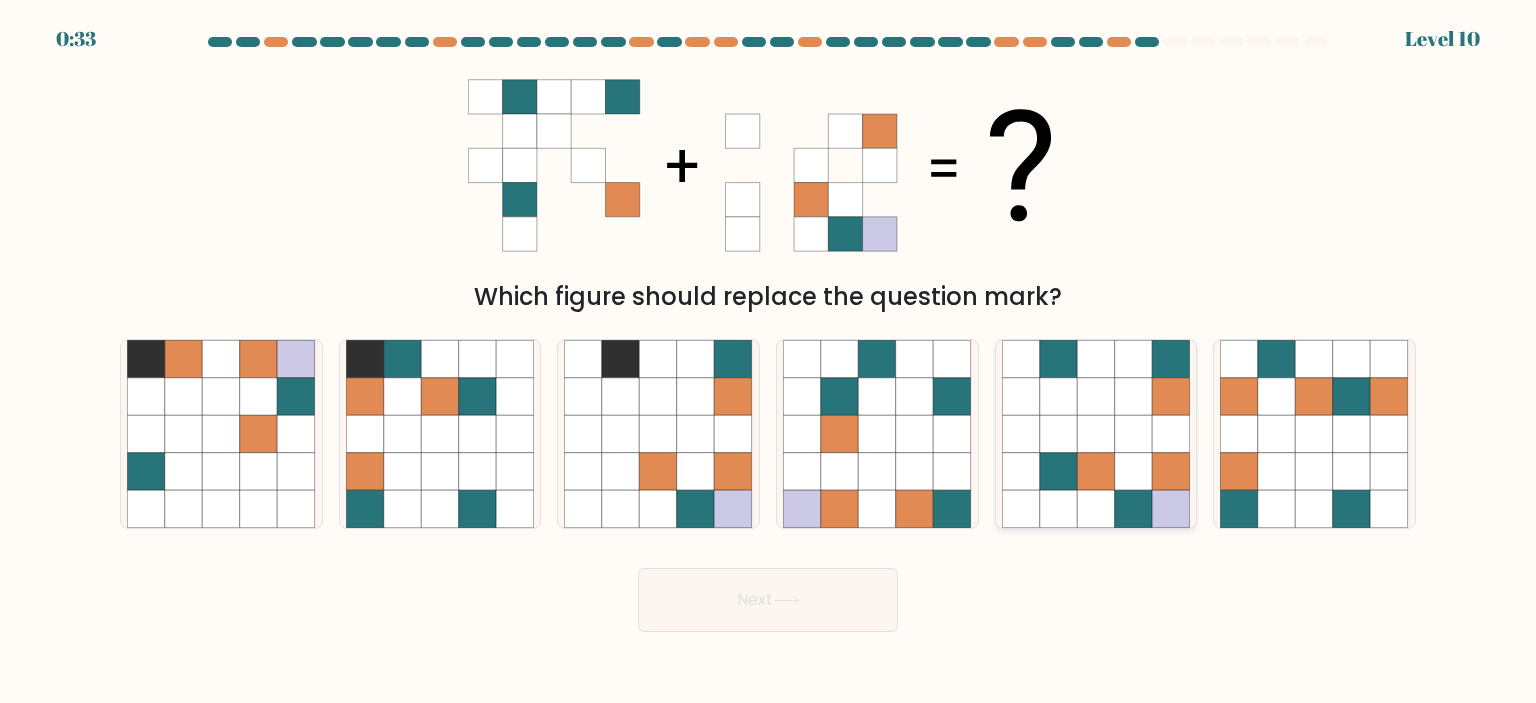 click 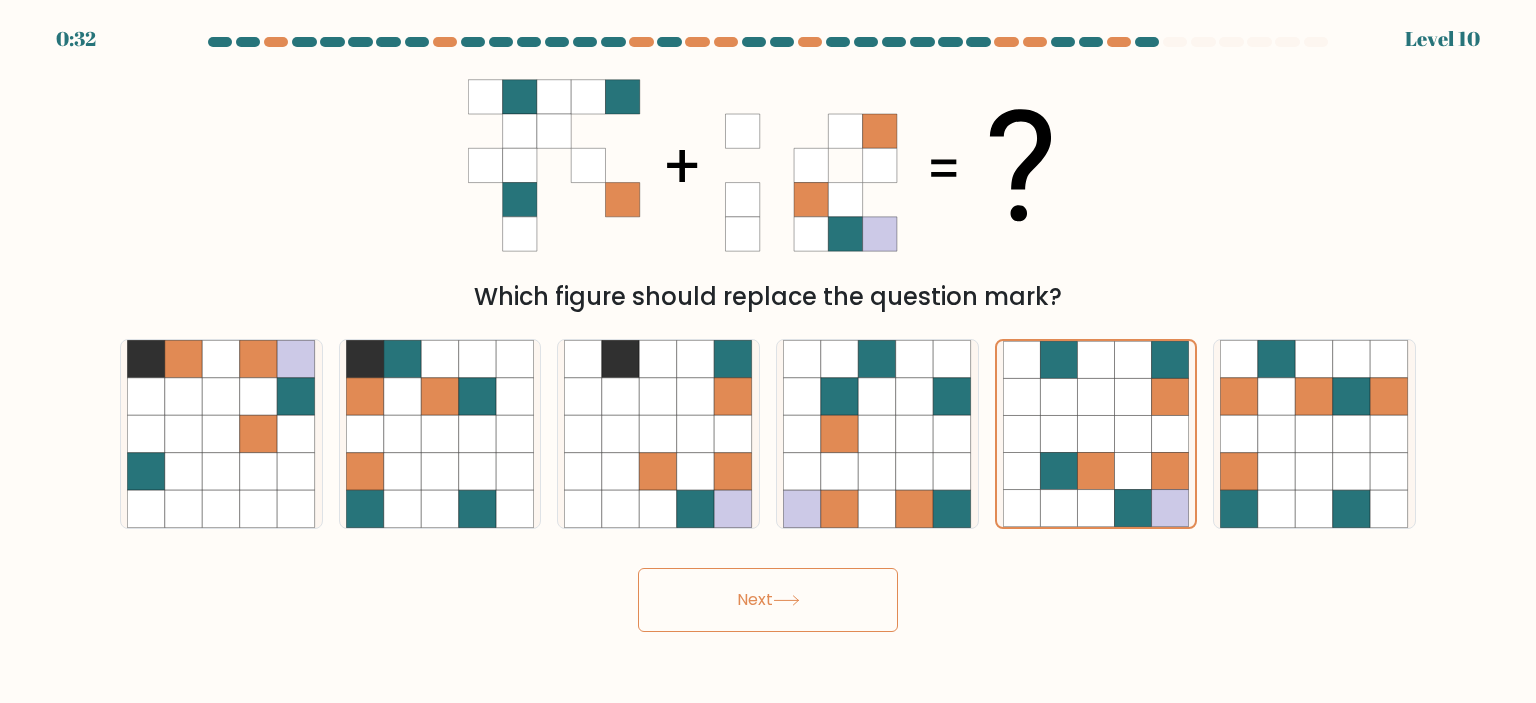 click on "Next" at bounding box center [768, 600] 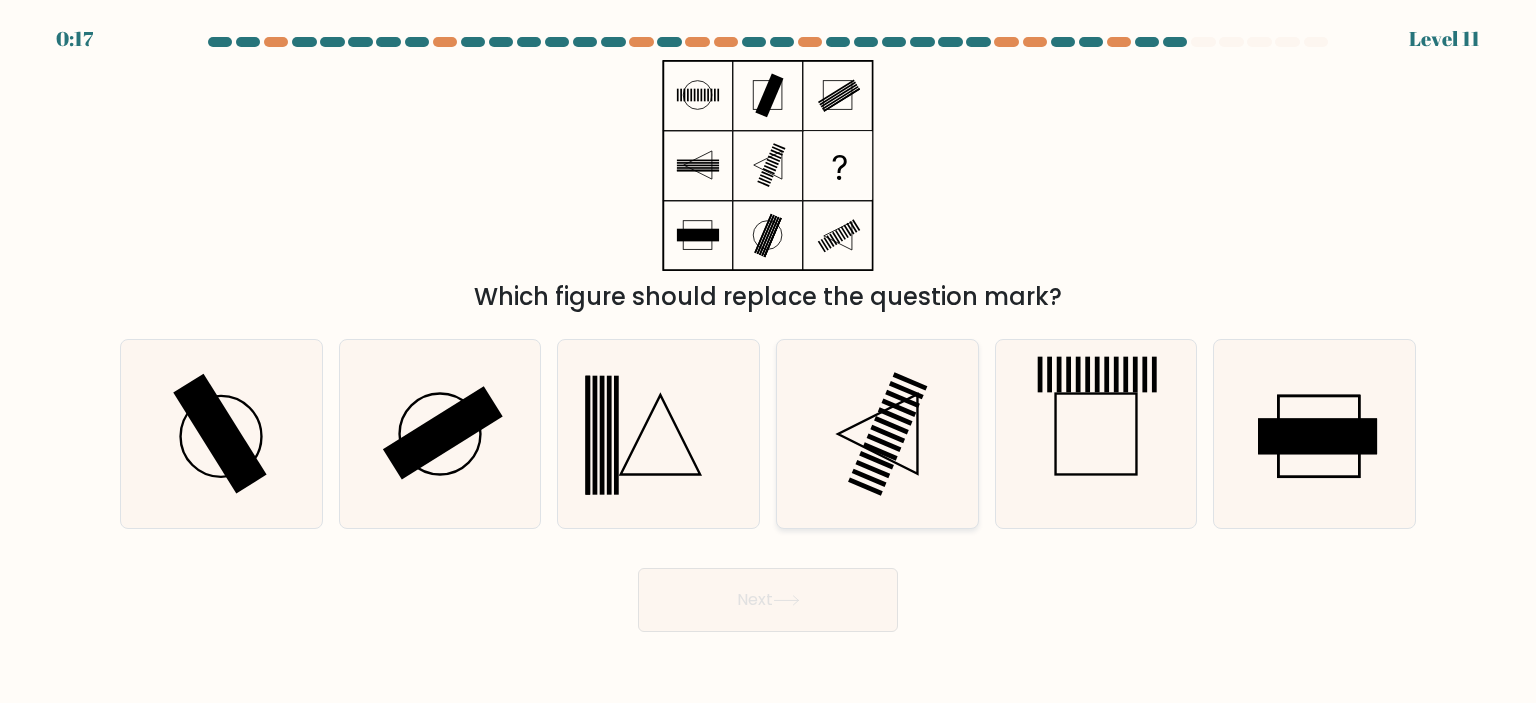 click 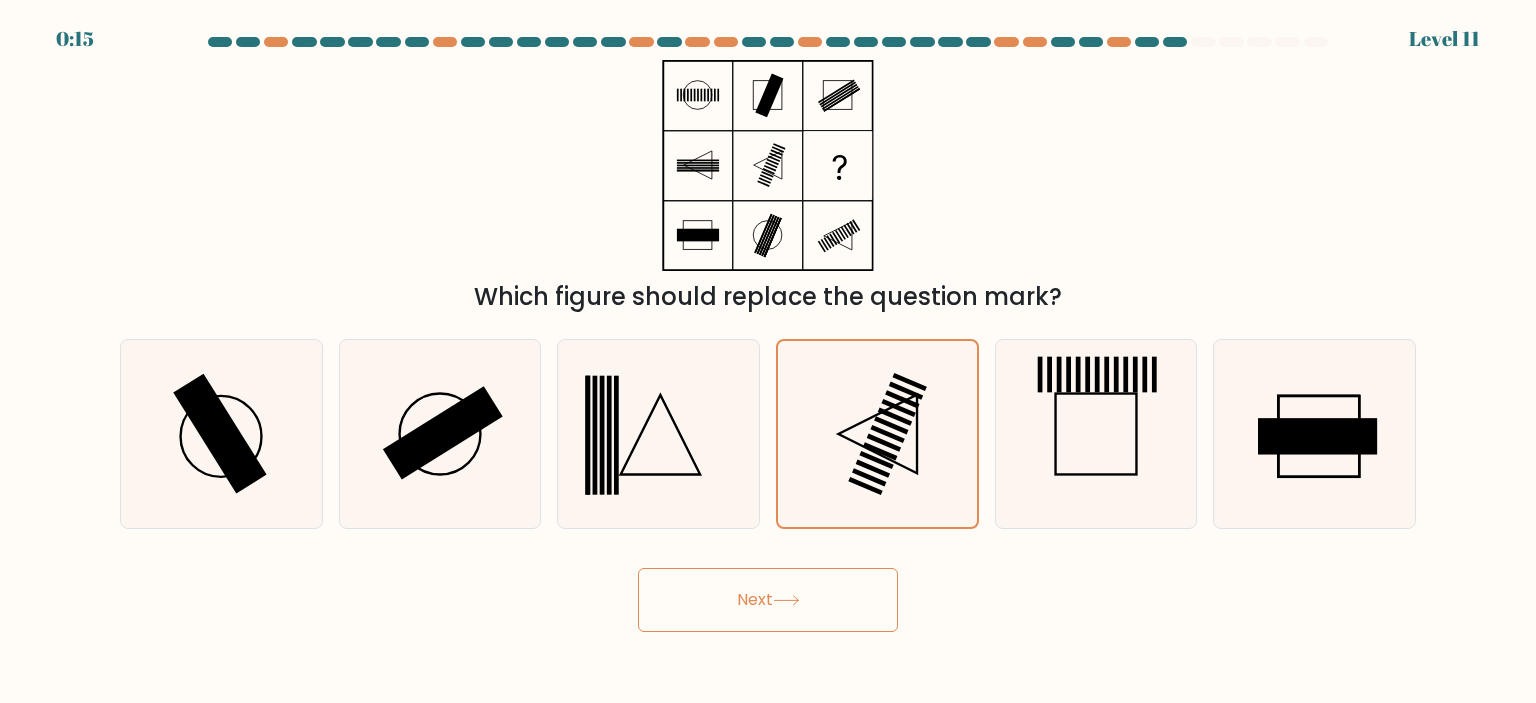 click on "Next" at bounding box center (768, 600) 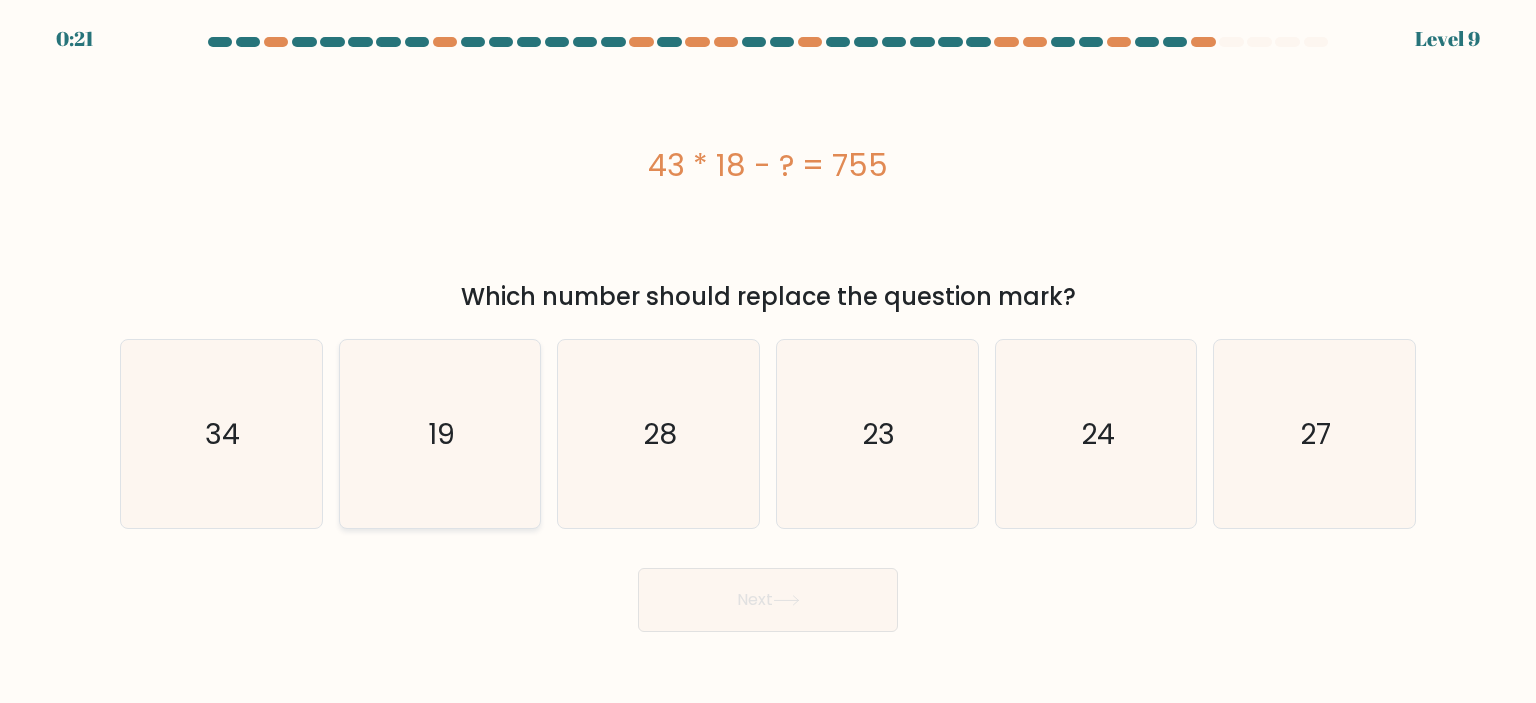 click on "19" 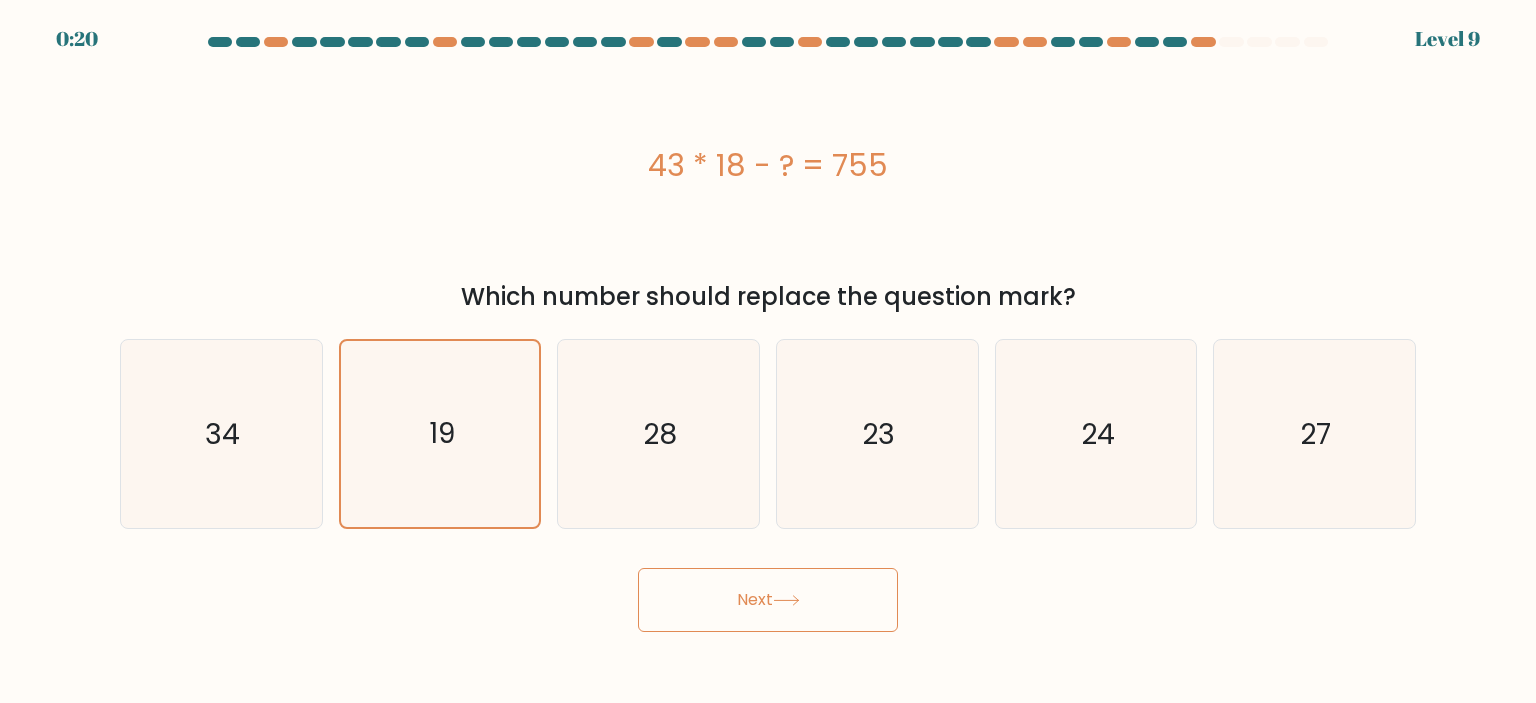click on "Next" at bounding box center [768, 600] 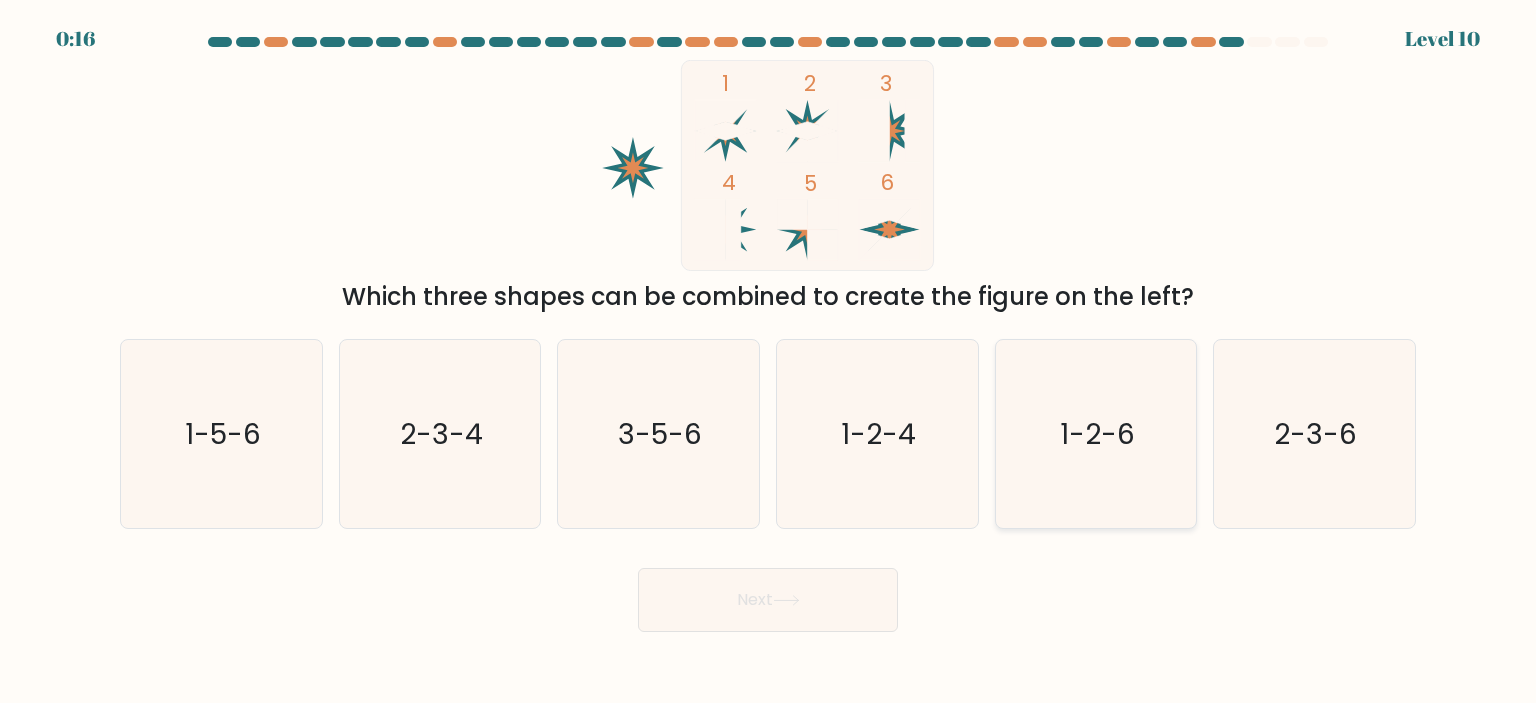 click on "1-2-6" 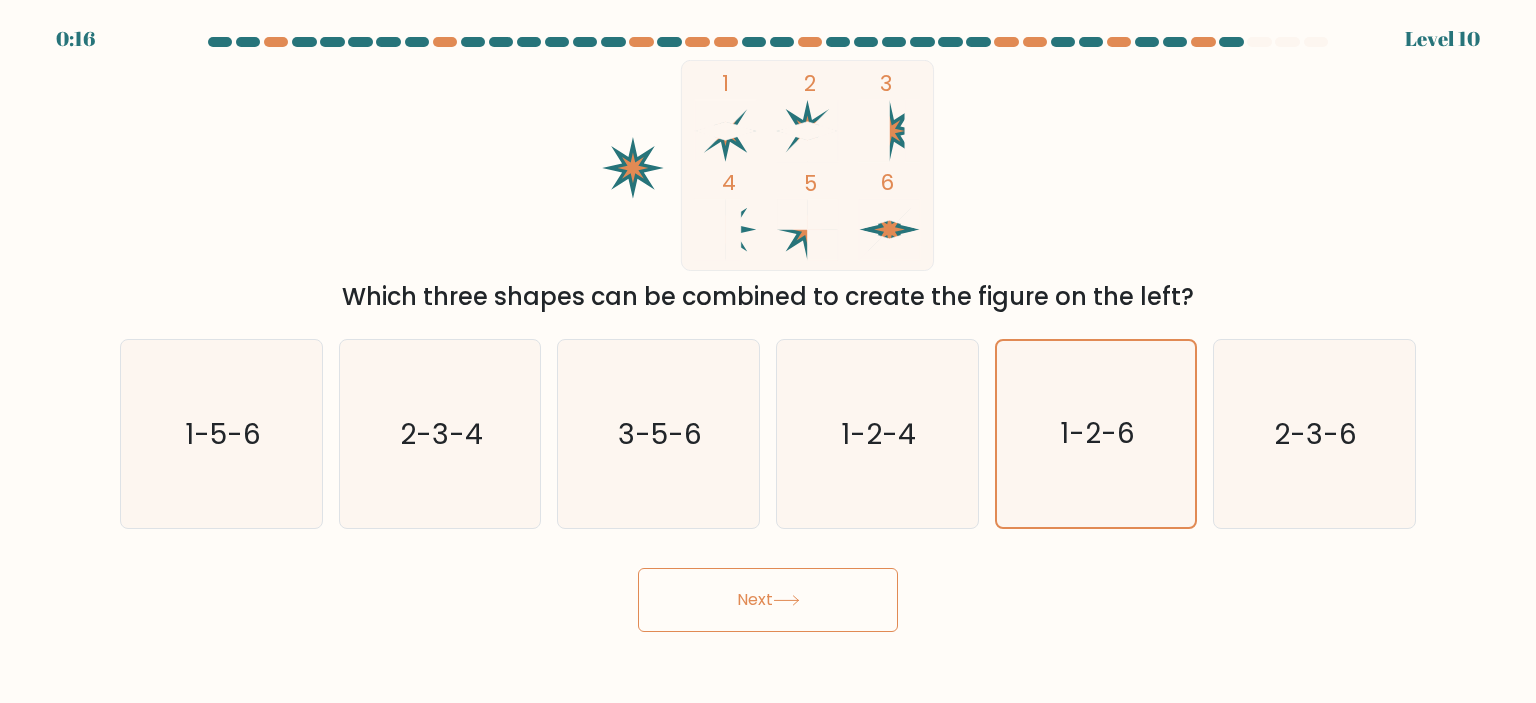 click on "Next" at bounding box center (768, 600) 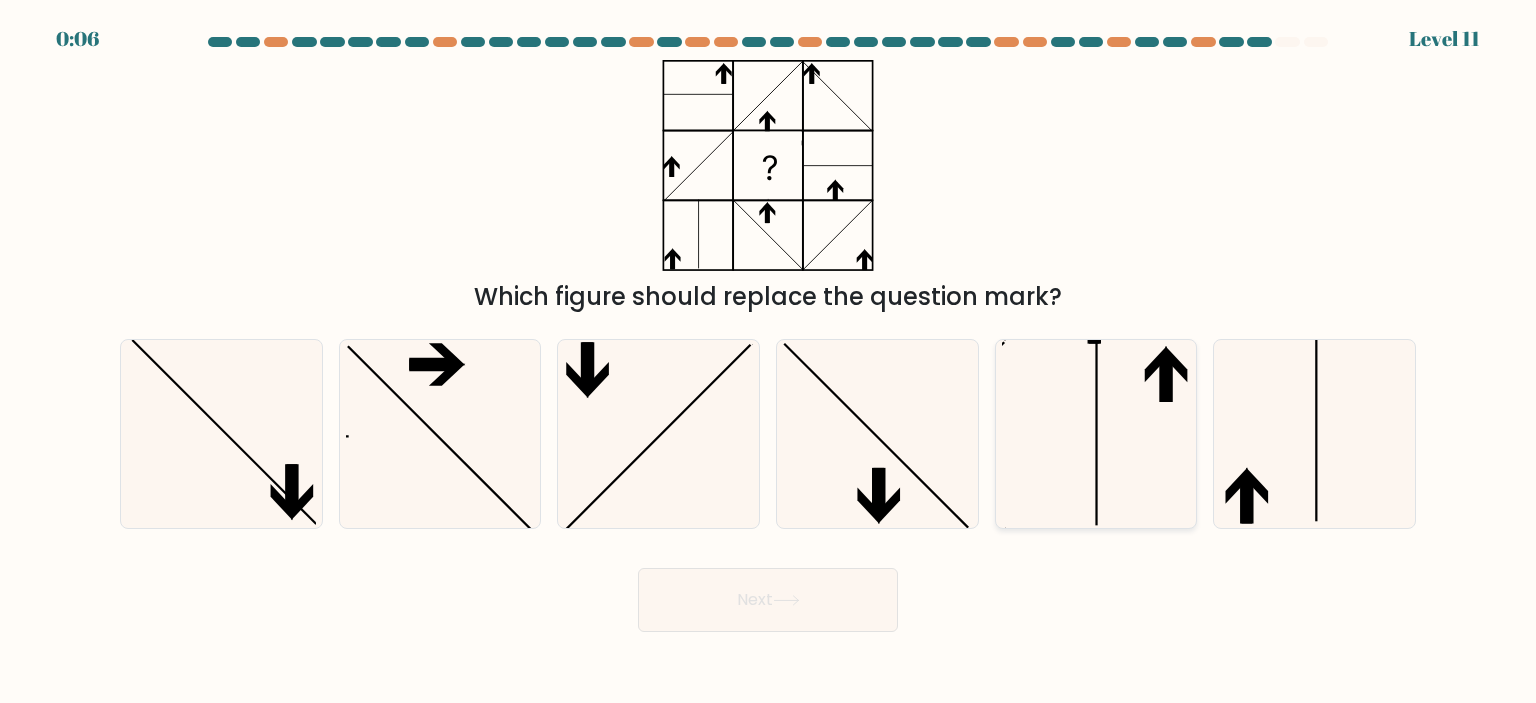 click 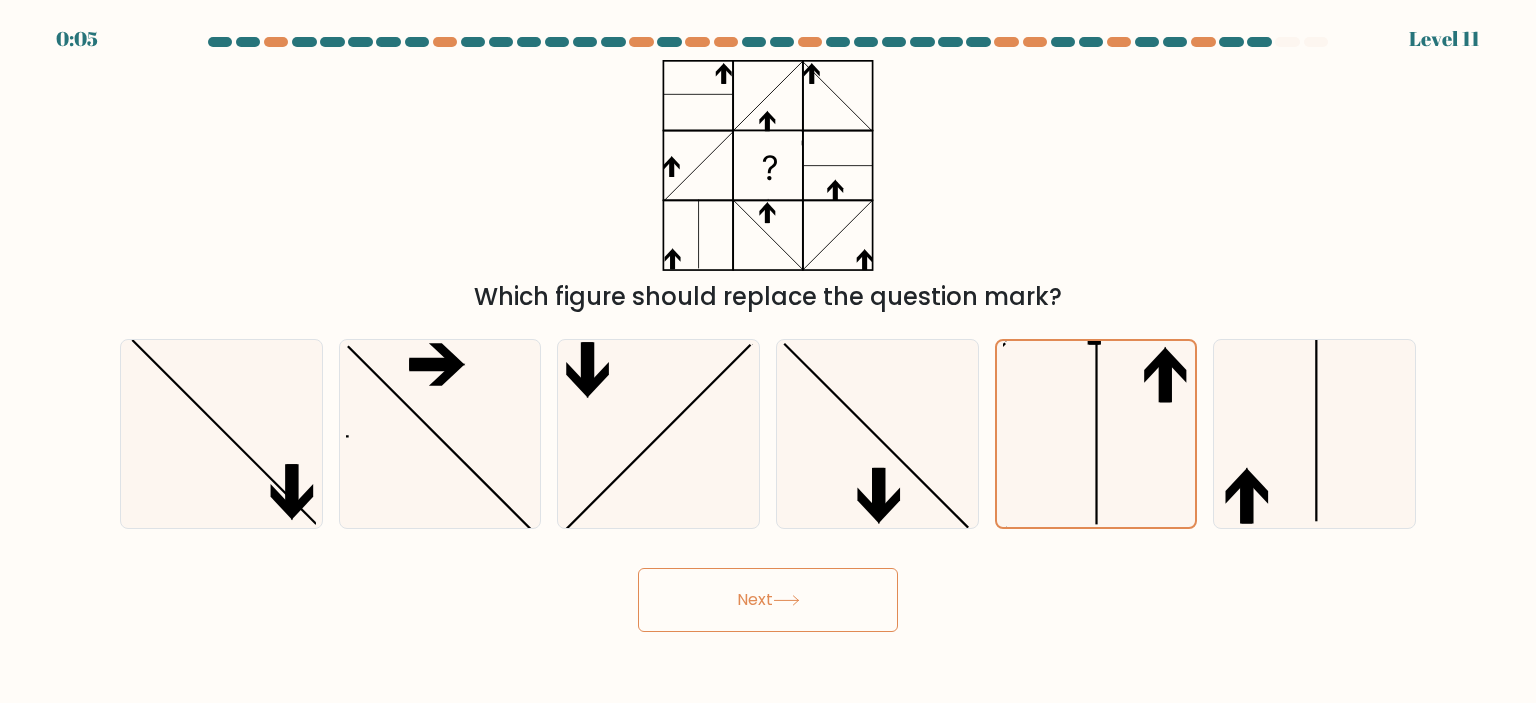 click on "Next" at bounding box center [768, 600] 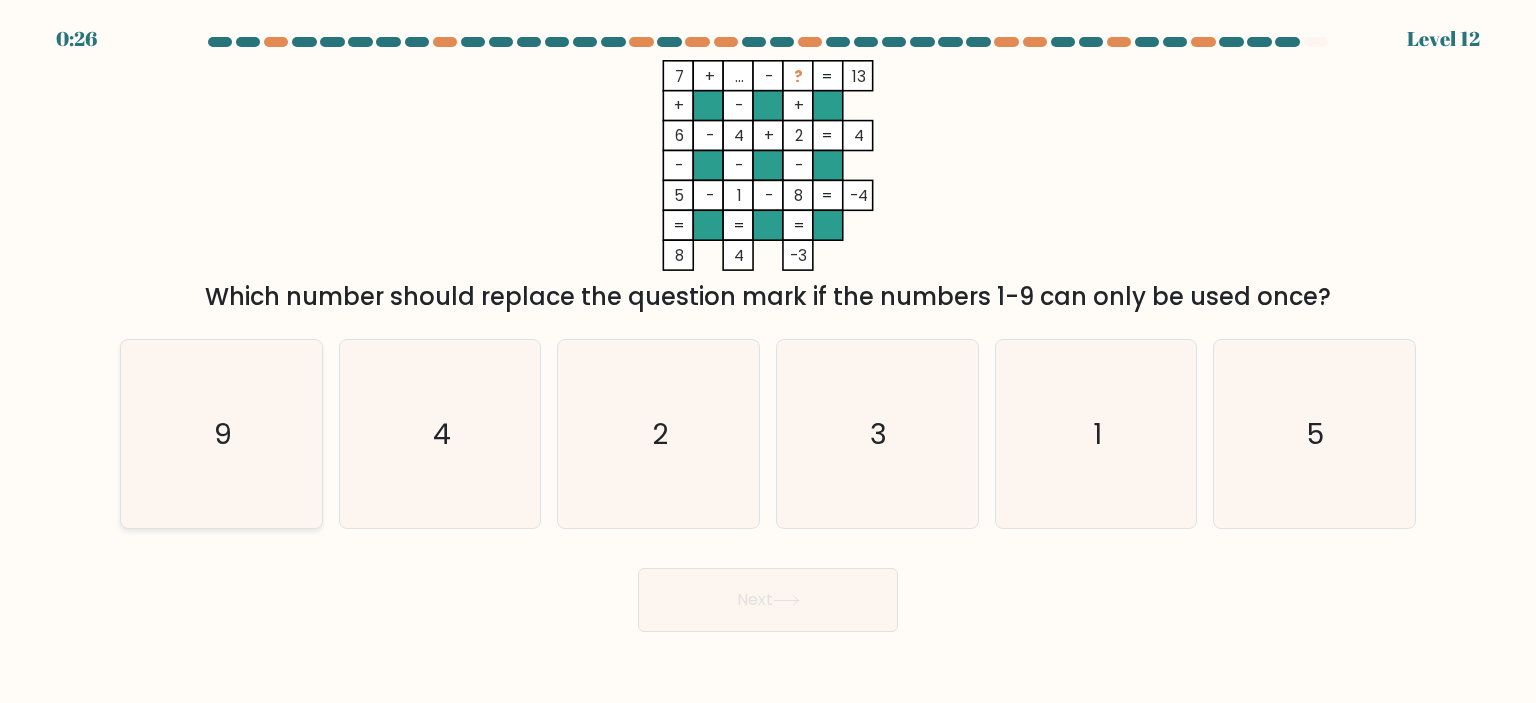 click on "9" 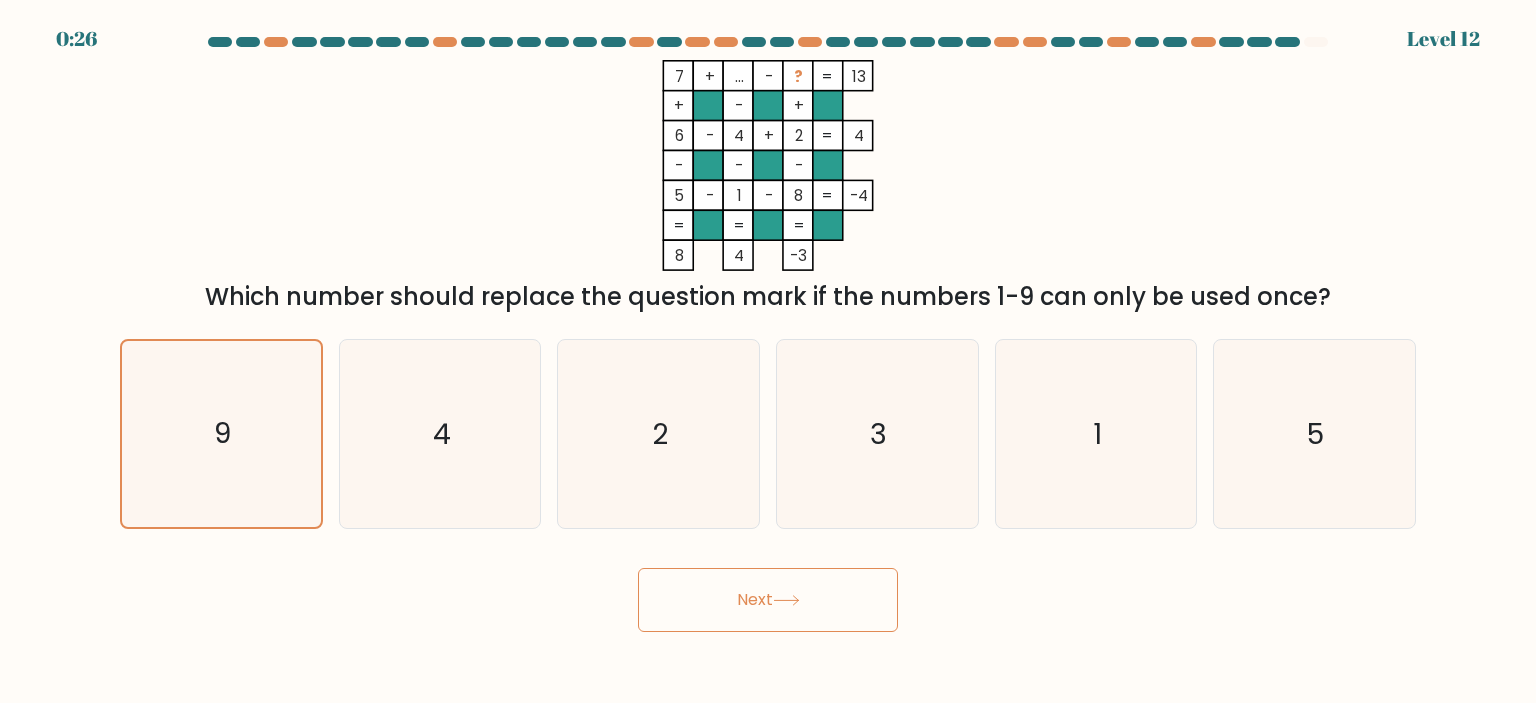 click on "Next" at bounding box center (768, 600) 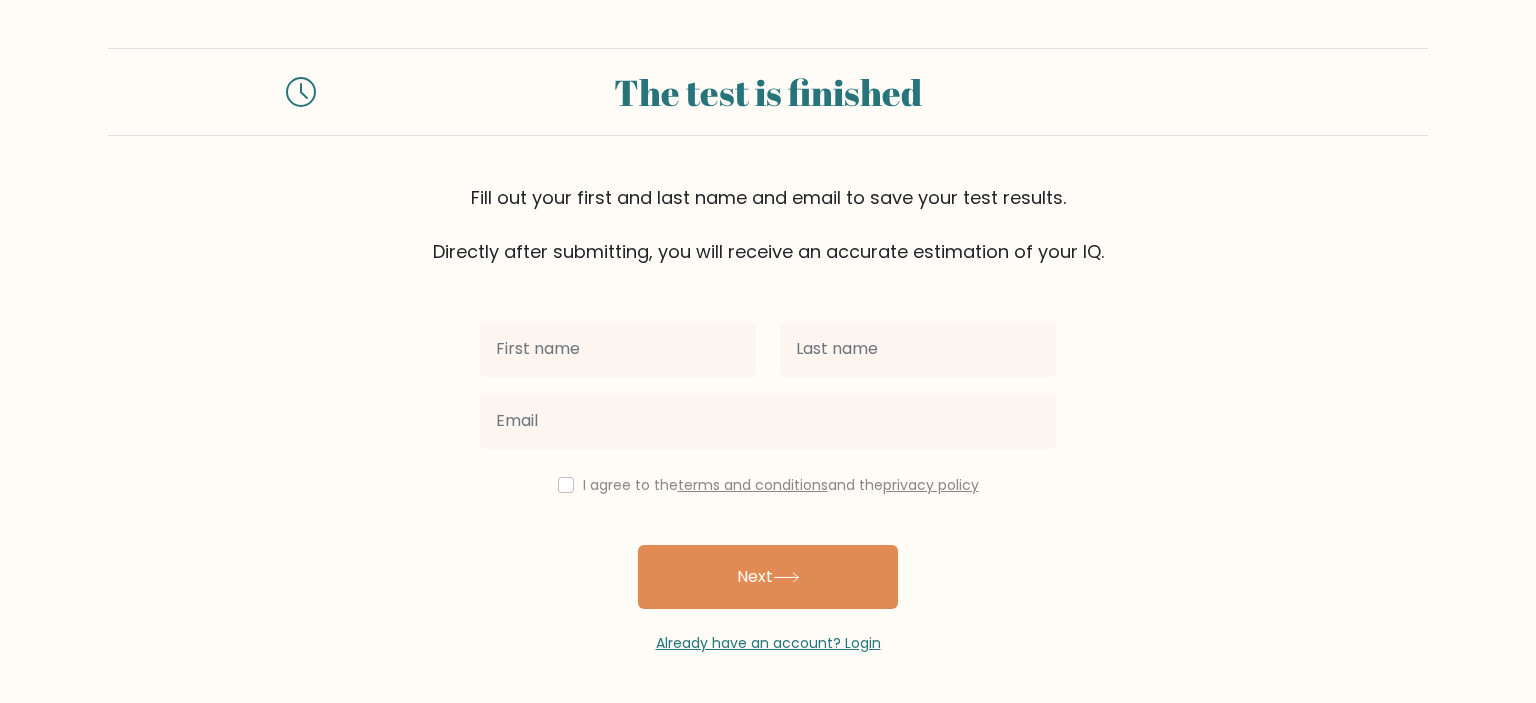 scroll, scrollTop: 0, scrollLeft: 0, axis: both 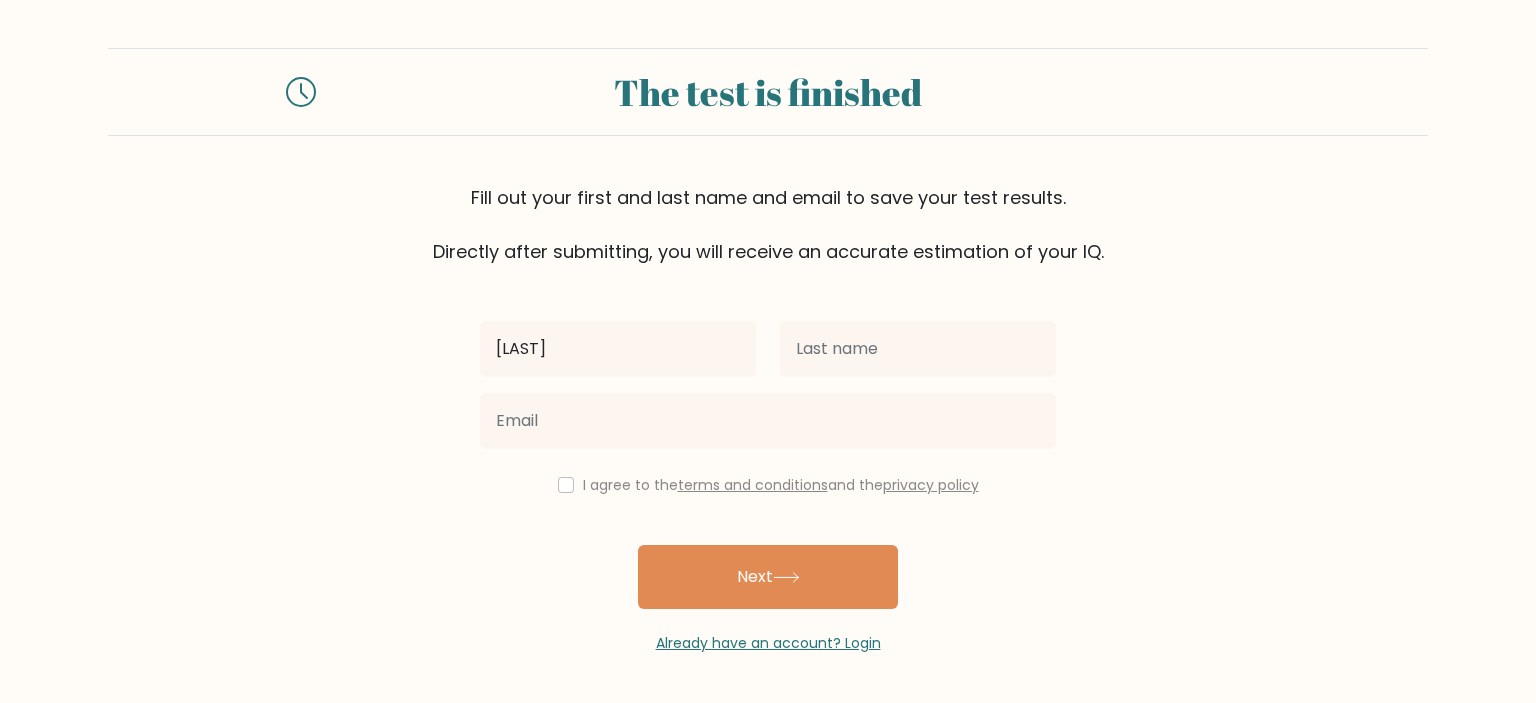 type on "[LAST]" 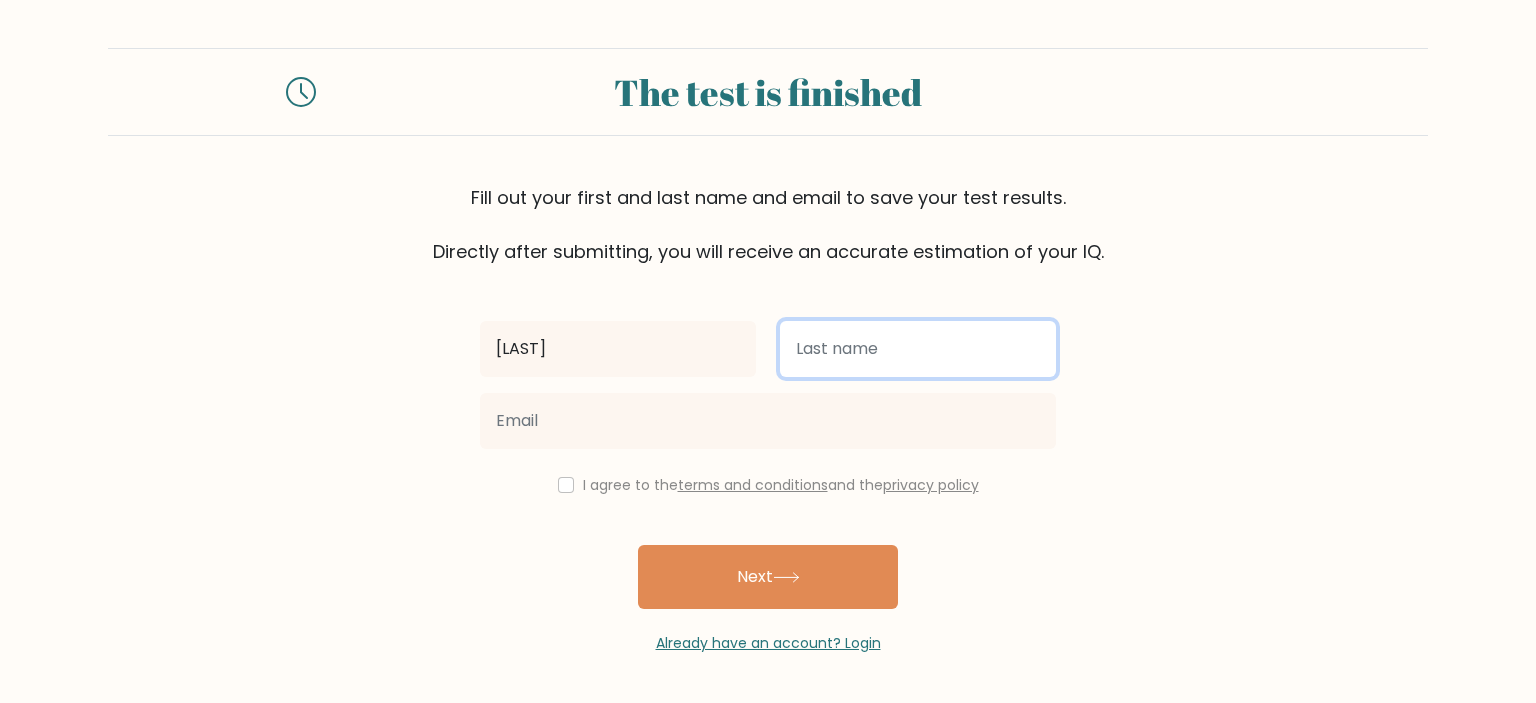 click at bounding box center [918, 349] 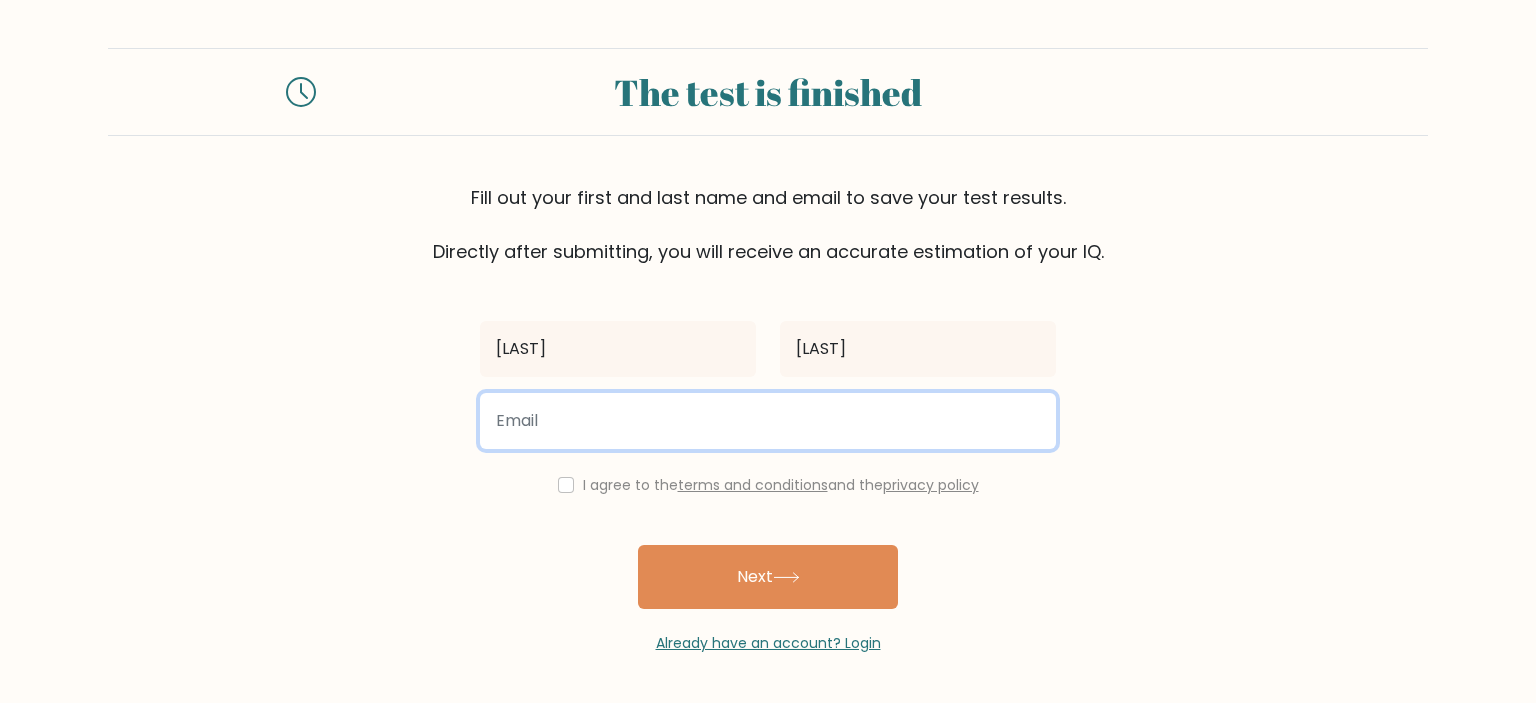 click at bounding box center [768, 421] 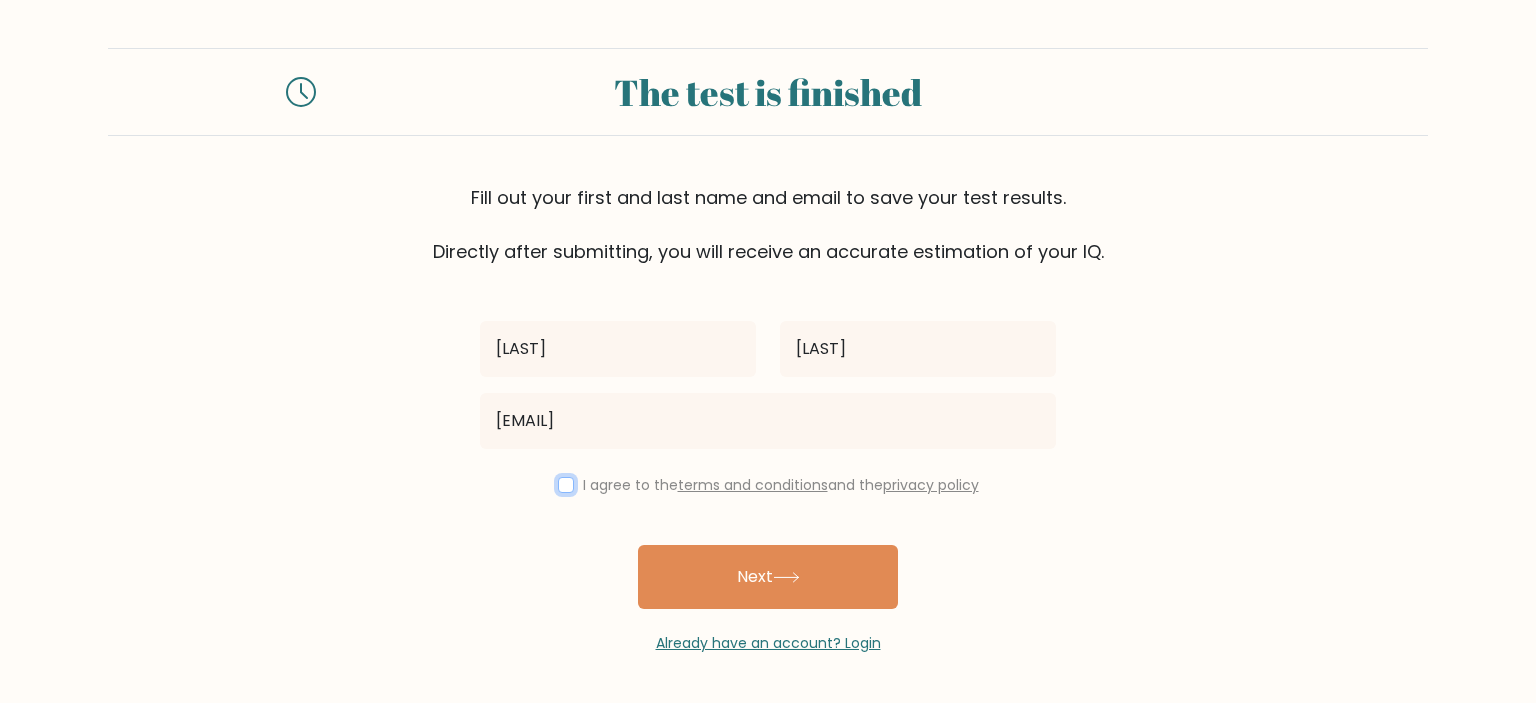 click at bounding box center (566, 485) 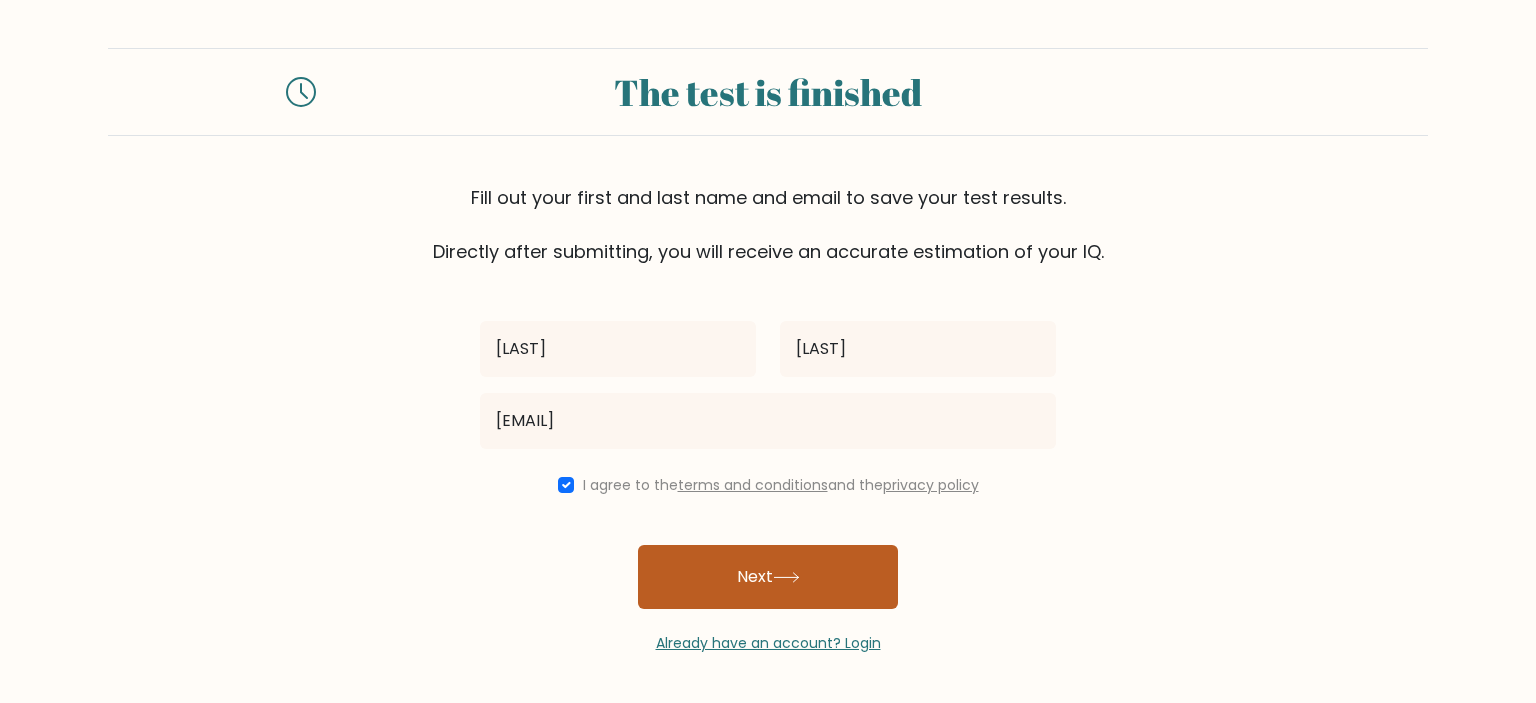 click on "Next" at bounding box center (768, 577) 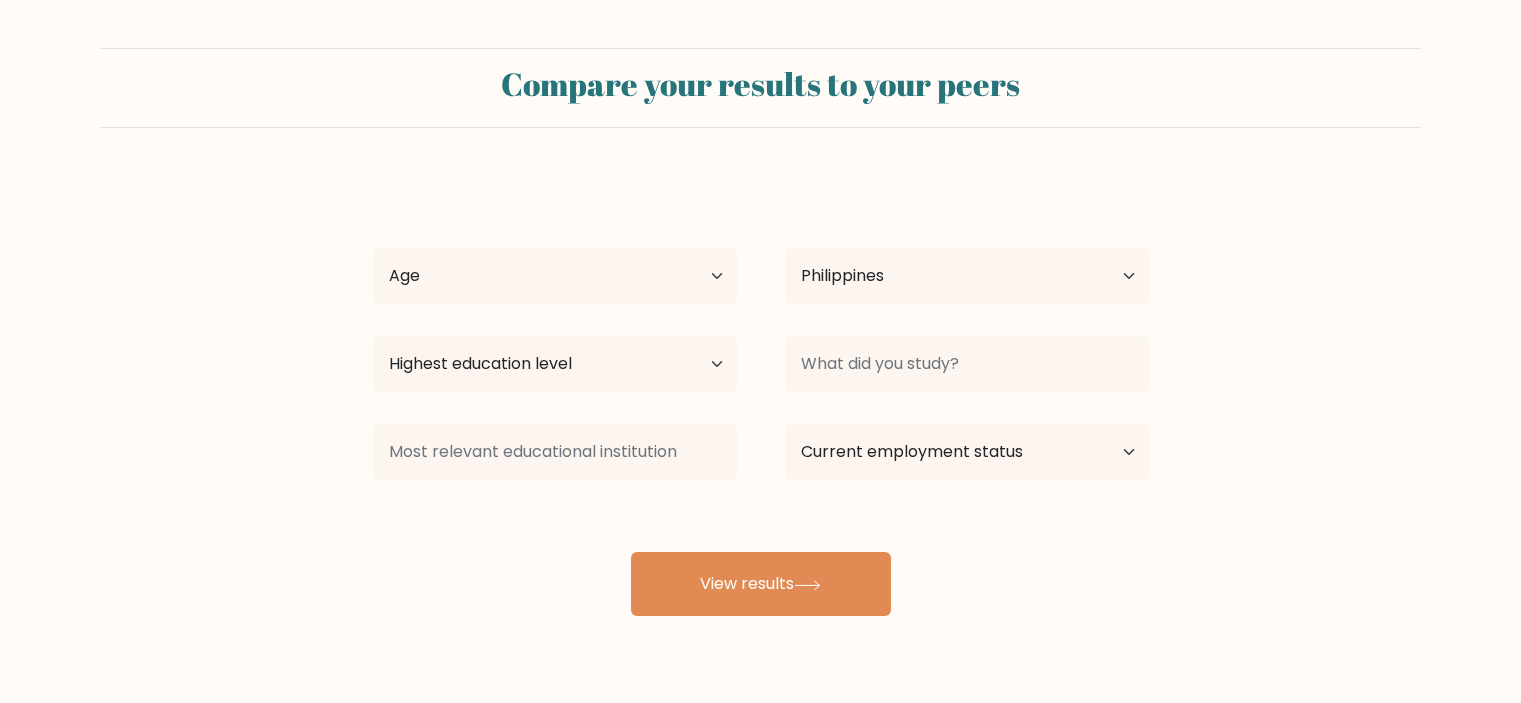select on "PH" 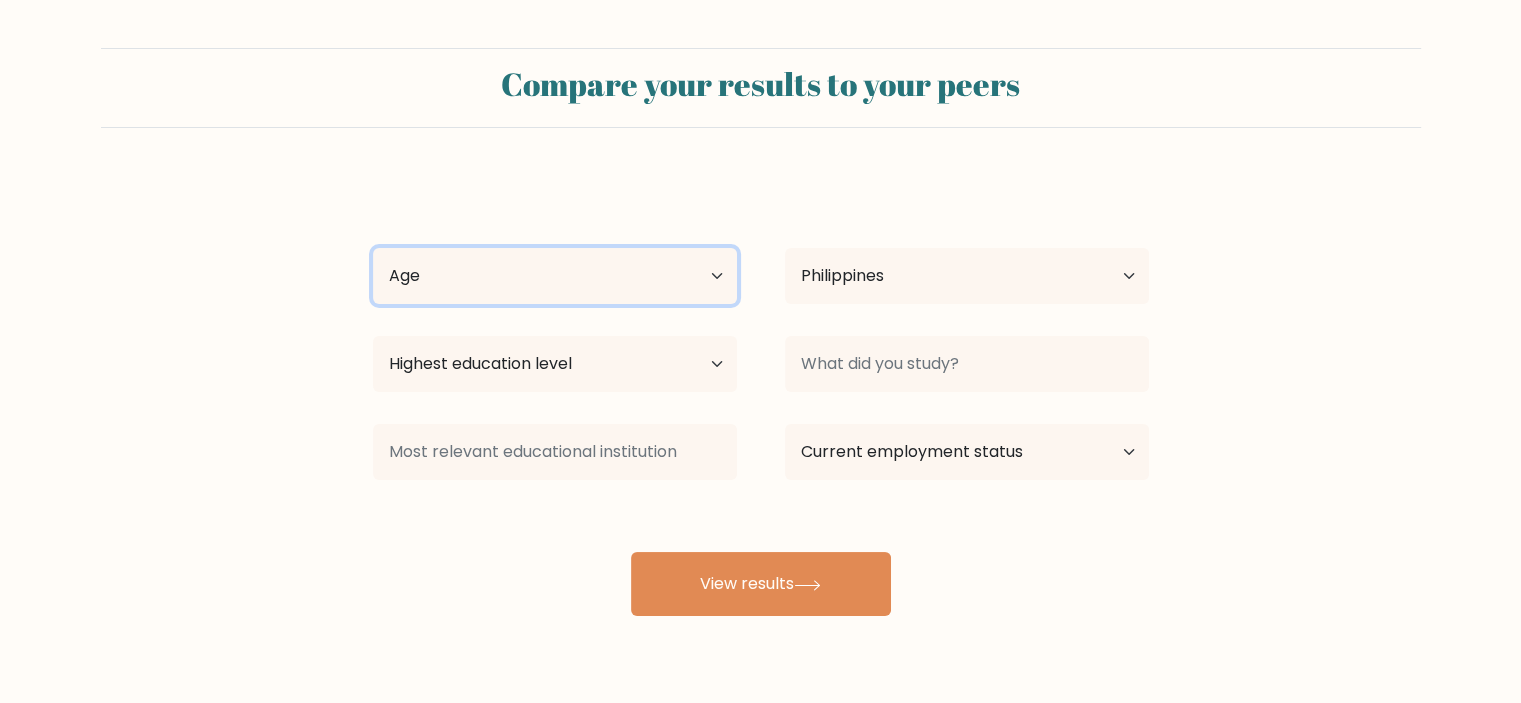 click on "Age
Under 18 years old
18-24 years old
25-34 years old
35-44 years old
45-54 years old
55-64 years old
65 years old and above" at bounding box center (555, 276) 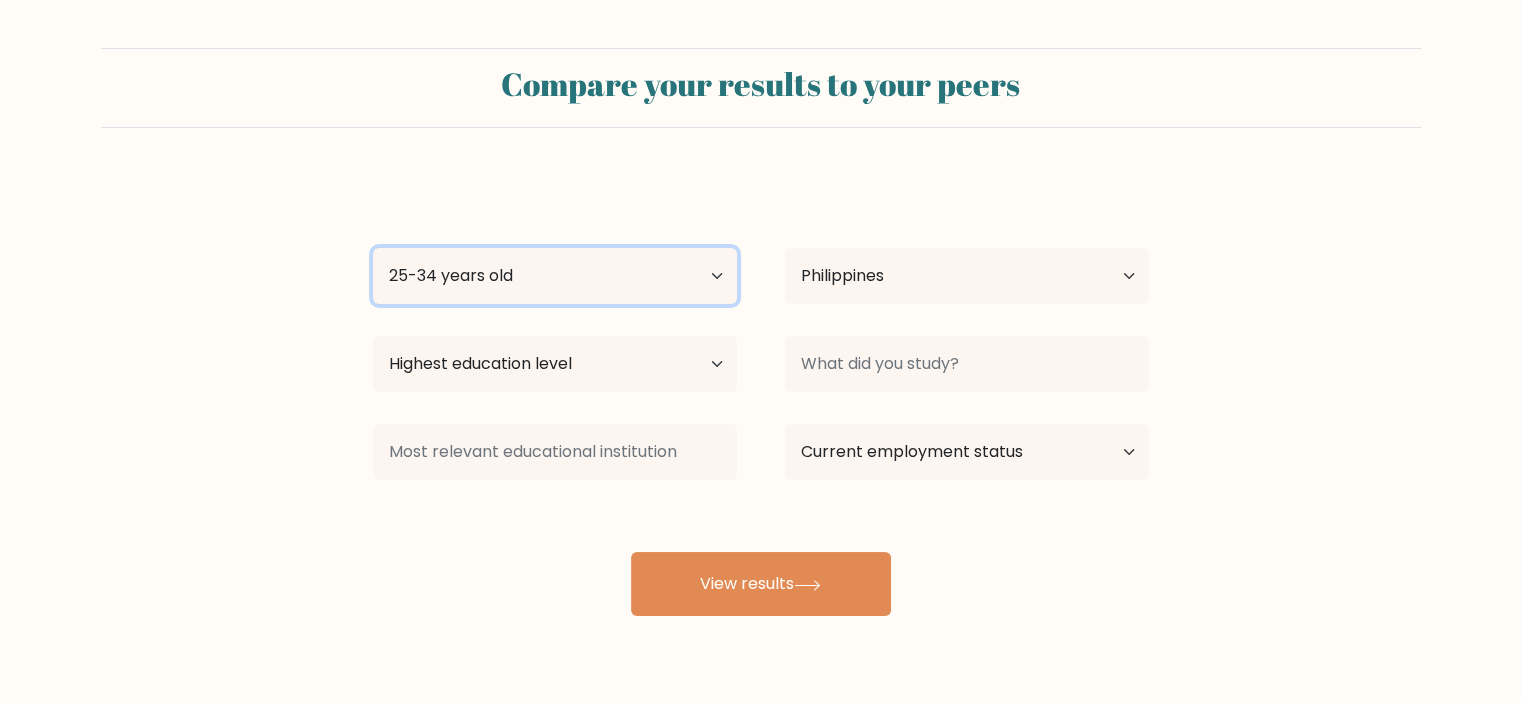 click on "Age
Under 18 years old
18-24 years old
25-34 years old
35-44 years old
45-54 years old
55-64 years old
65 years old and above" at bounding box center [555, 276] 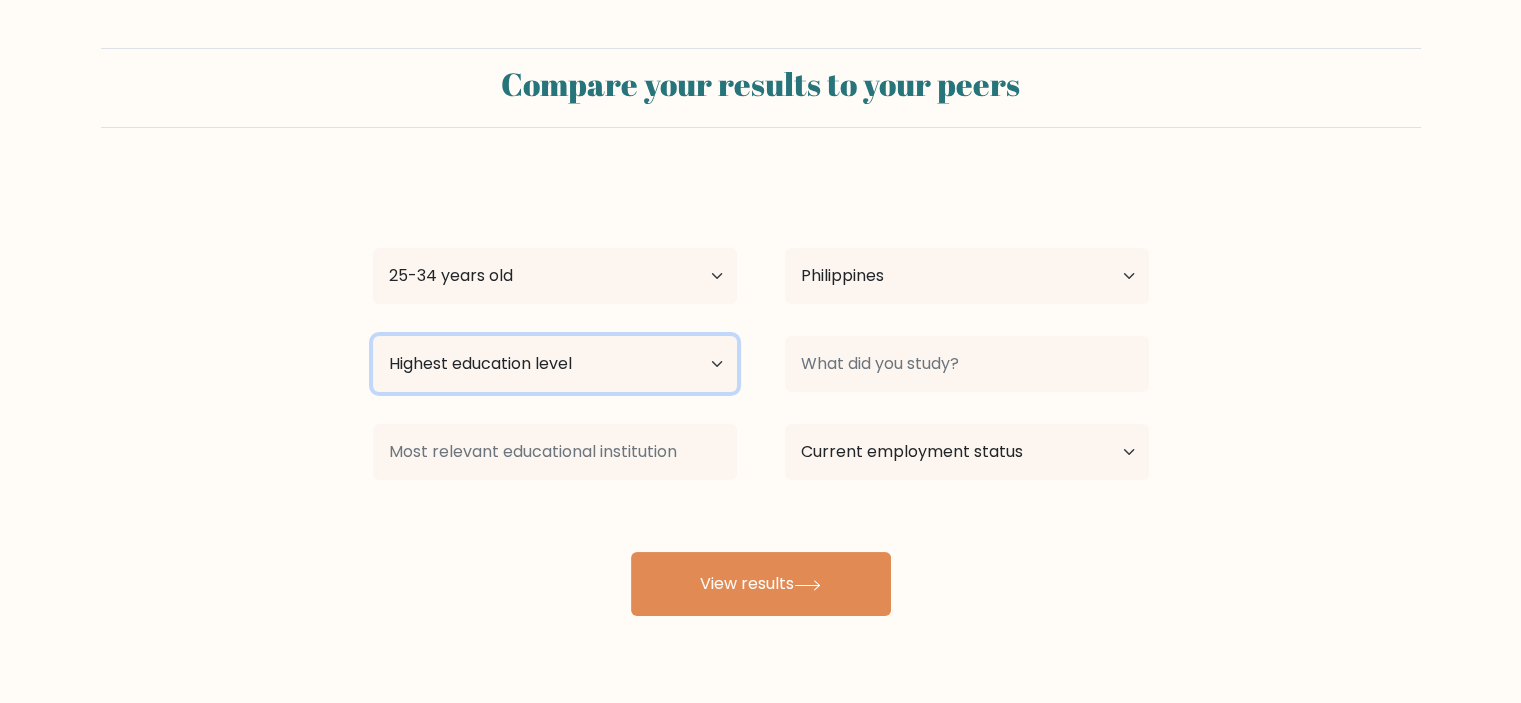 click on "Highest education level
No schooling
Primary
Lower Secondary
Upper Secondary
Occupation Specific
Bachelor's degree
Master's degree
Doctoral degree" at bounding box center [555, 364] 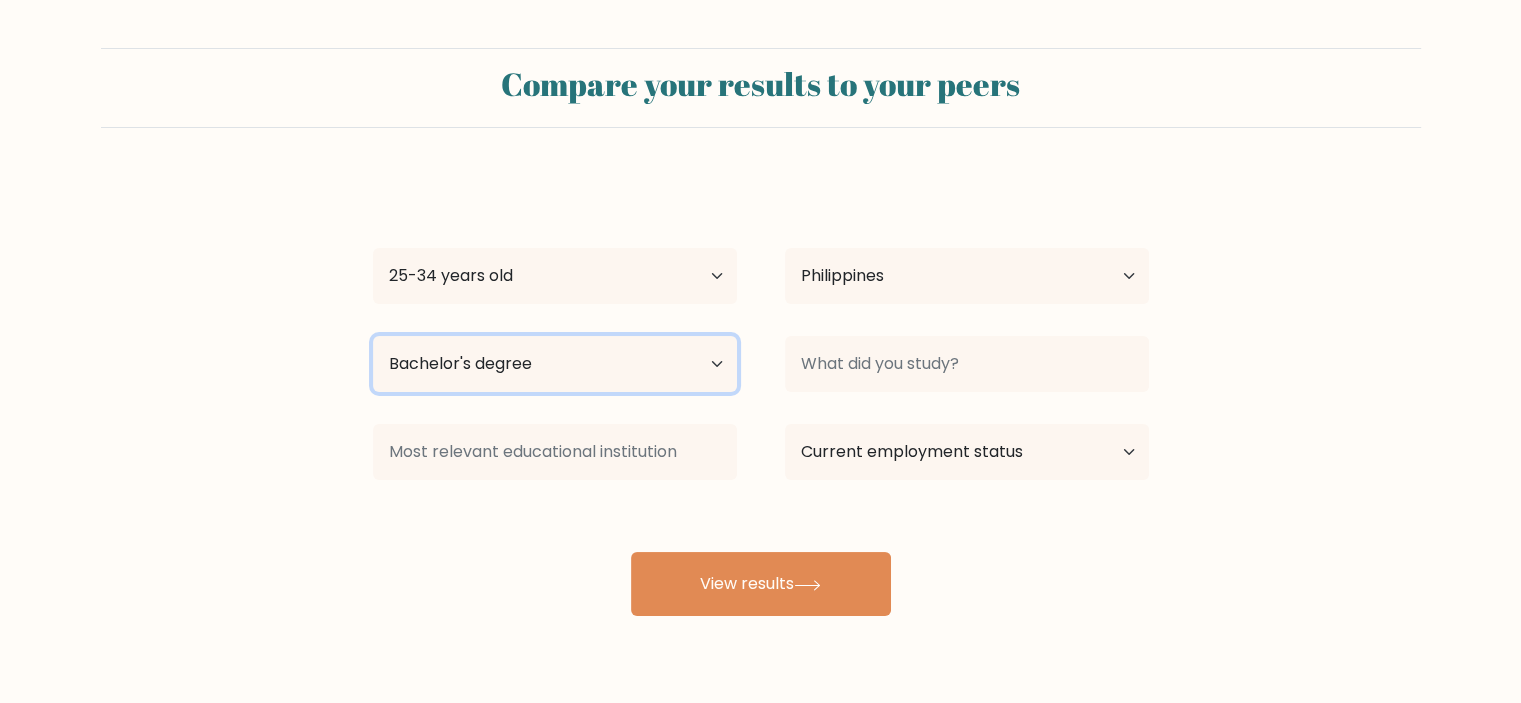 click on "Highest education level
No schooling
Primary
Lower Secondary
Upper Secondary
Occupation Specific
Bachelor's degree
Master's degree
Doctoral degree" at bounding box center (555, 364) 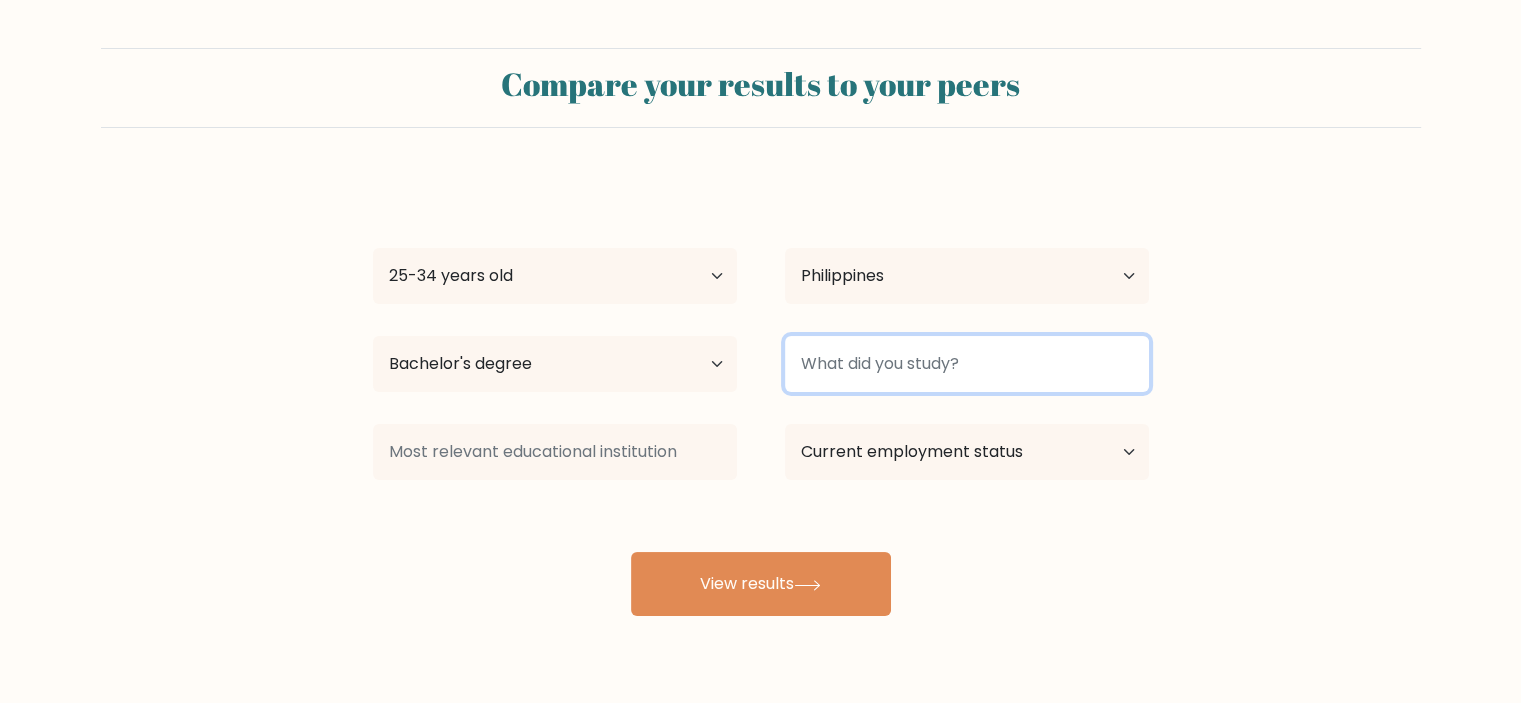 click at bounding box center (967, 364) 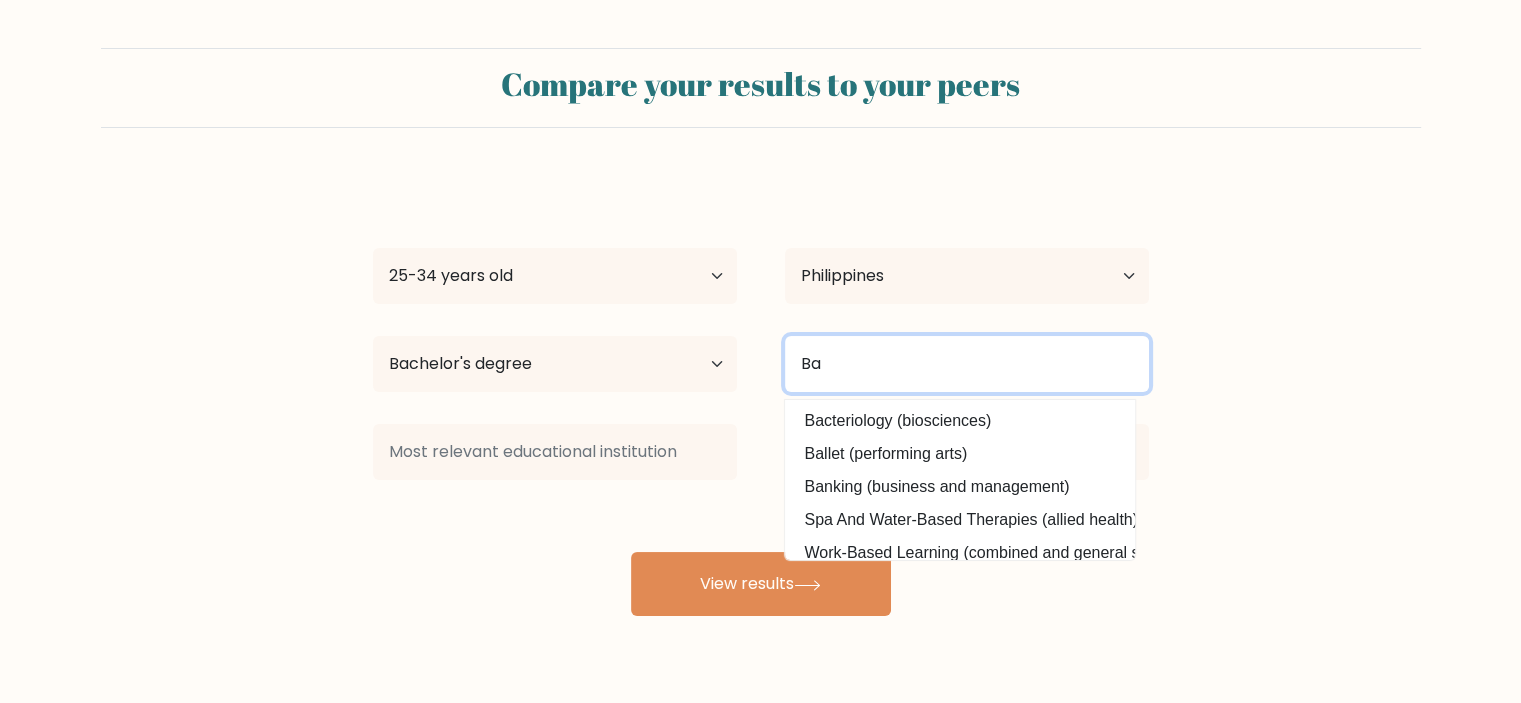 type on "B" 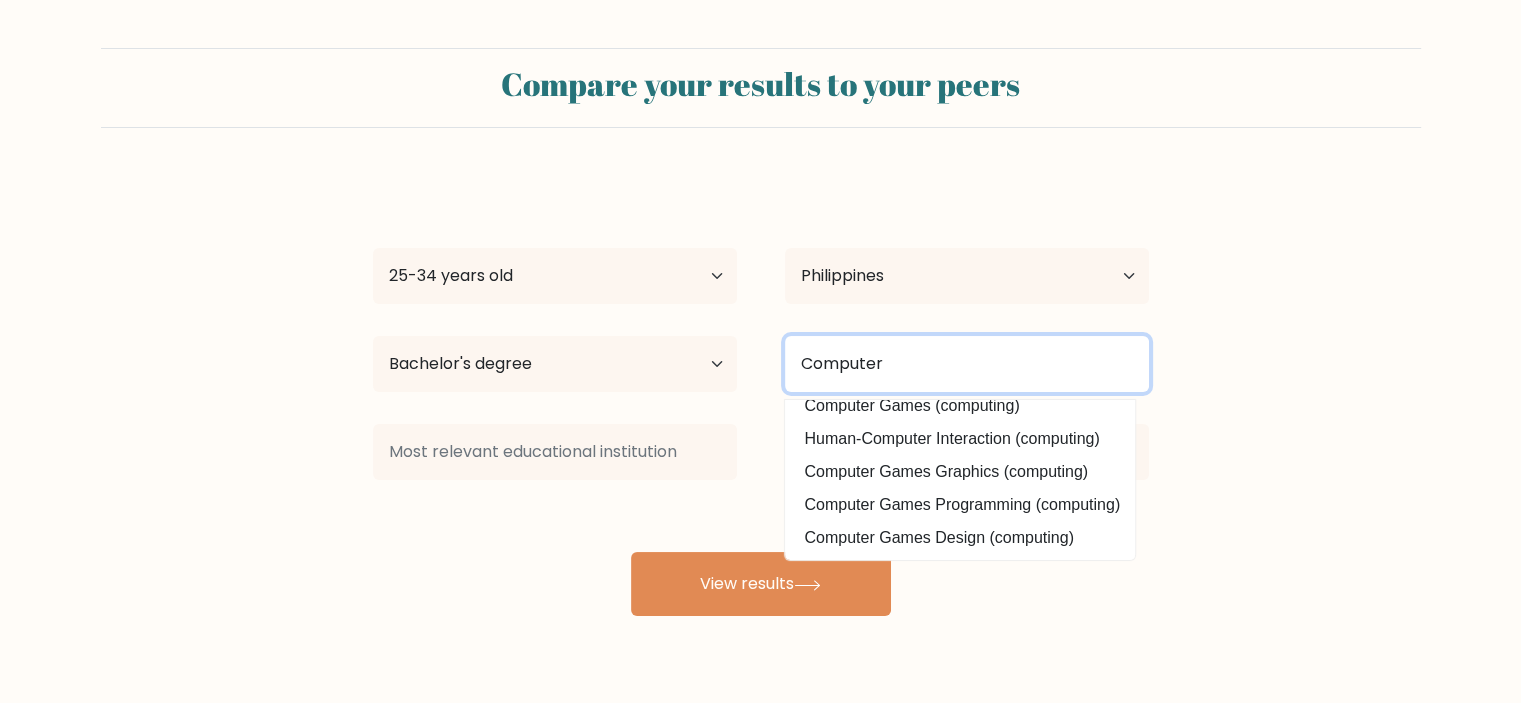 scroll, scrollTop: 195, scrollLeft: 0, axis: vertical 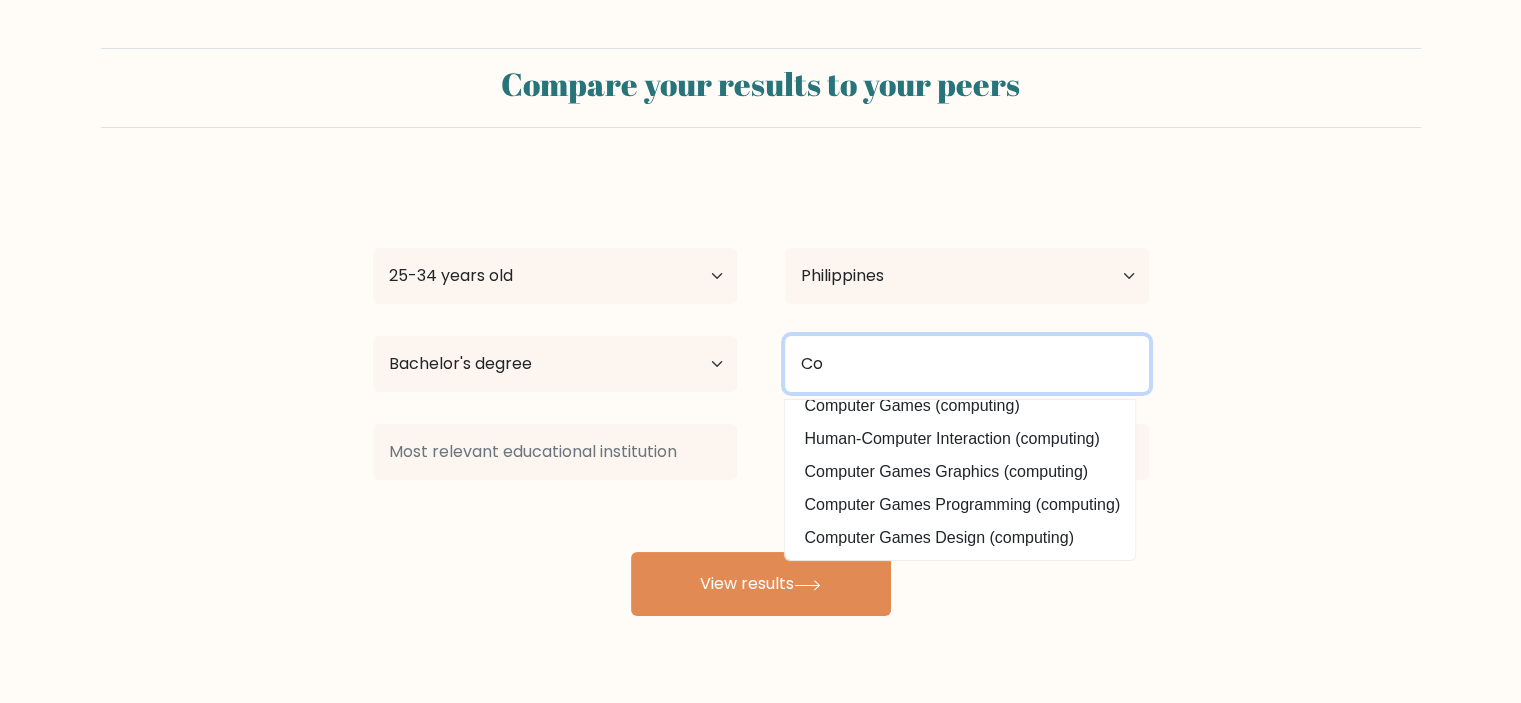 type on "C" 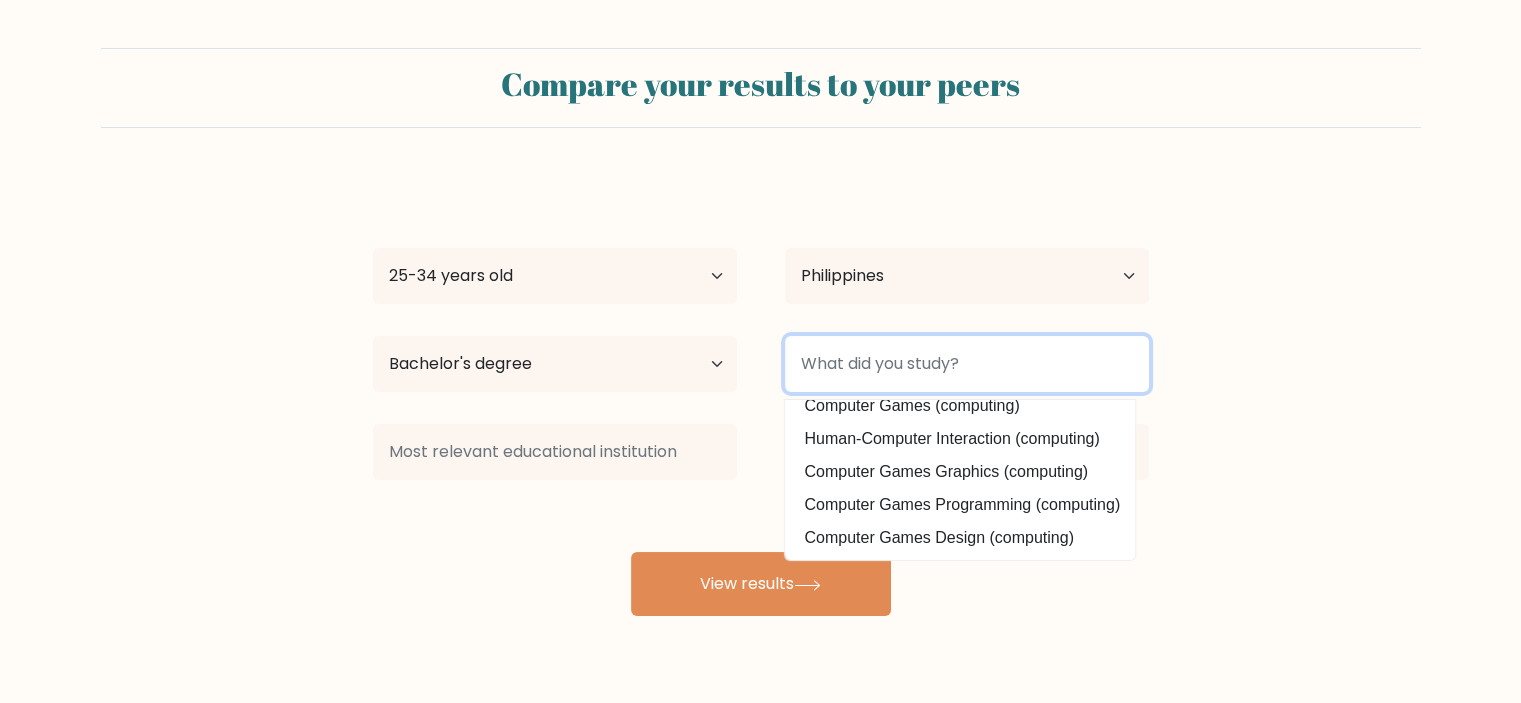 scroll, scrollTop: 0, scrollLeft: 0, axis: both 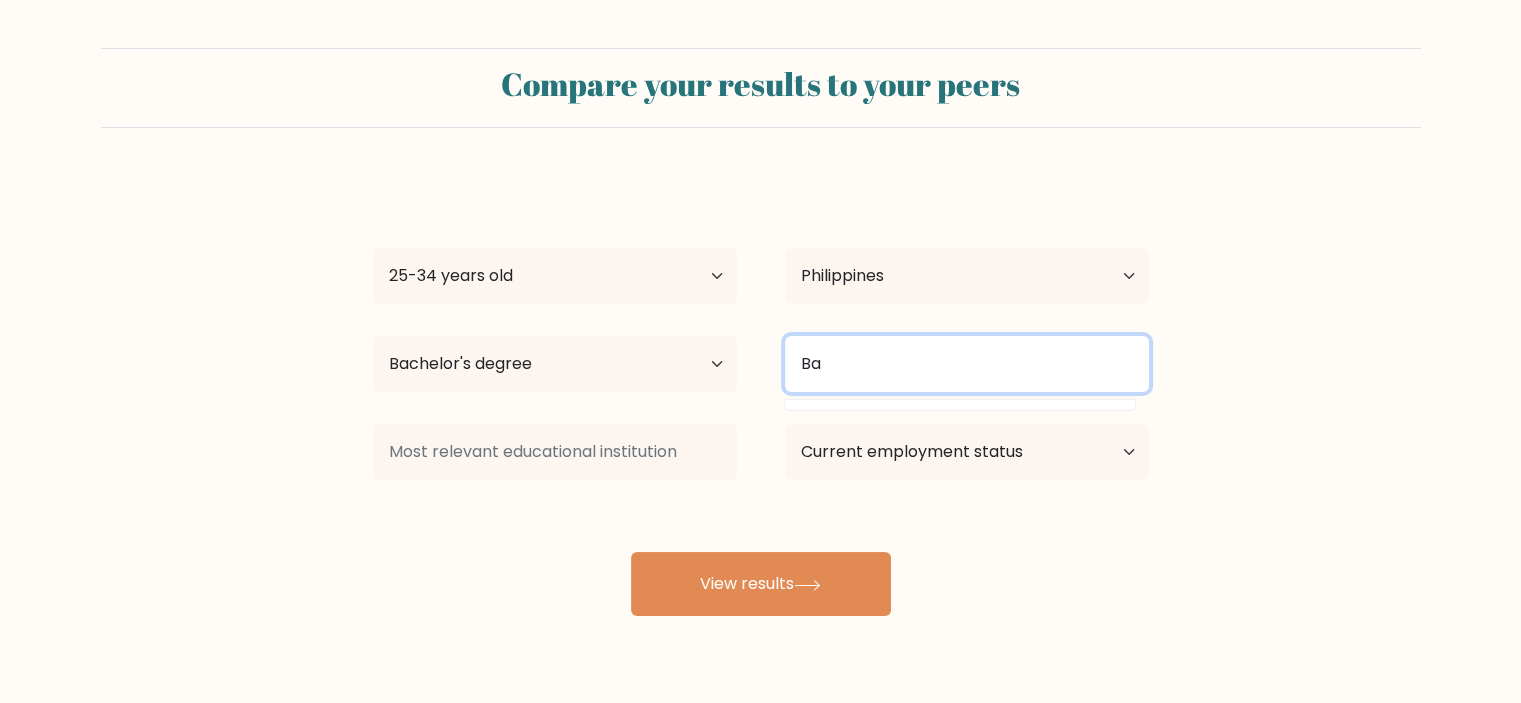 type on "B" 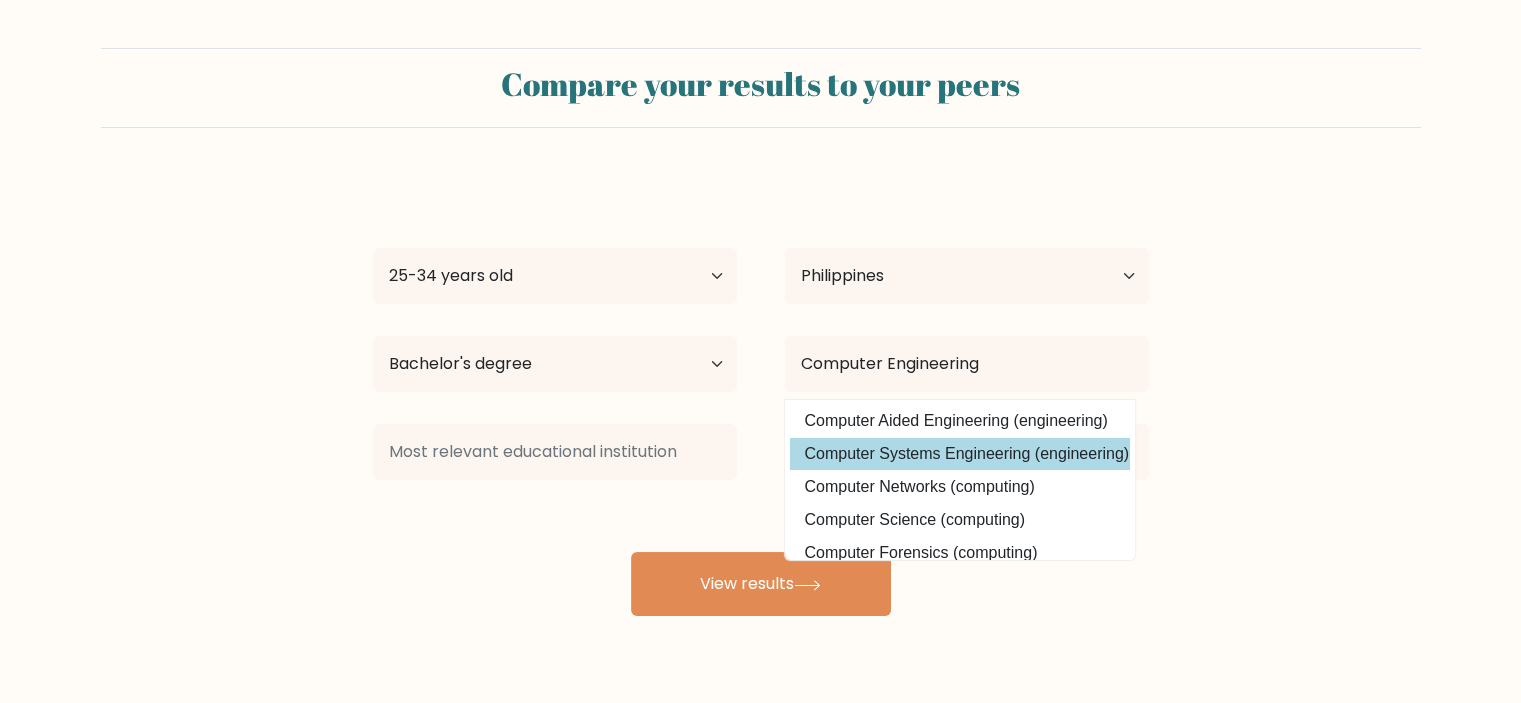 click on "Computer Systems Engineering (engineering)" at bounding box center (960, 454) 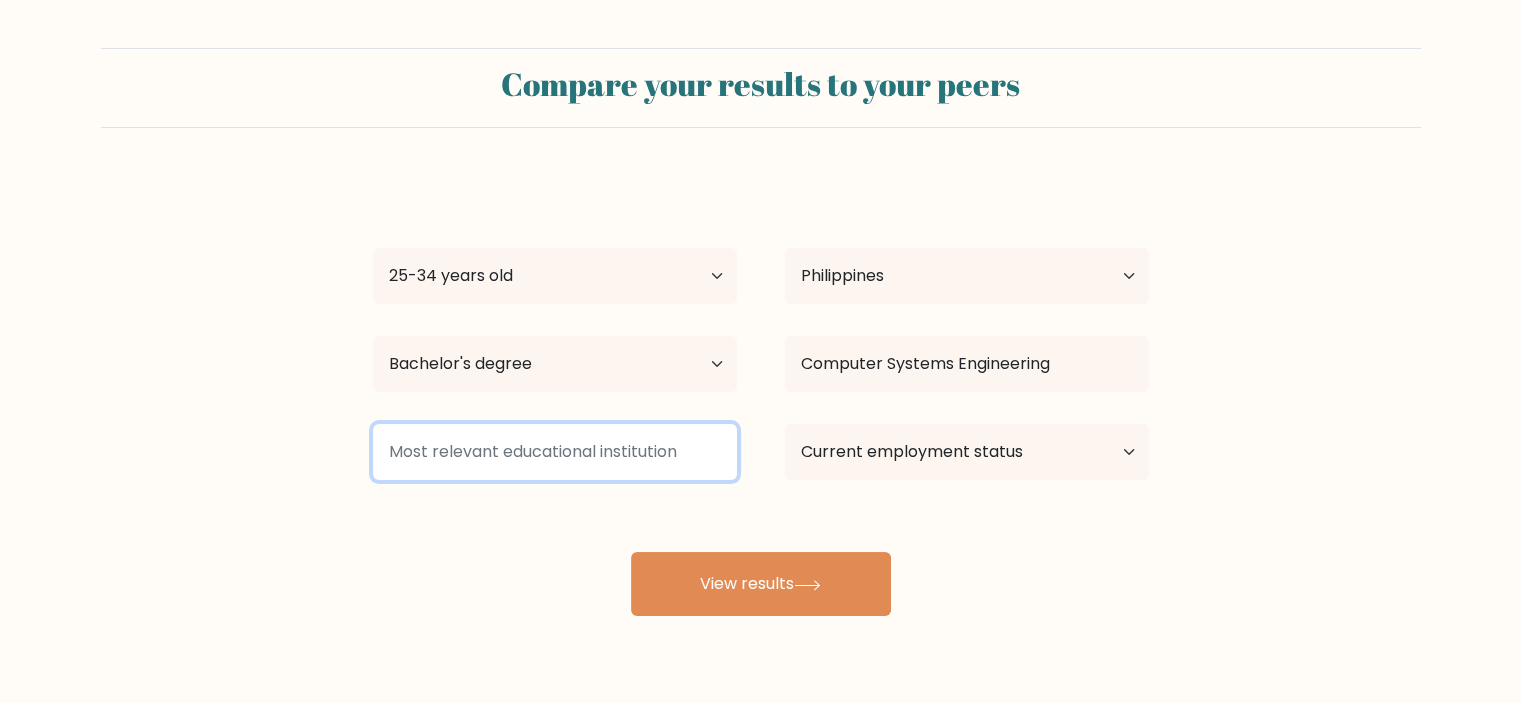 drag, startPoint x: 474, startPoint y: 466, endPoint x: 1001, endPoint y: 431, distance: 528.16095 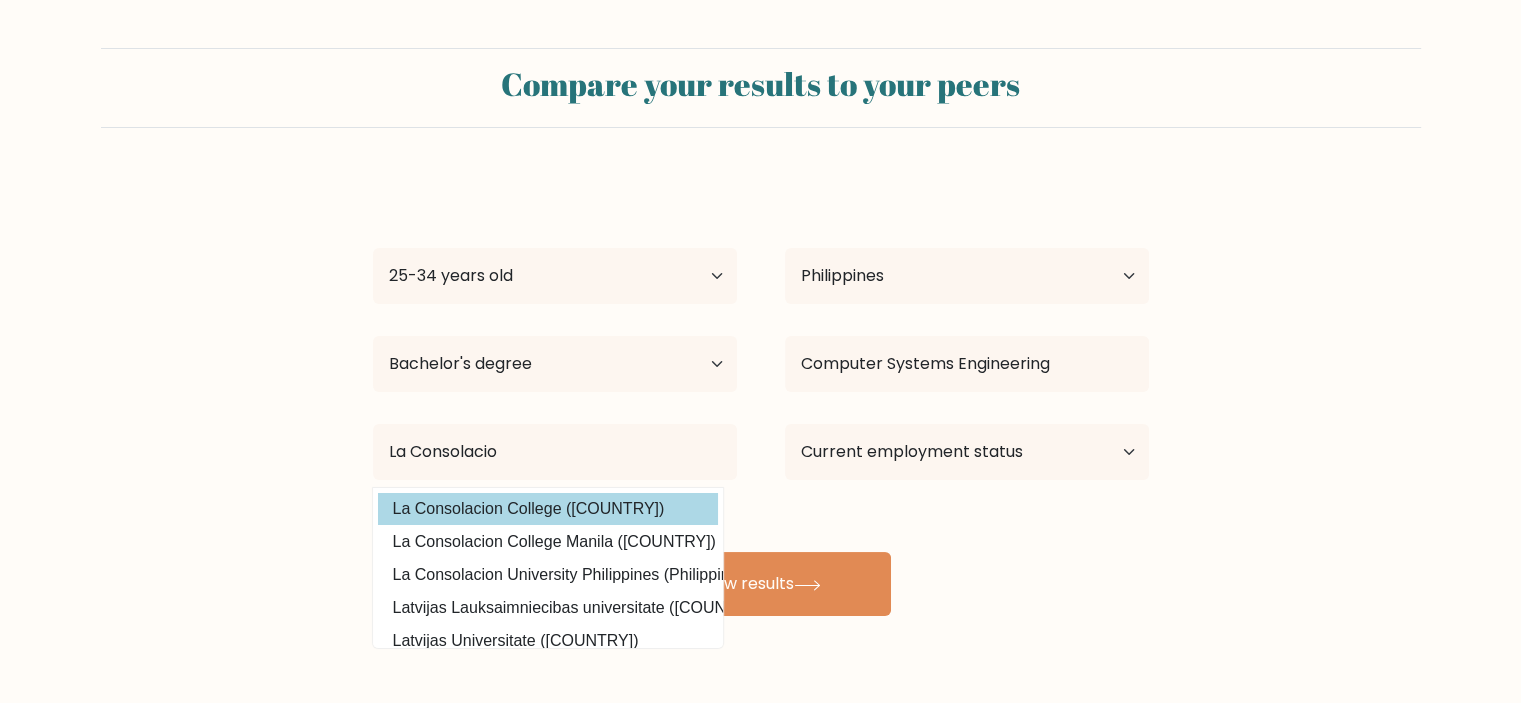 click on "La Consolacion College ([COUNTRY])" at bounding box center (548, 509) 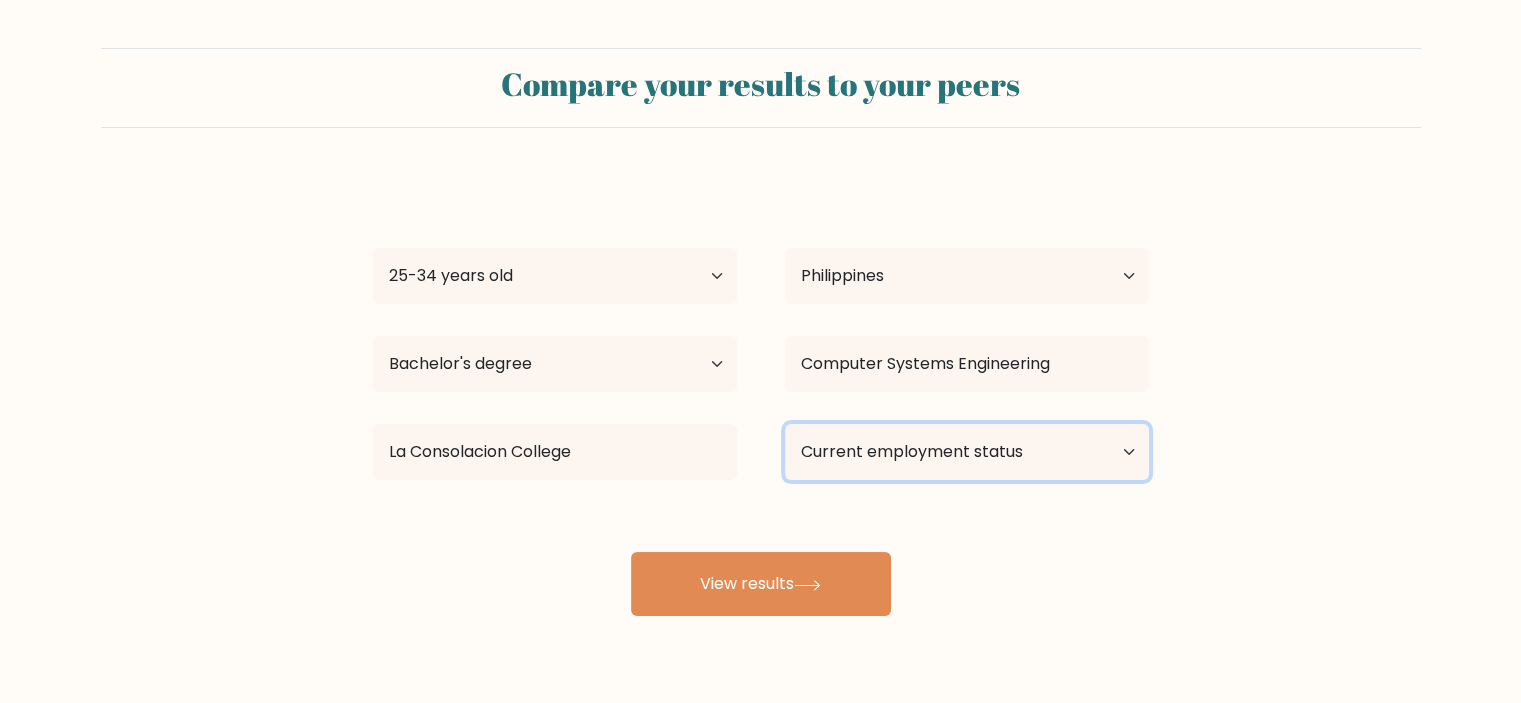 click on "Current employment status
Employed
Student
Retired
Other / prefer not to answer" at bounding box center [967, 452] 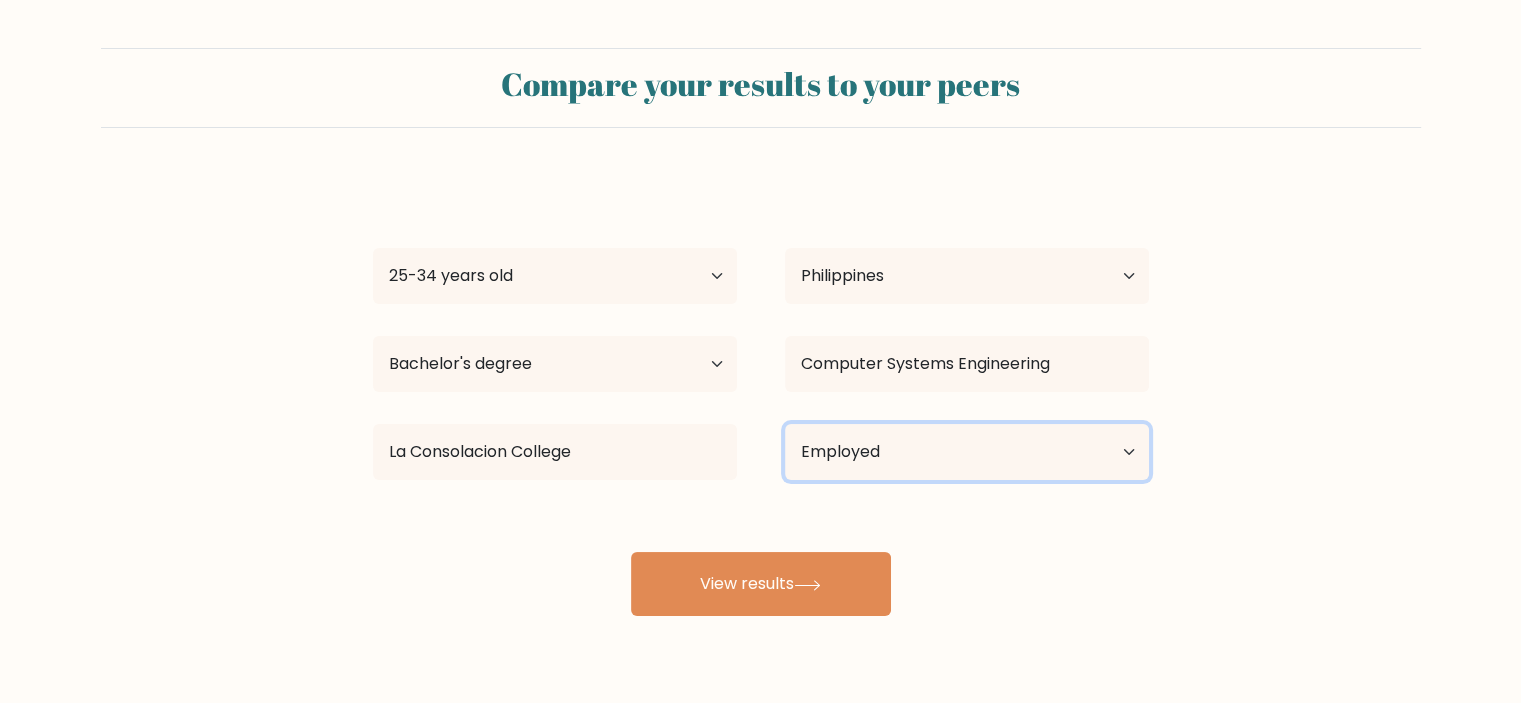 click on "Current employment status
Employed
Student
Retired
Other / prefer not to answer" at bounding box center (967, 452) 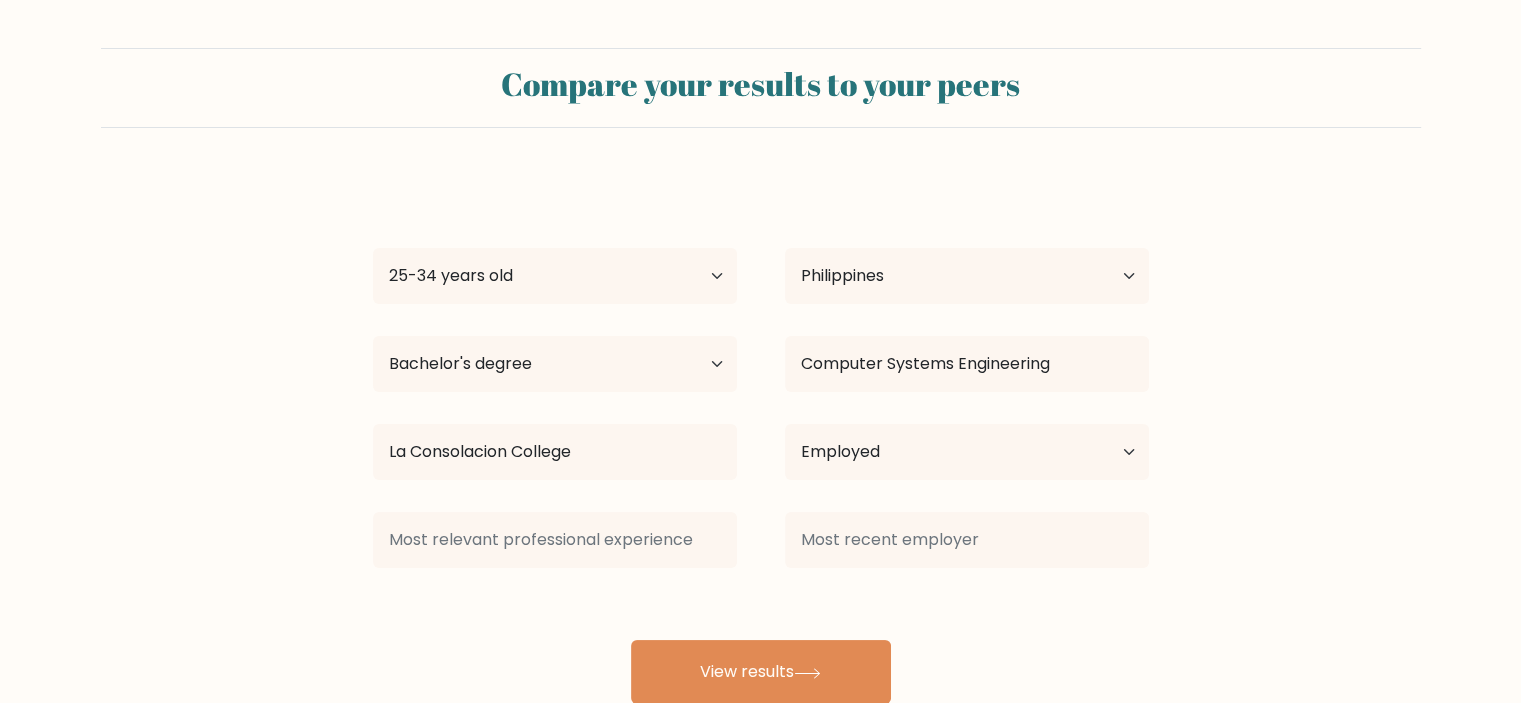 click on "ANARIZZA
[LAST]
Age
Under 18 years old
18-24 years old
25-34 years old
35-44 years old
45-54 years old
55-64 years old
65 years old and above
Country
Afghanistan
Albania
Algeria
American Samoa
Andorra
Angola
Anguilla
Antarctica
Antigua and Barbuda
Argentina
Armenia
Aruba
Australia
Austria
Azerbaijan
Bahamas
Bahrain
Bangladesh
Barbados
Belarus
Belgium
Belize
Benin
Bermuda
Bhutan
Bolivia
Bonaire, Sint Eustatius and Saba
Bosnia and Herzegovina
Botswana
Bouvet Island
Brazil" at bounding box center [761, 440] 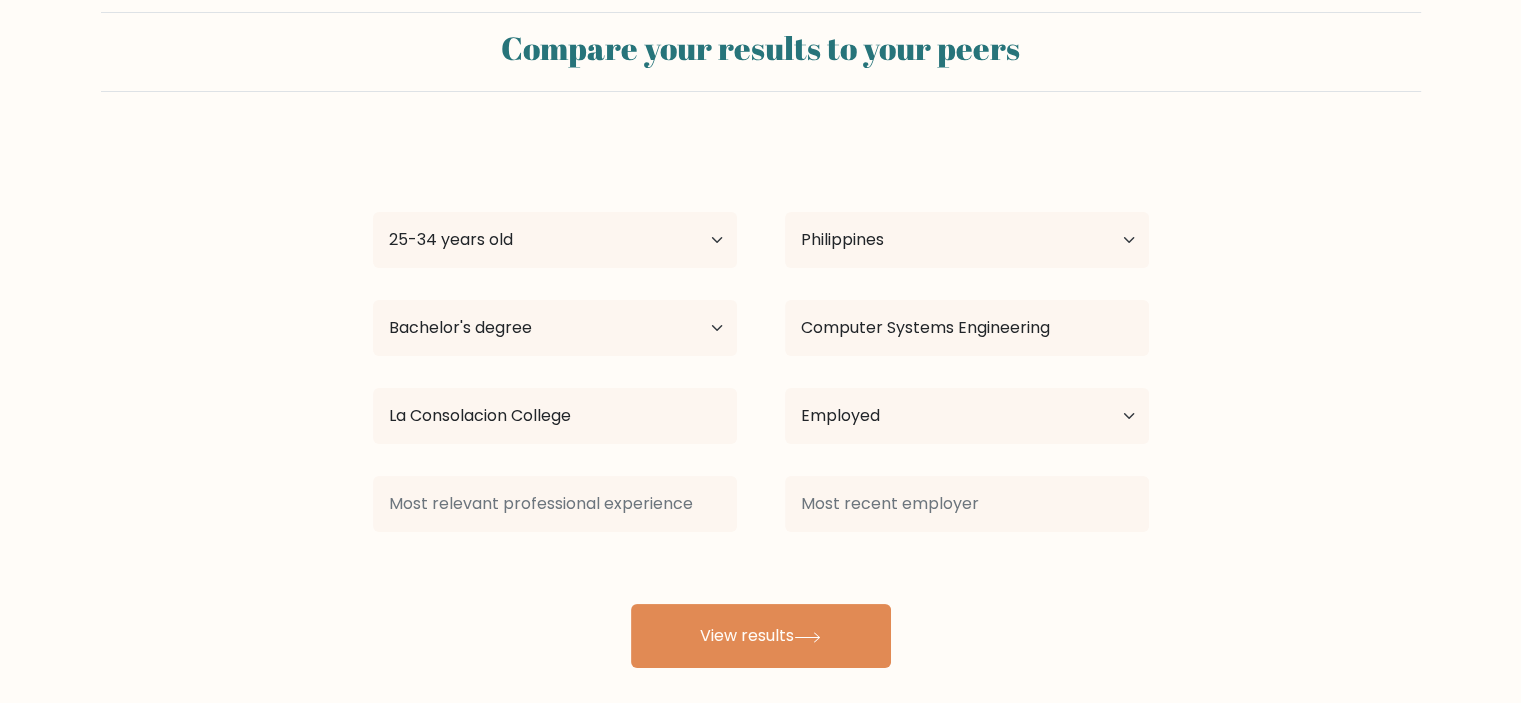 scroll, scrollTop: 55, scrollLeft: 0, axis: vertical 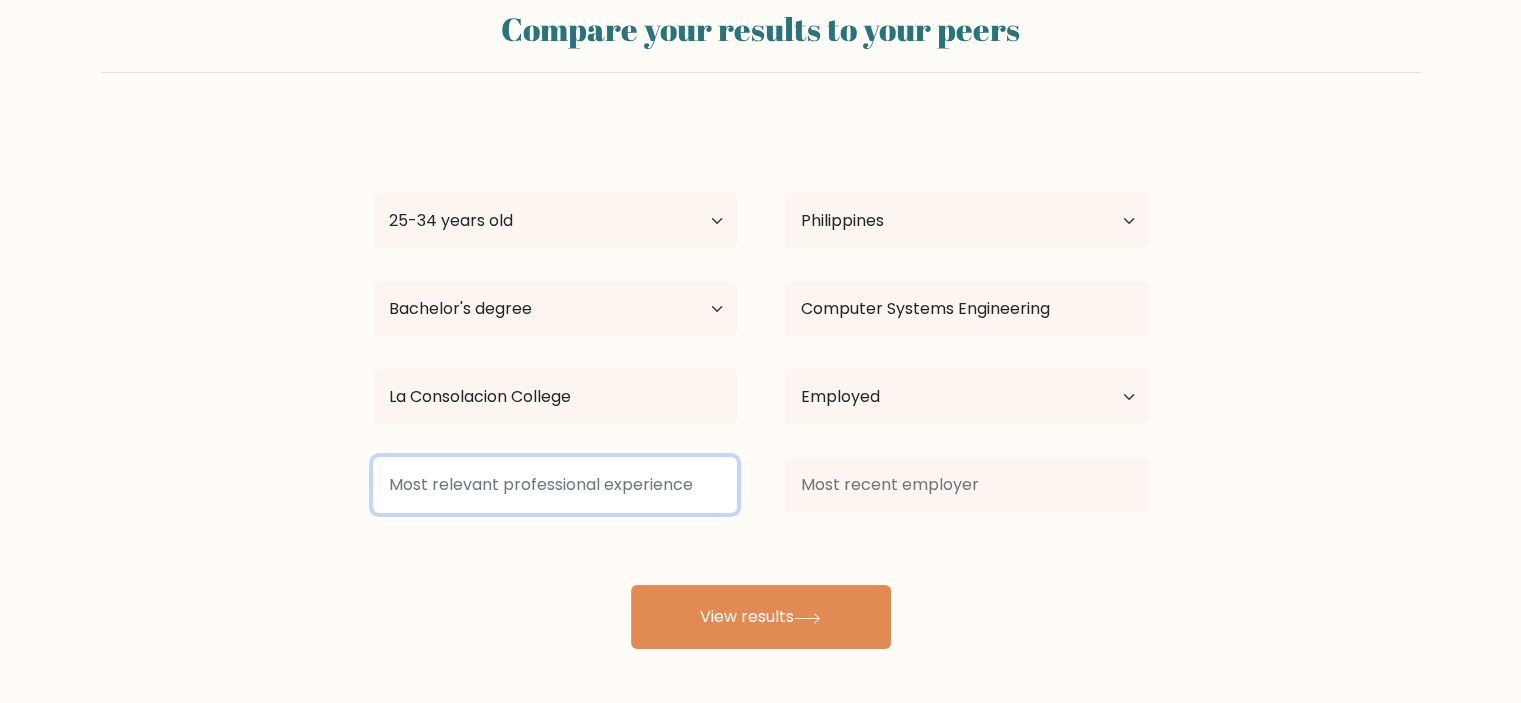 click at bounding box center (555, 485) 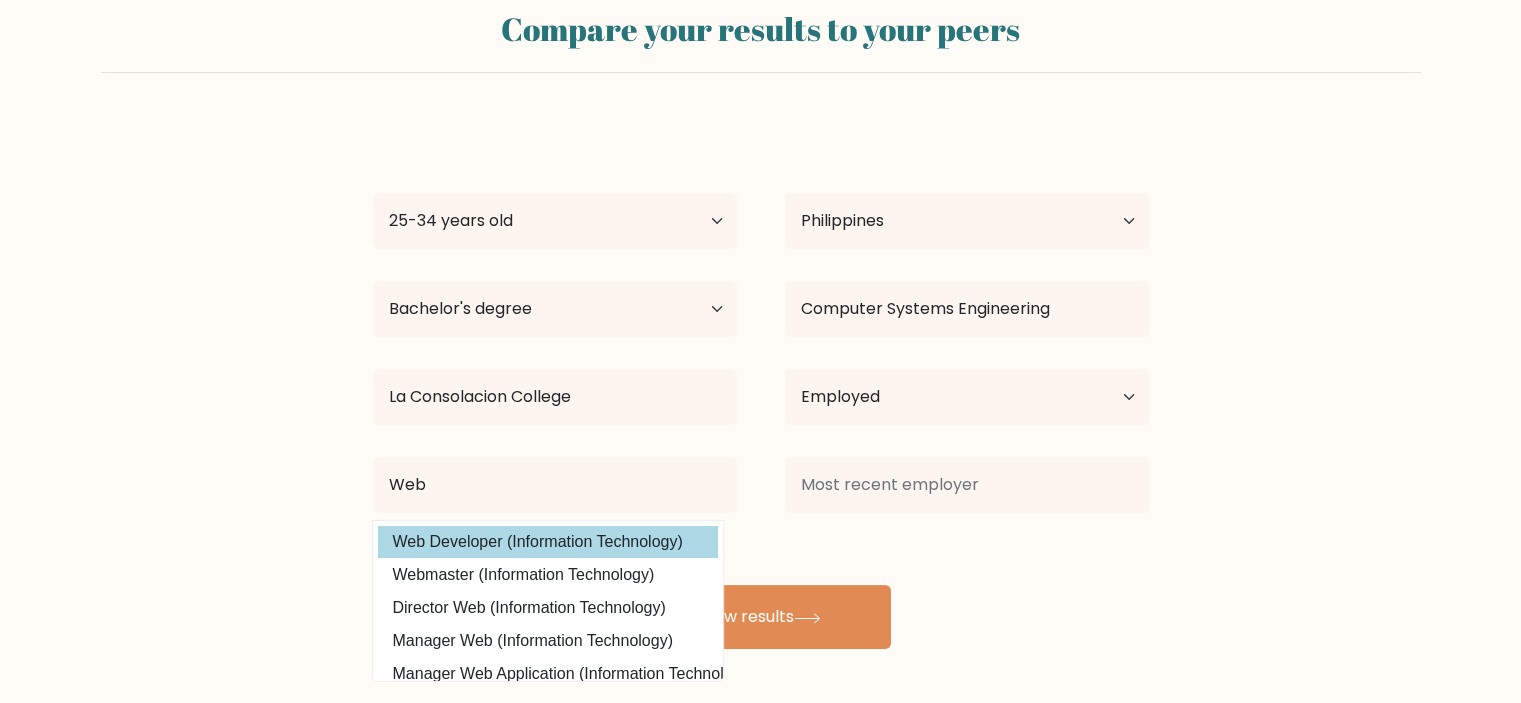 click on "Web Developer (Information Technology)" at bounding box center [548, 542] 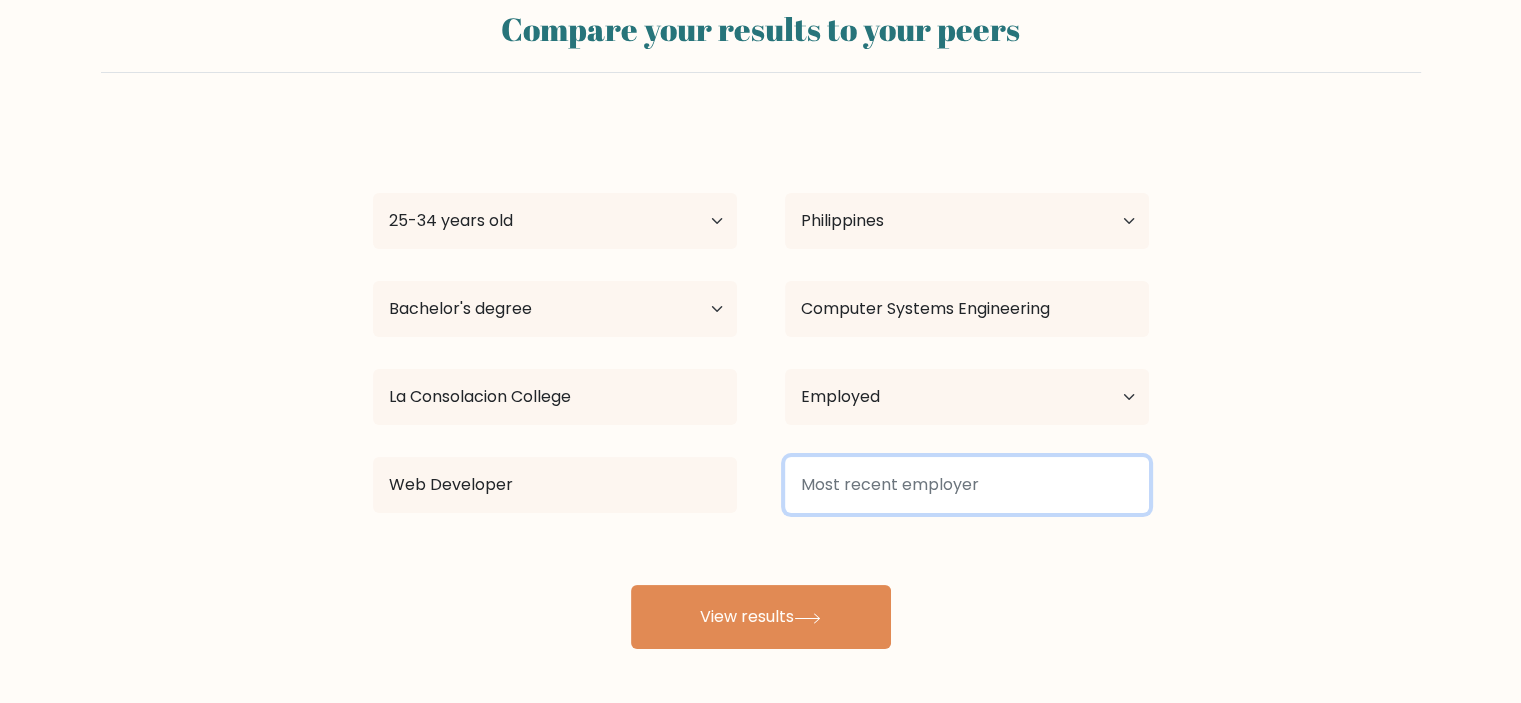 click at bounding box center (967, 485) 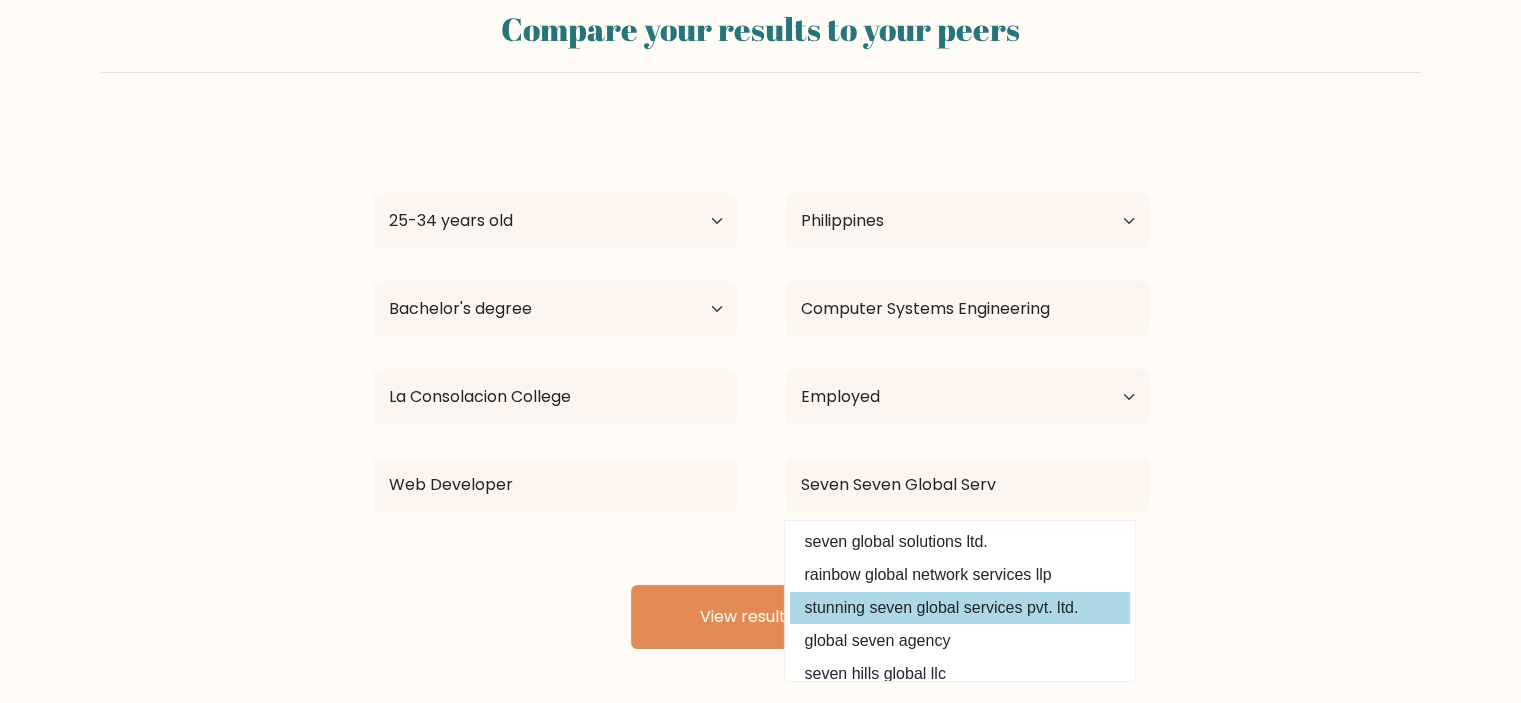 click on "stunning seven global services pvt. ltd." at bounding box center [960, 608] 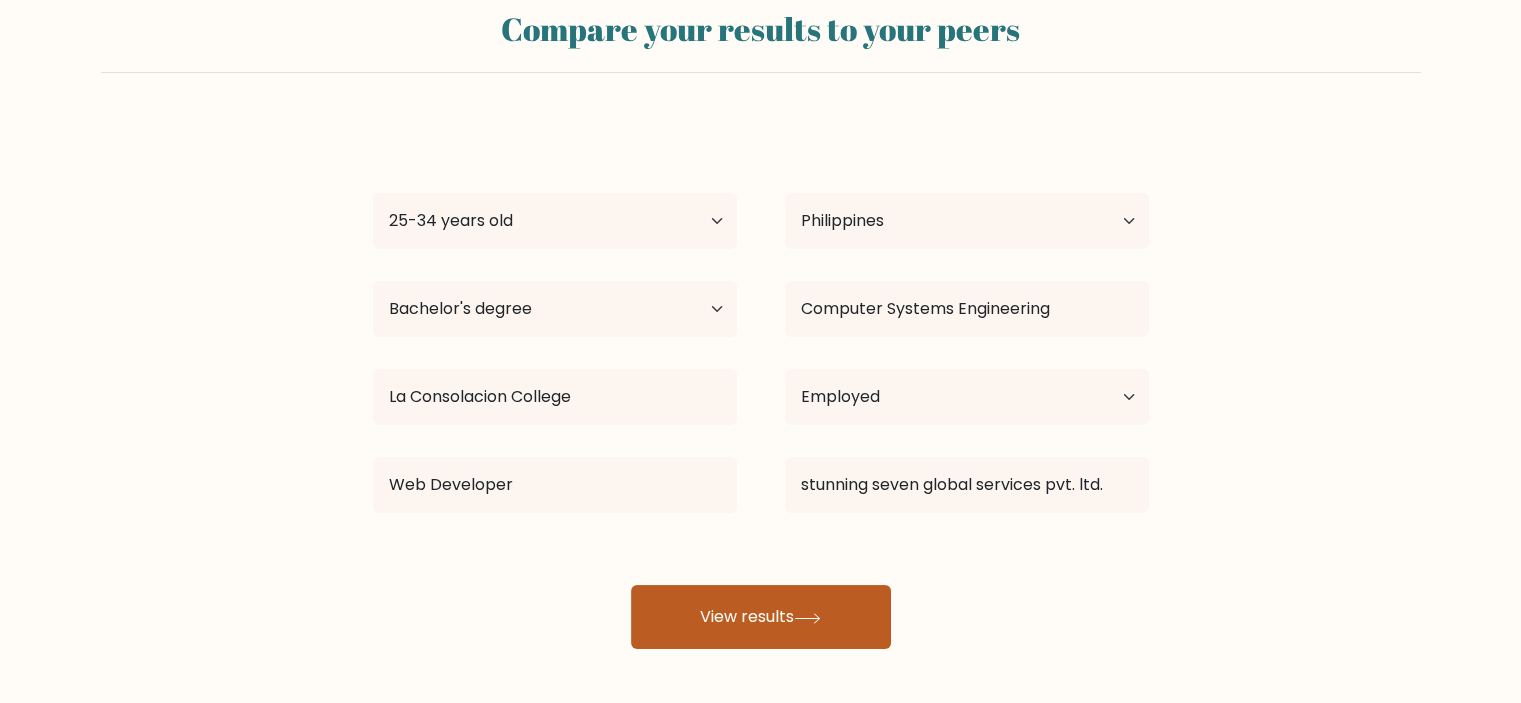 click on "View results" at bounding box center (761, 617) 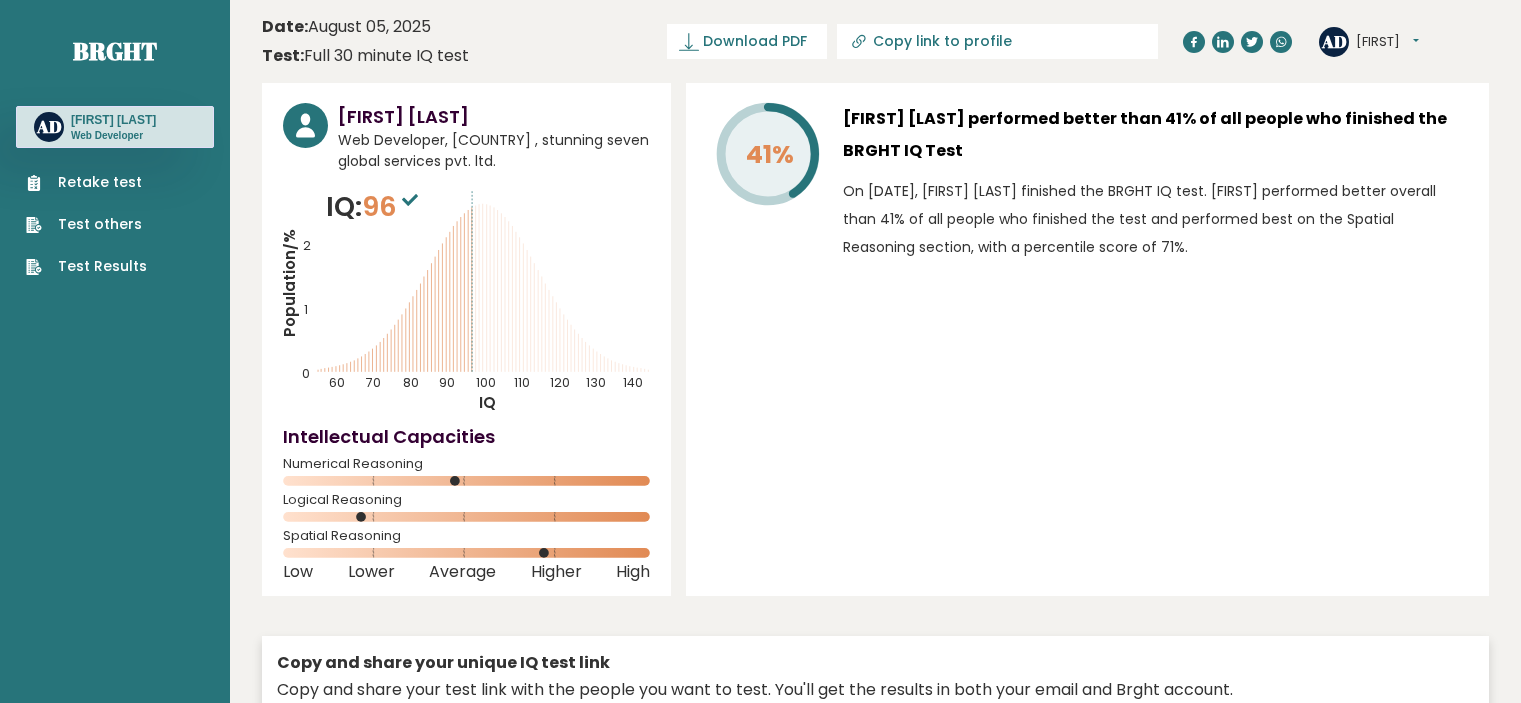 scroll, scrollTop: 0, scrollLeft: 0, axis: both 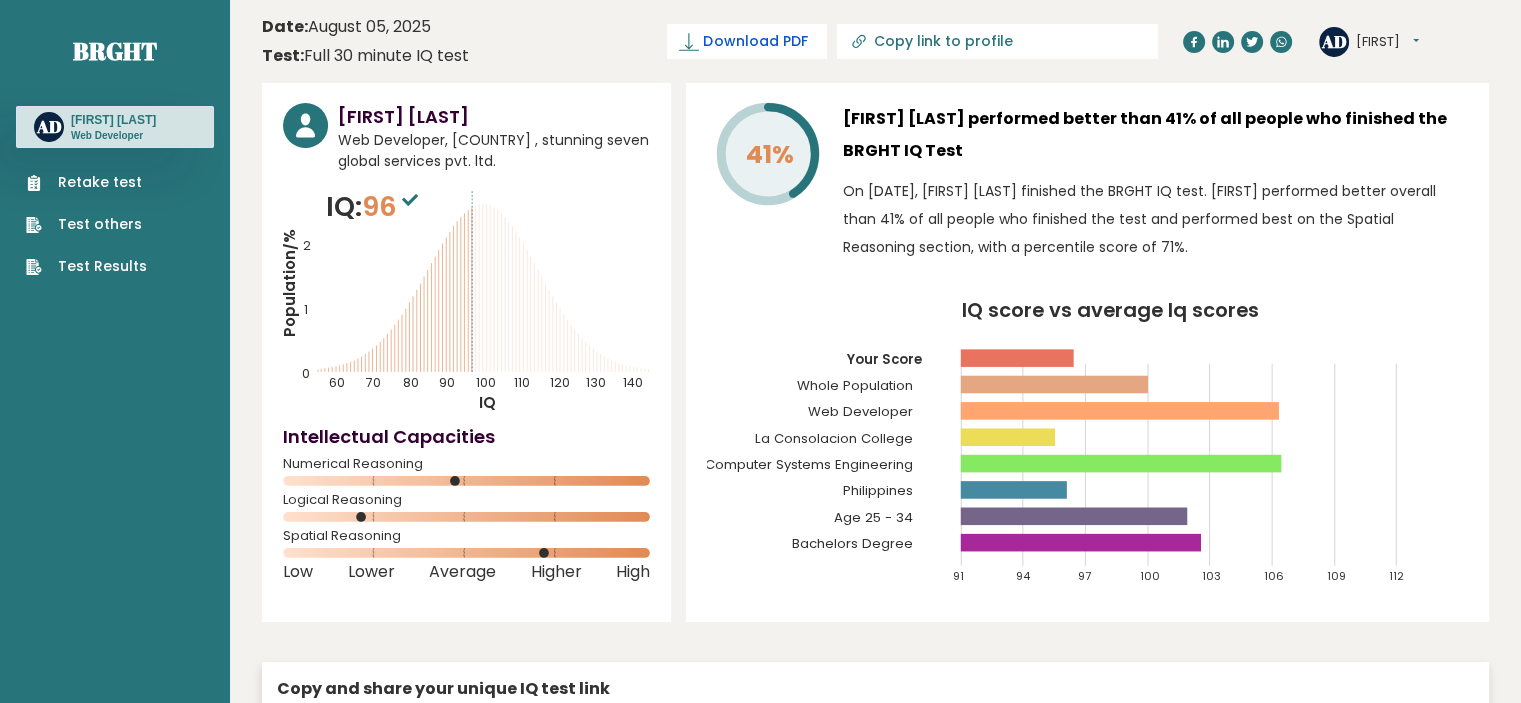 click on "Download PDF" at bounding box center (755, 41) 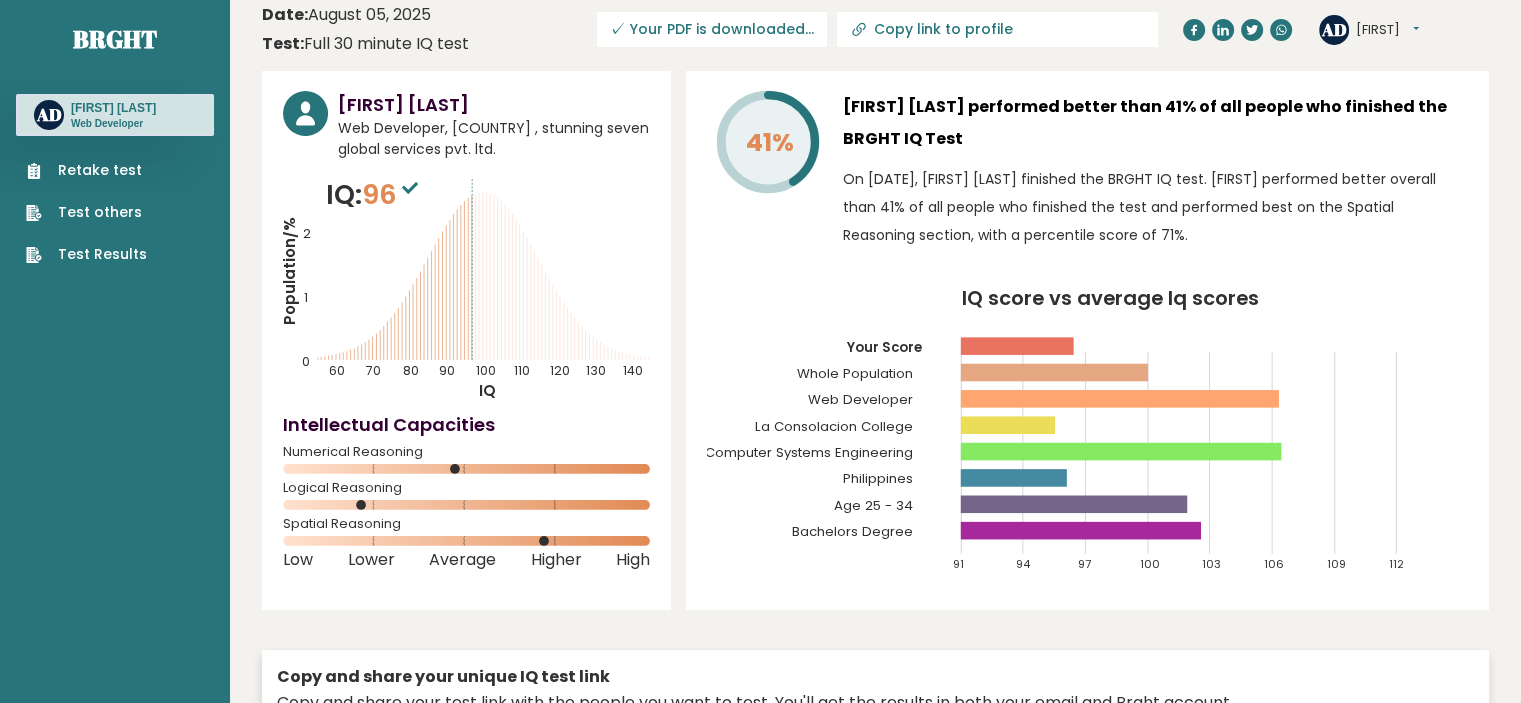 scroll, scrollTop: 0, scrollLeft: 0, axis: both 